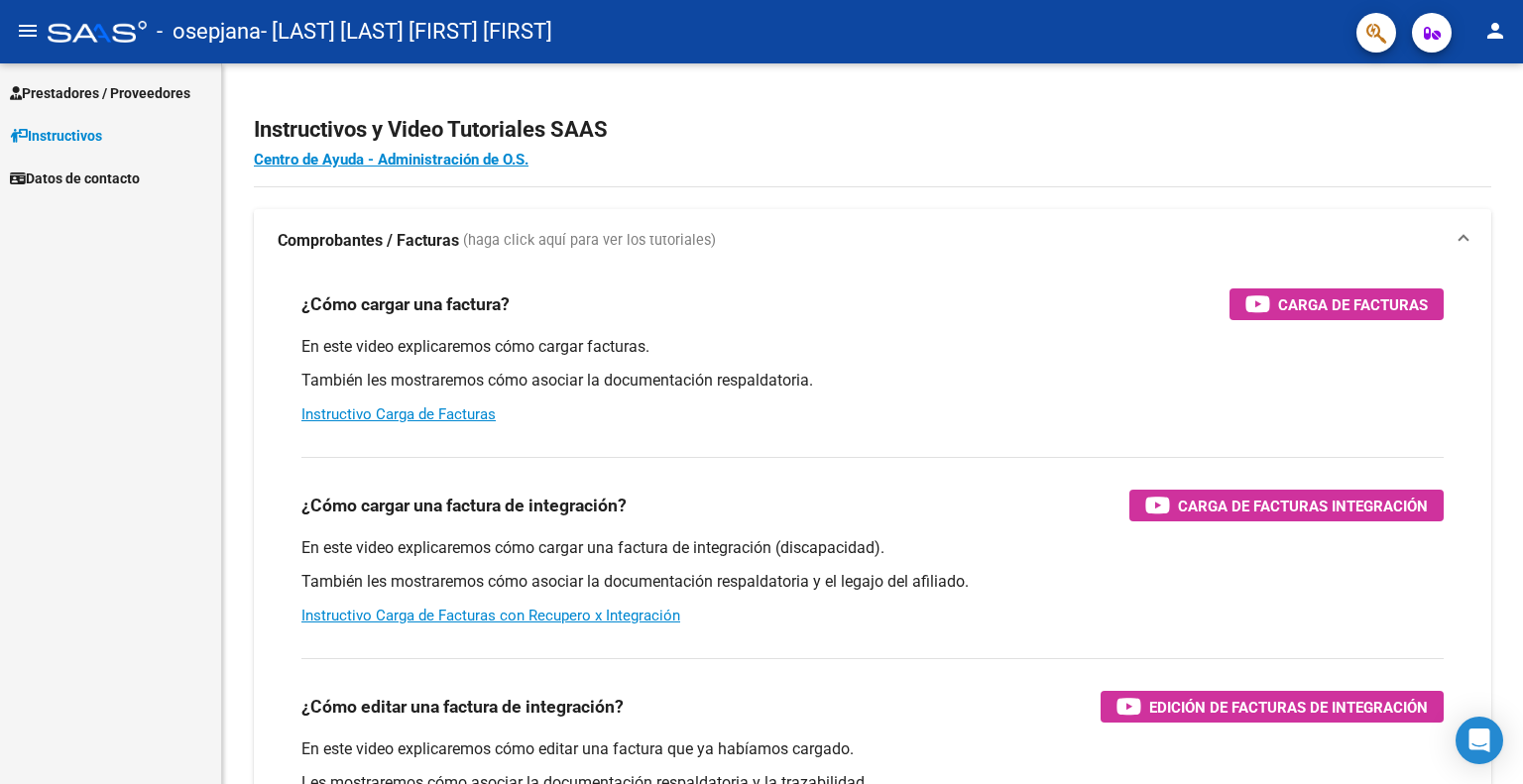 scroll, scrollTop: 0, scrollLeft: 0, axis: both 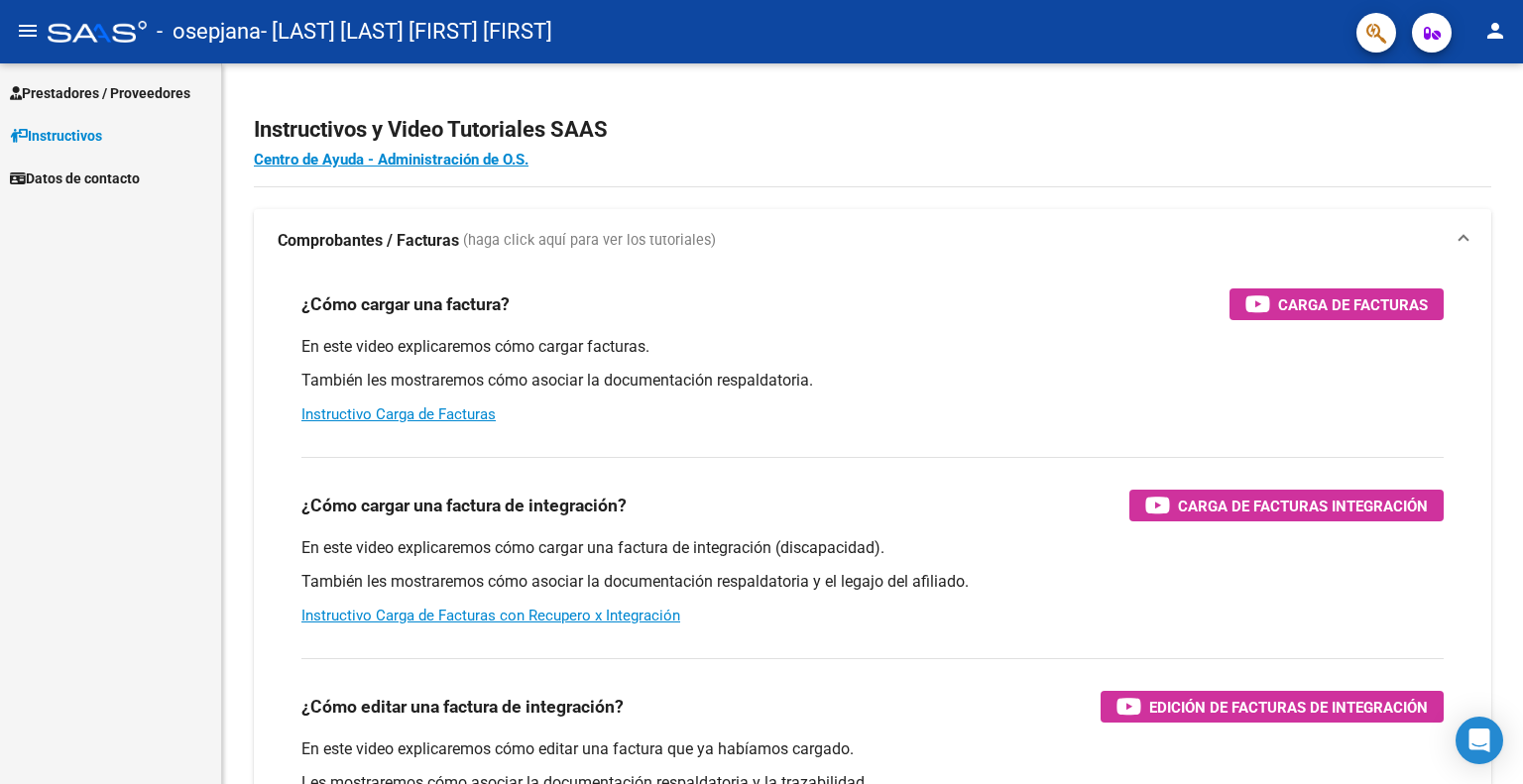 click on "Prestadores / Proveedores" at bounding box center [100, 93] 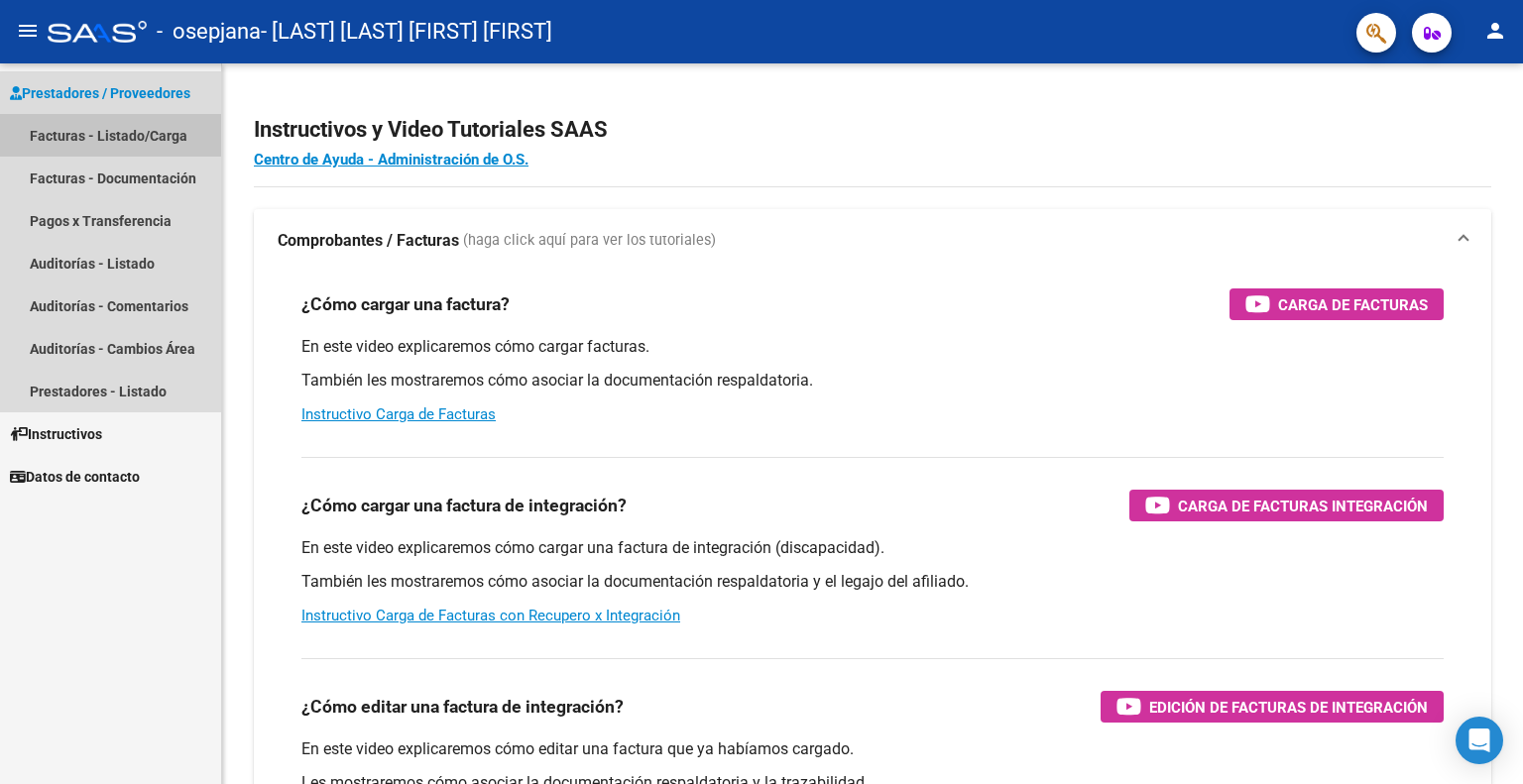 click on "Facturas - Listado/Carga" at bounding box center (110, 135) 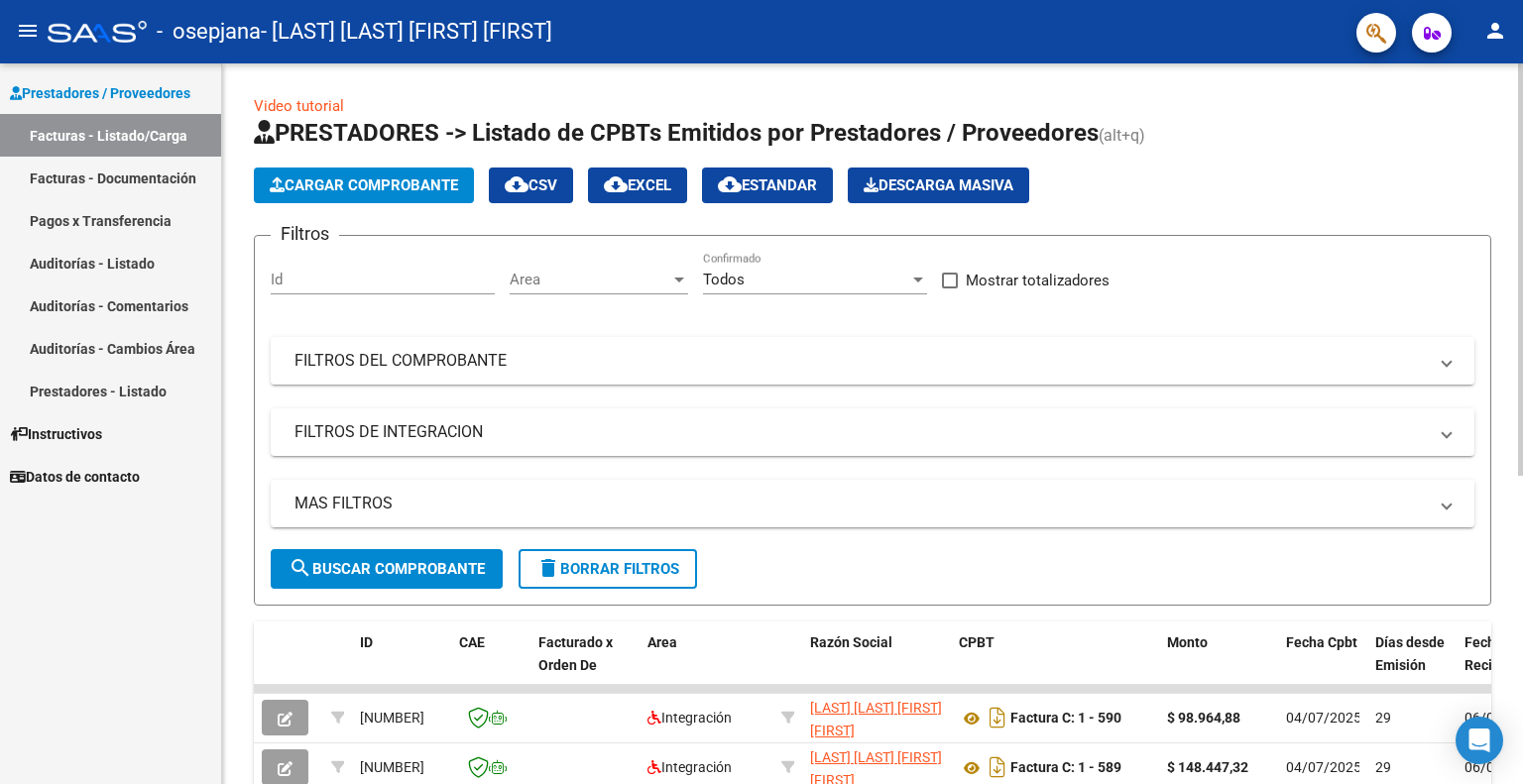 click on "Cargar Comprobante" 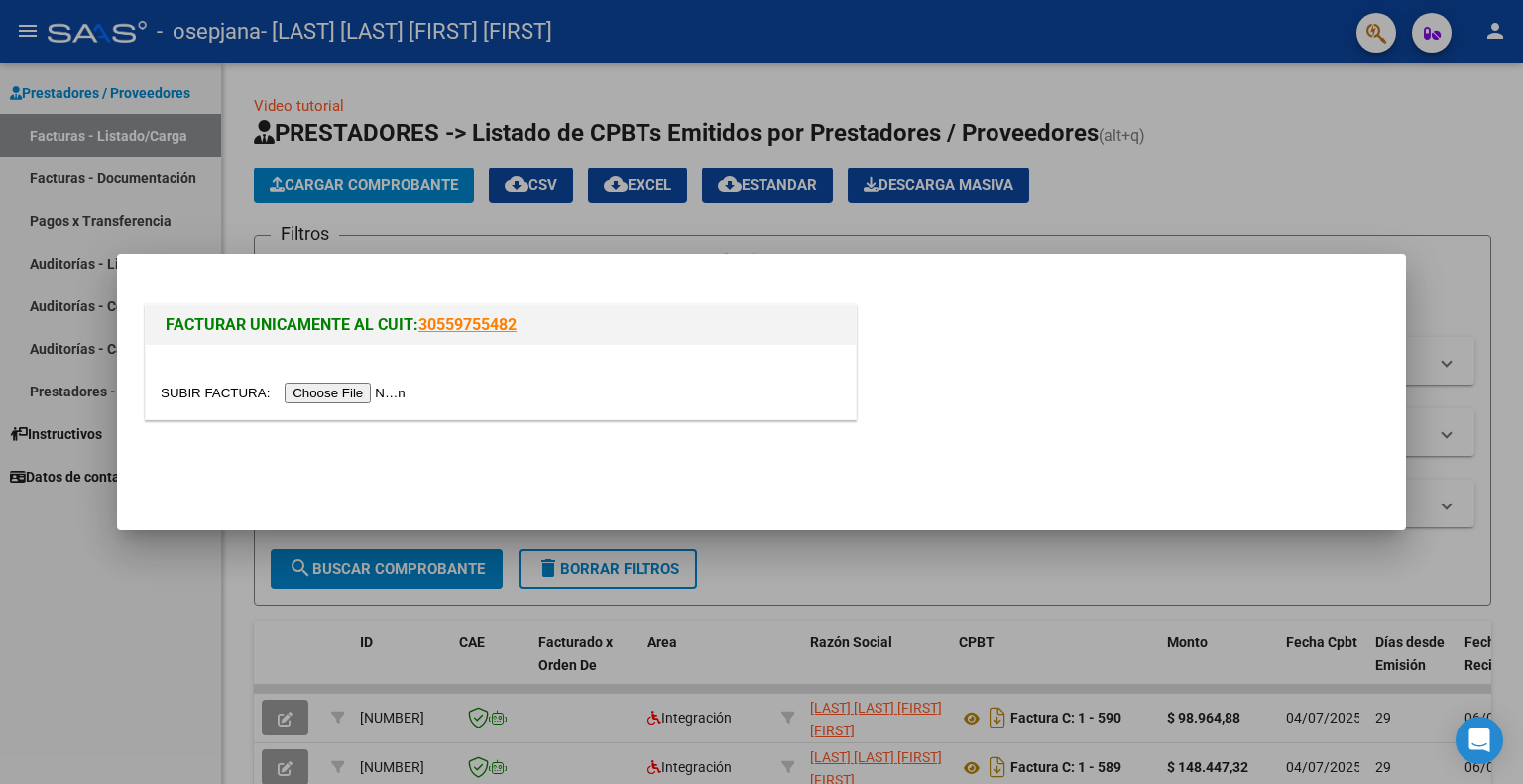 click at bounding box center [286, 392] 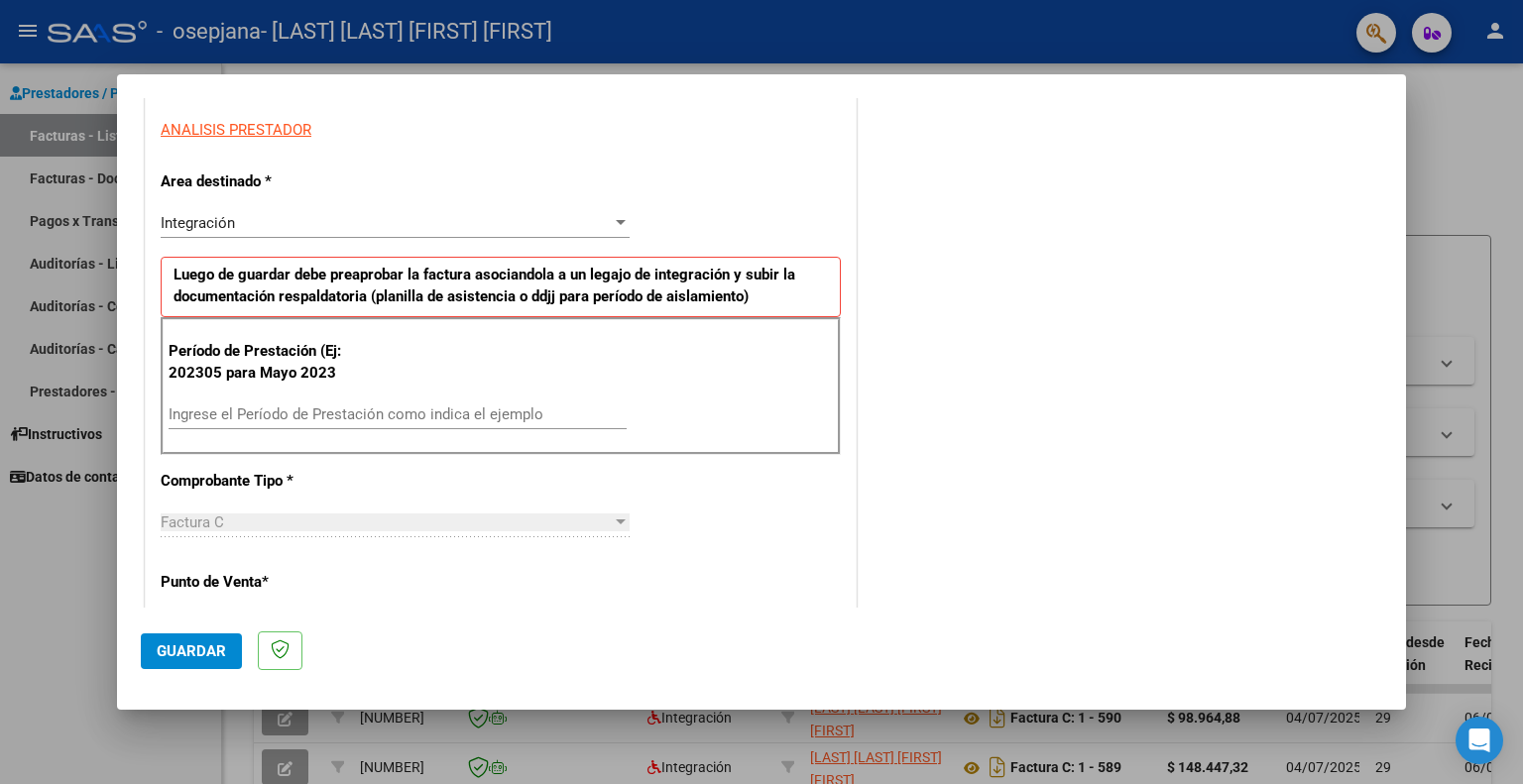 scroll, scrollTop: 361, scrollLeft: 0, axis: vertical 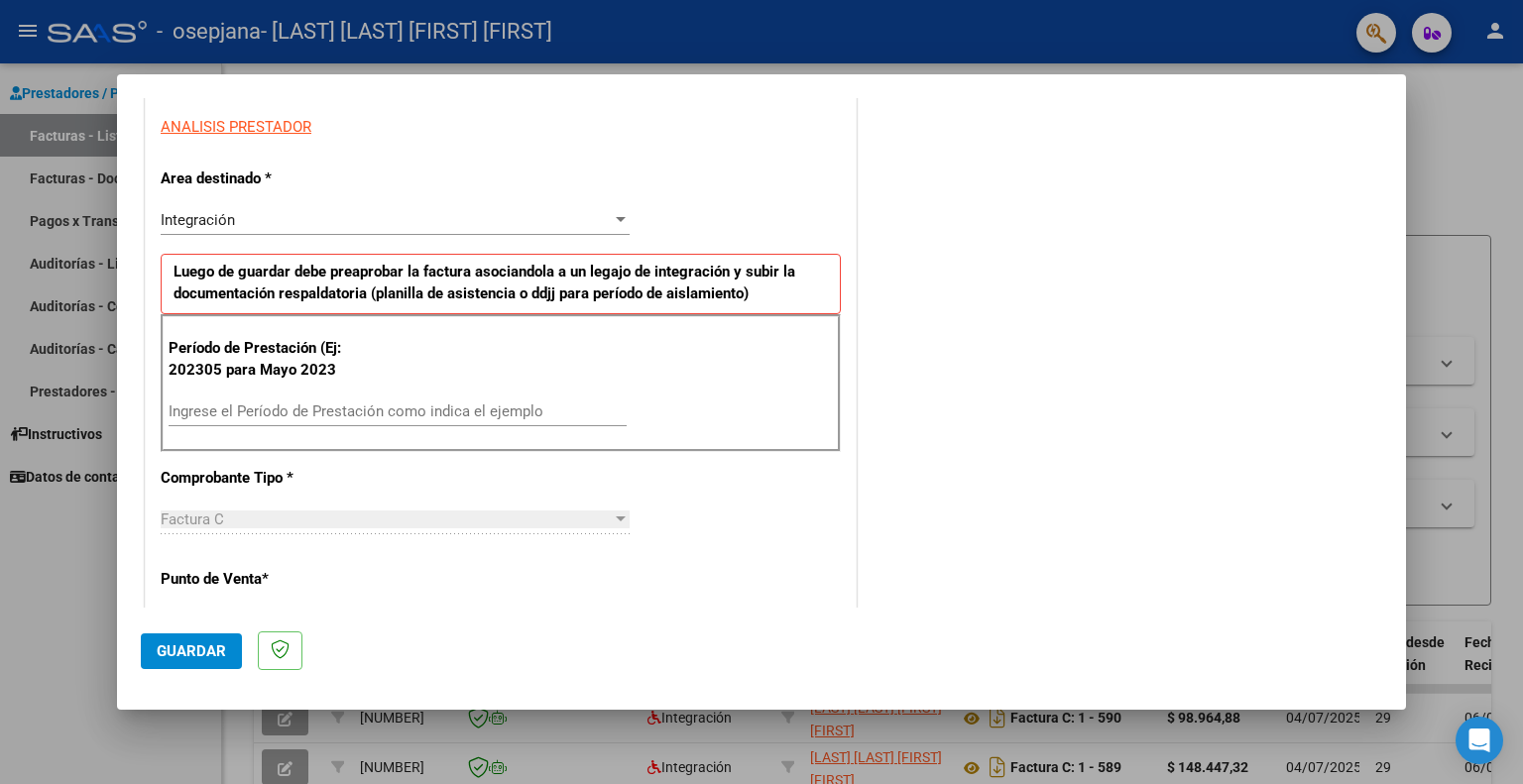 click on "Período de Prestación (Ej: 202305 para Mayo 2023    Ingrese el Período de Prestación como indica el ejemplo" at bounding box center (501, 384) 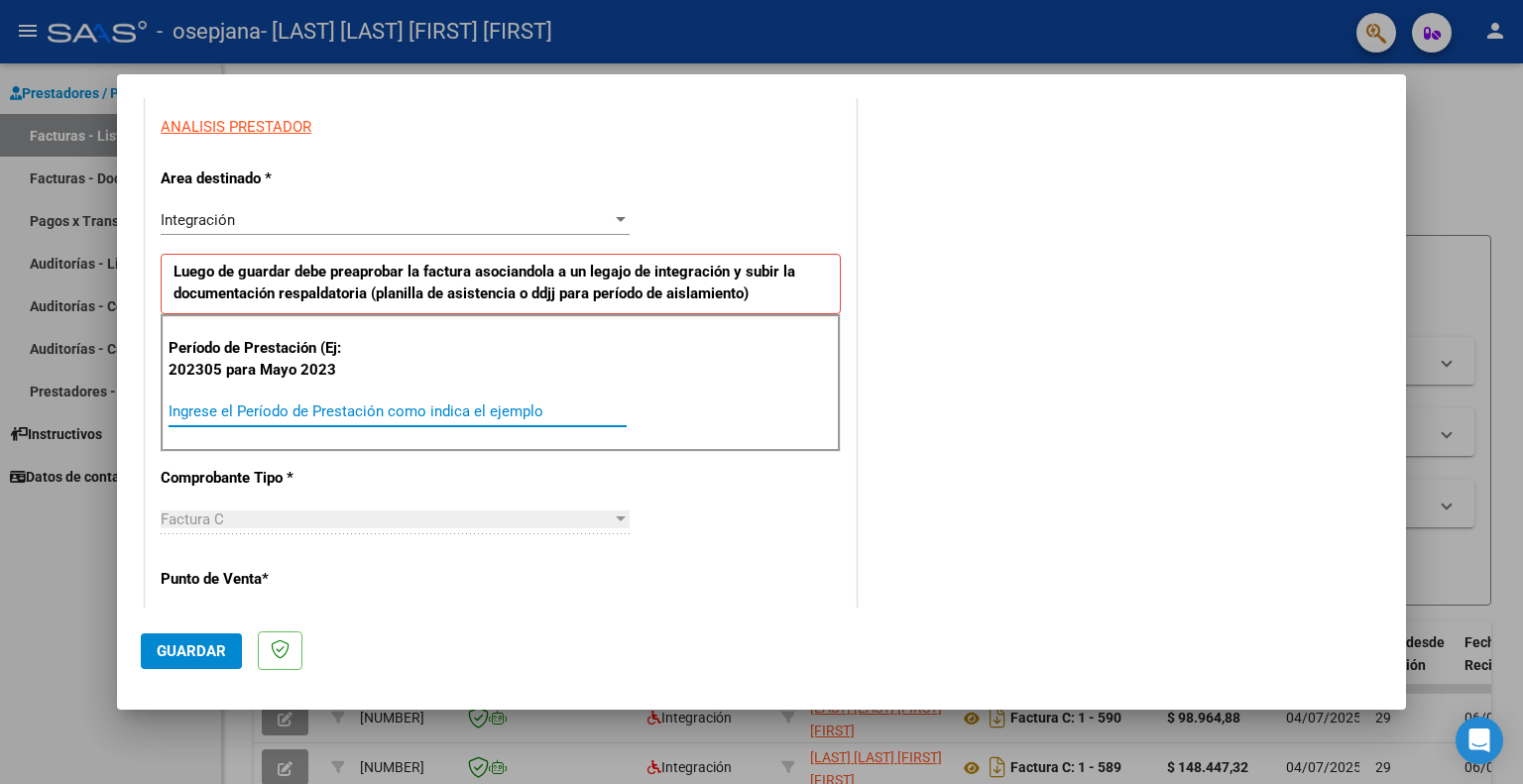 click on "Ingrese el Período de Prestación como indica el ejemplo" at bounding box center [398, 411] 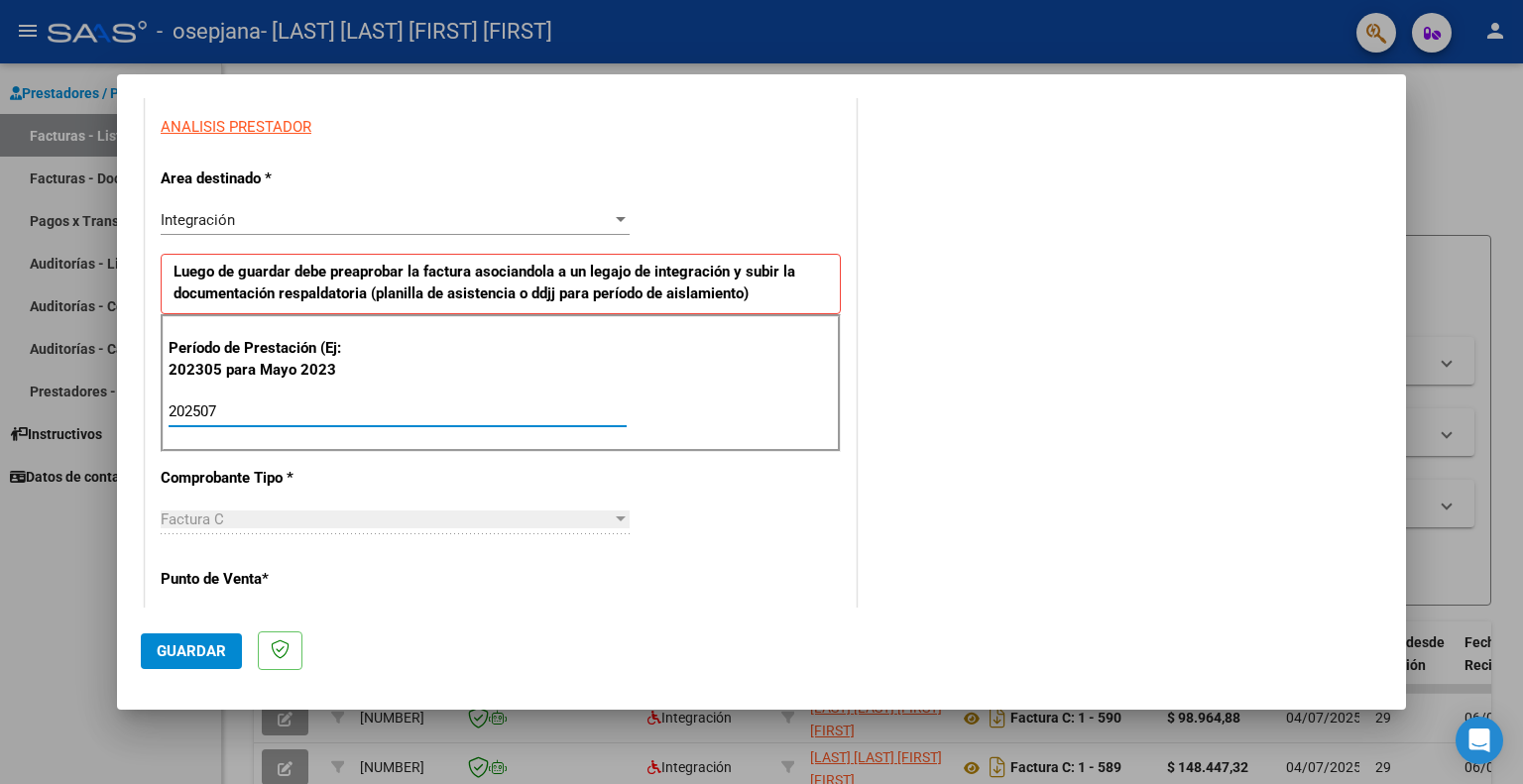type on "202507" 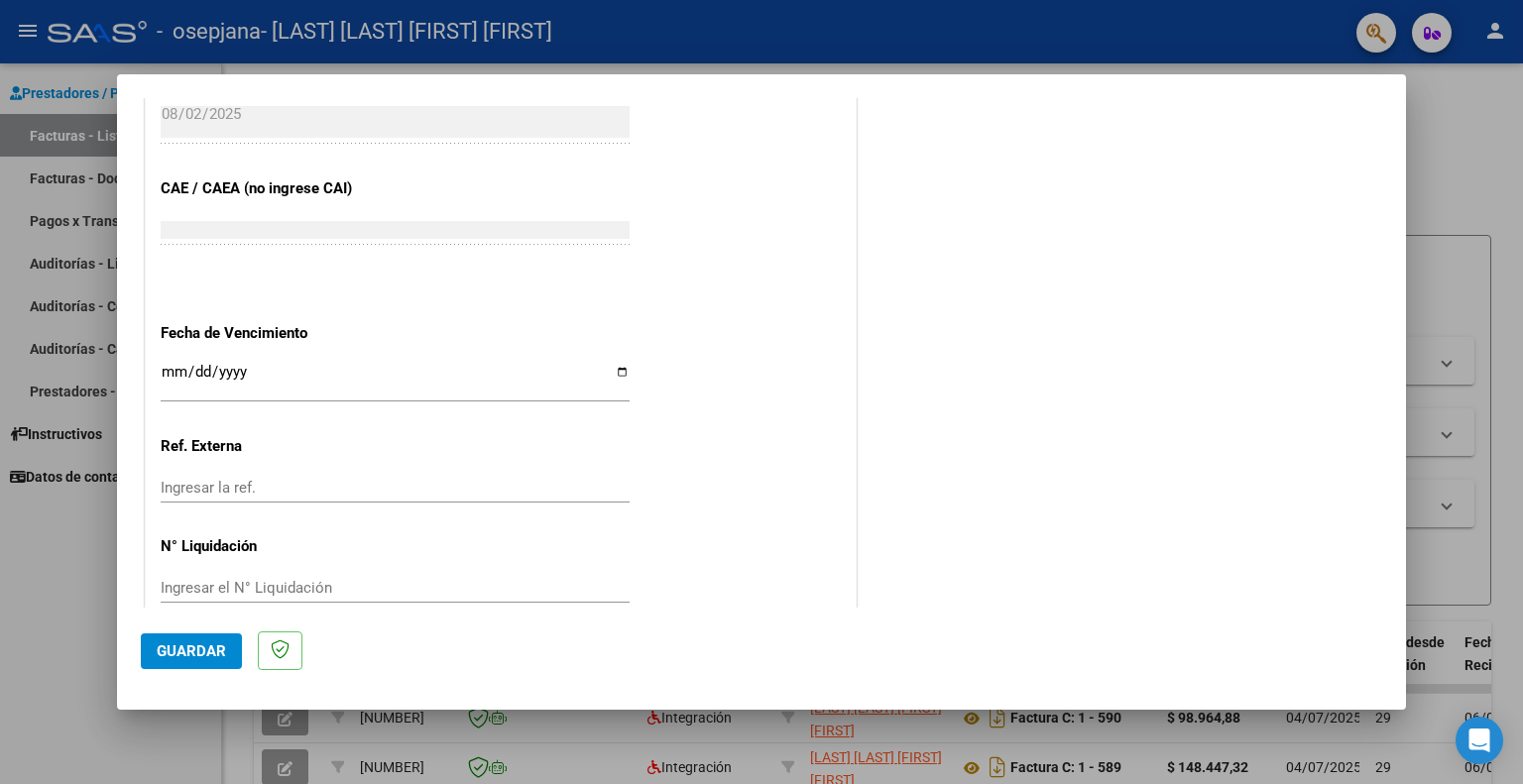 scroll, scrollTop: 1194, scrollLeft: 0, axis: vertical 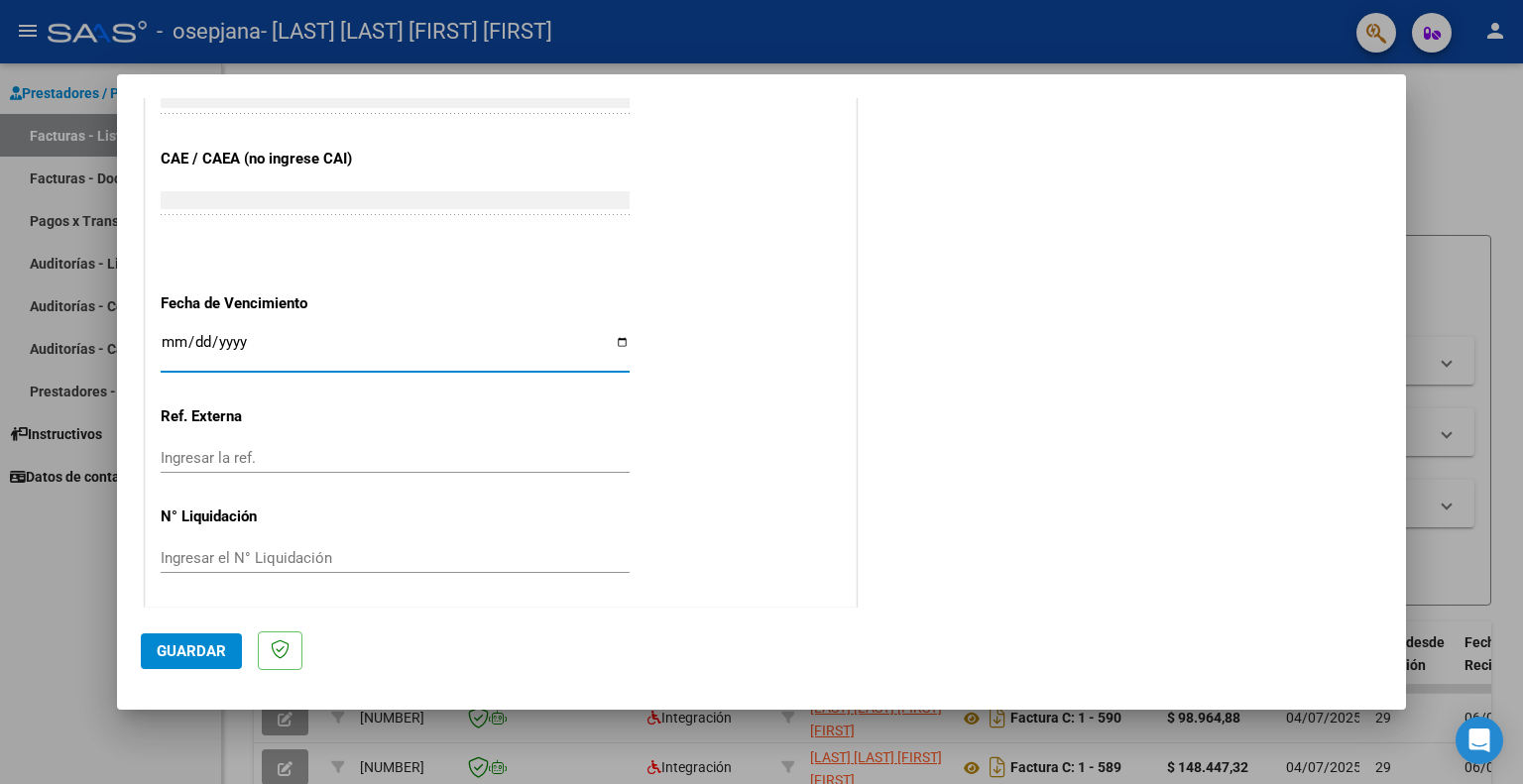 click on "Ingresar la fecha" at bounding box center (395, 350) 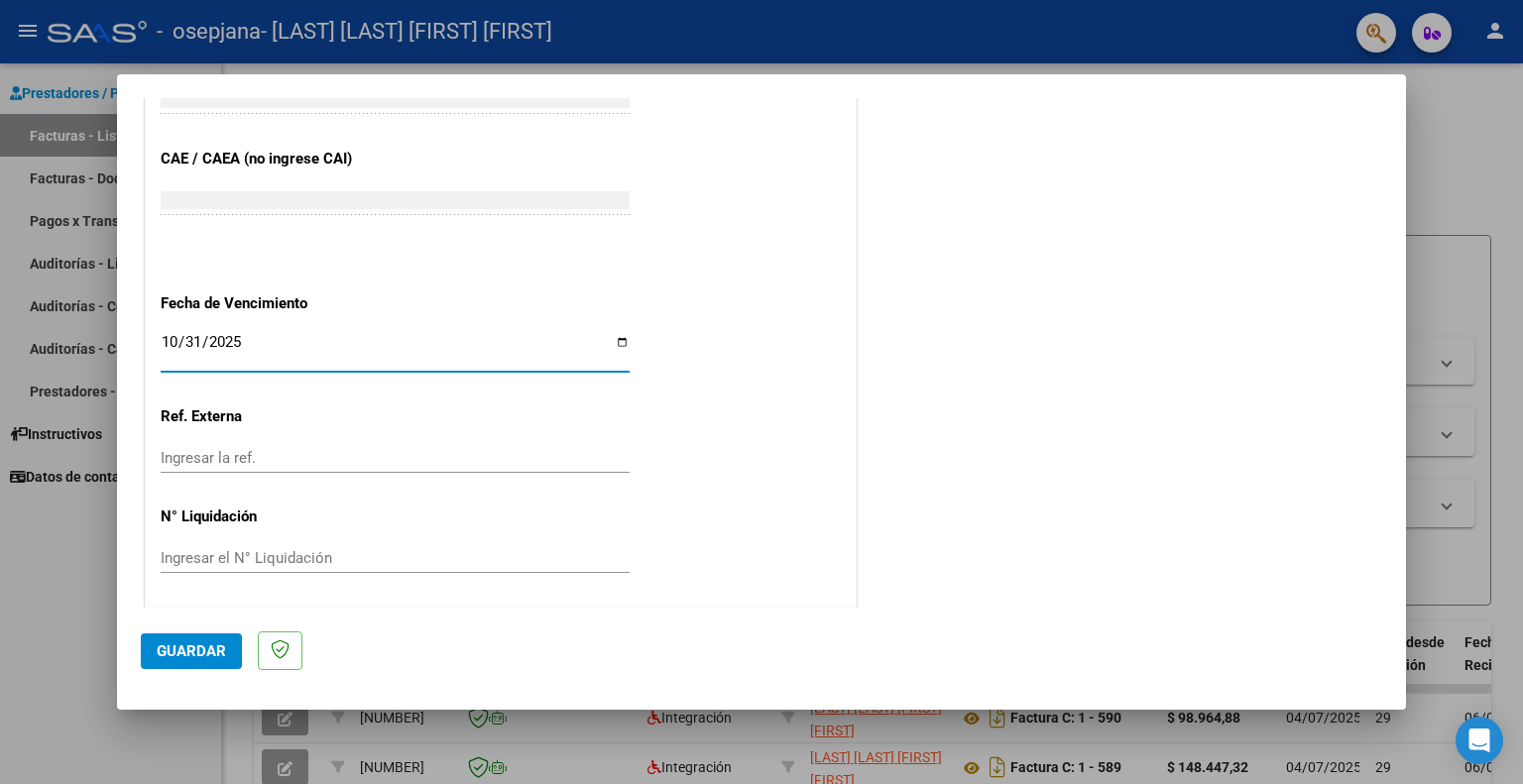 click on "Guardar" 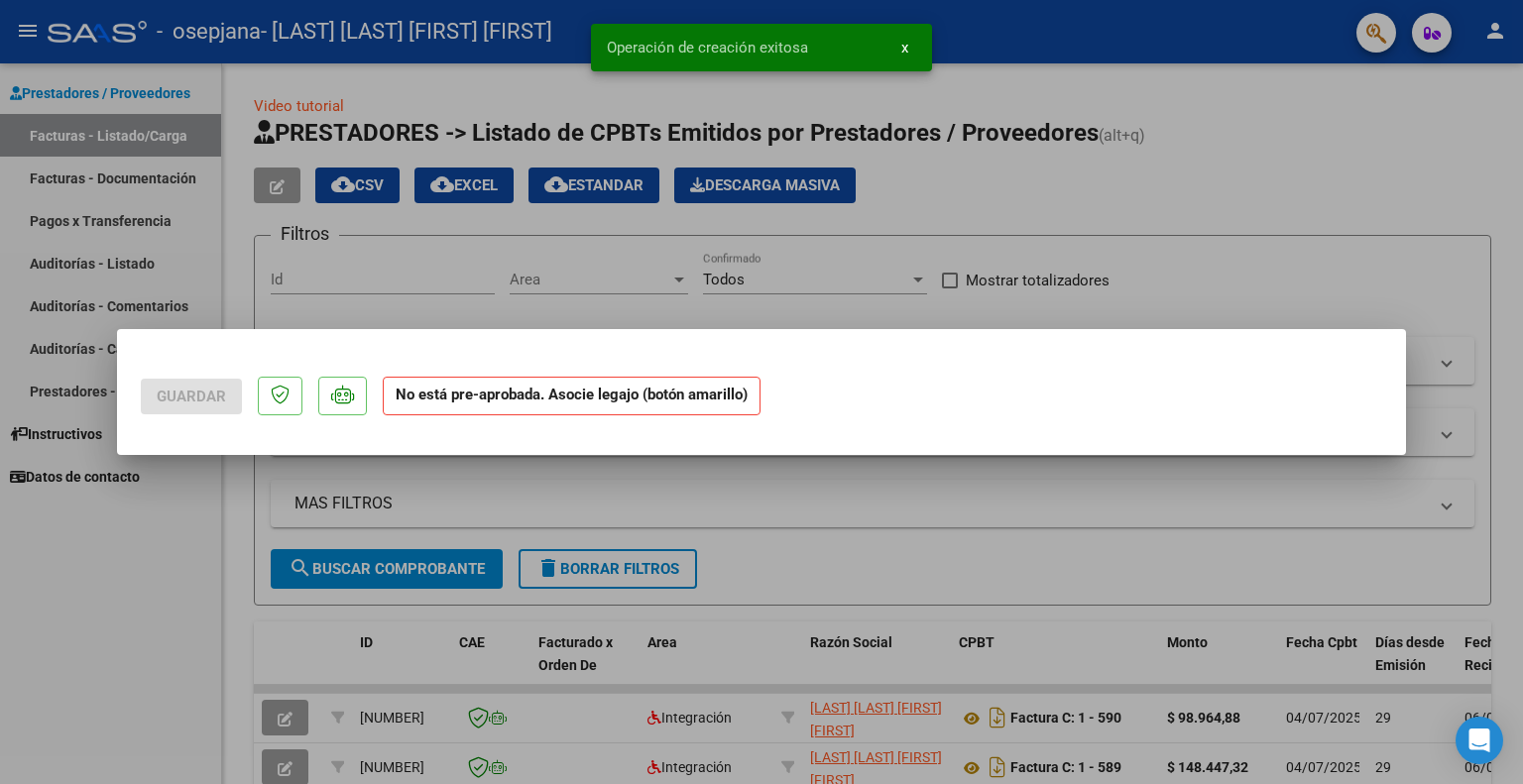 scroll, scrollTop: 0, scrollLeft: 0, axis: both 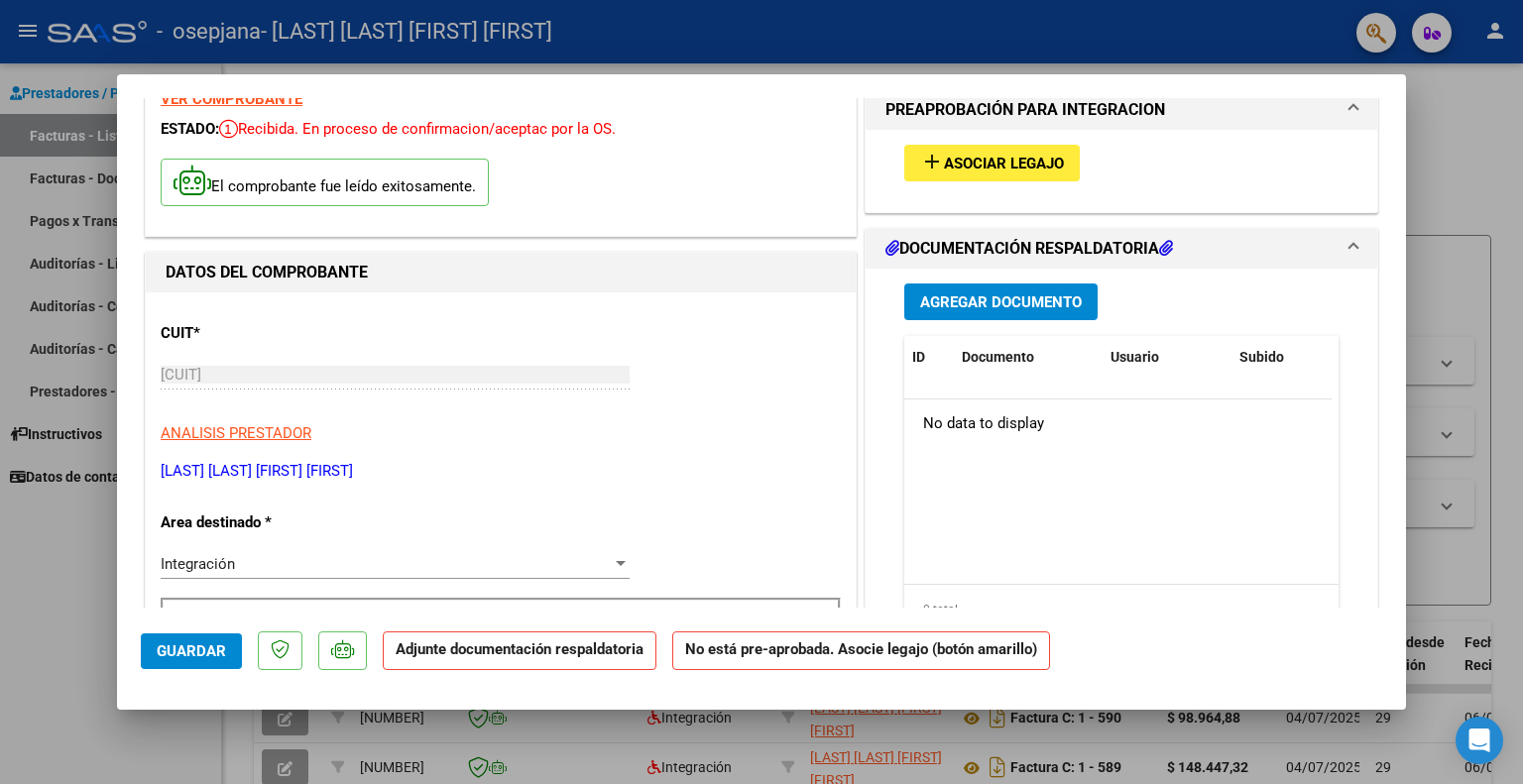 click on "Asociar Legajo" at bounding box center (1003, 164) 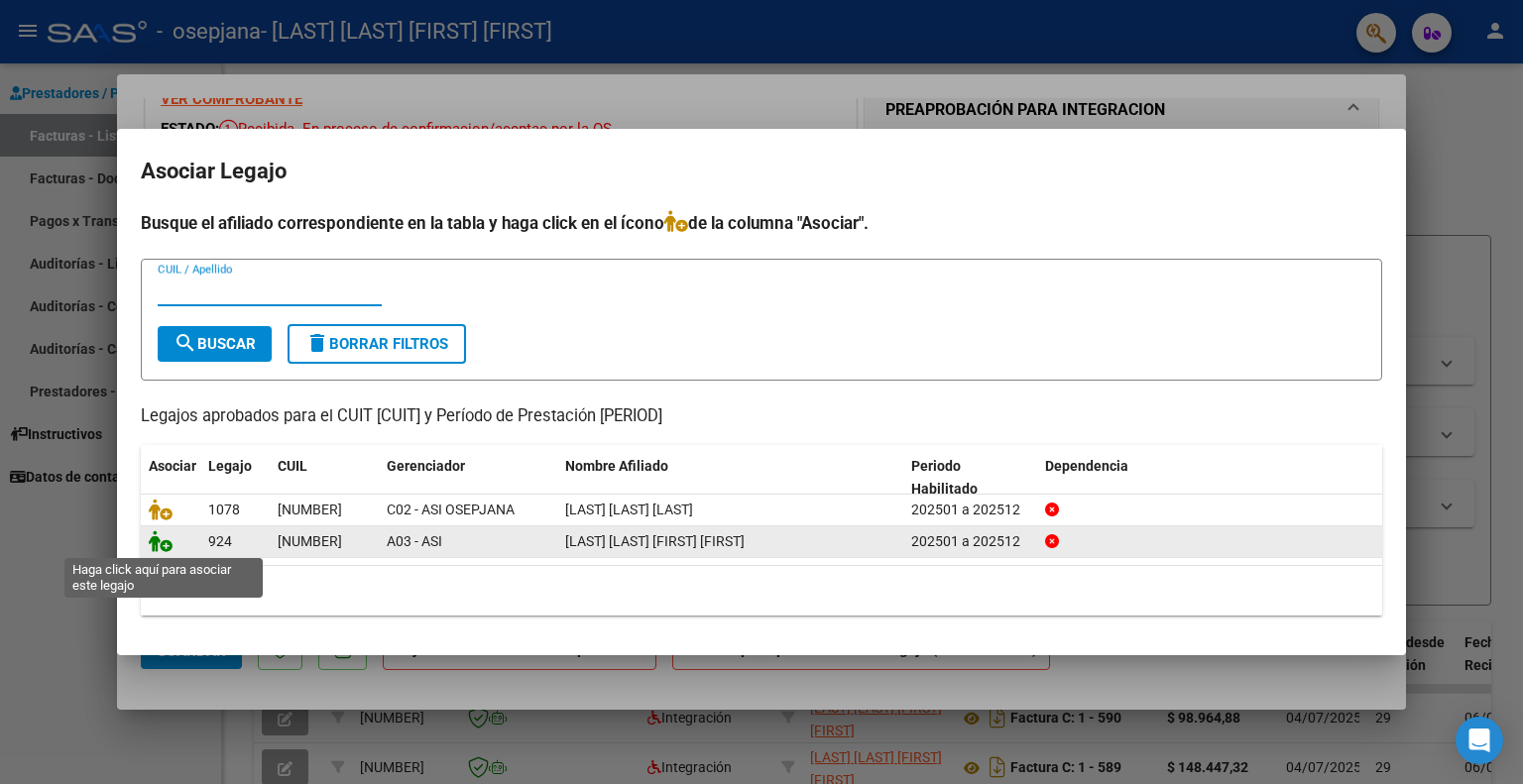 click 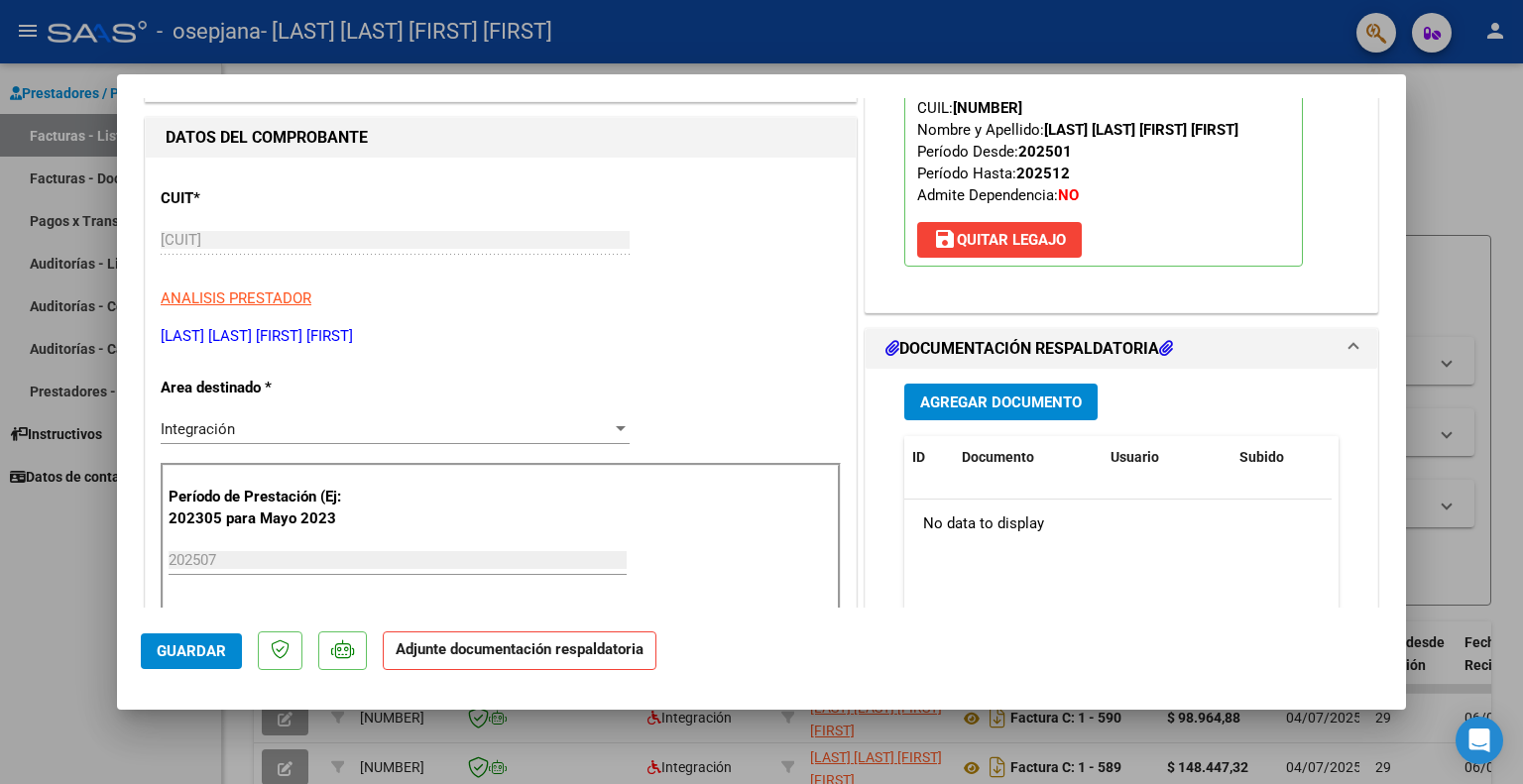 scroll, scrollTop: 218, scrollLeft: 0, axis: vertical 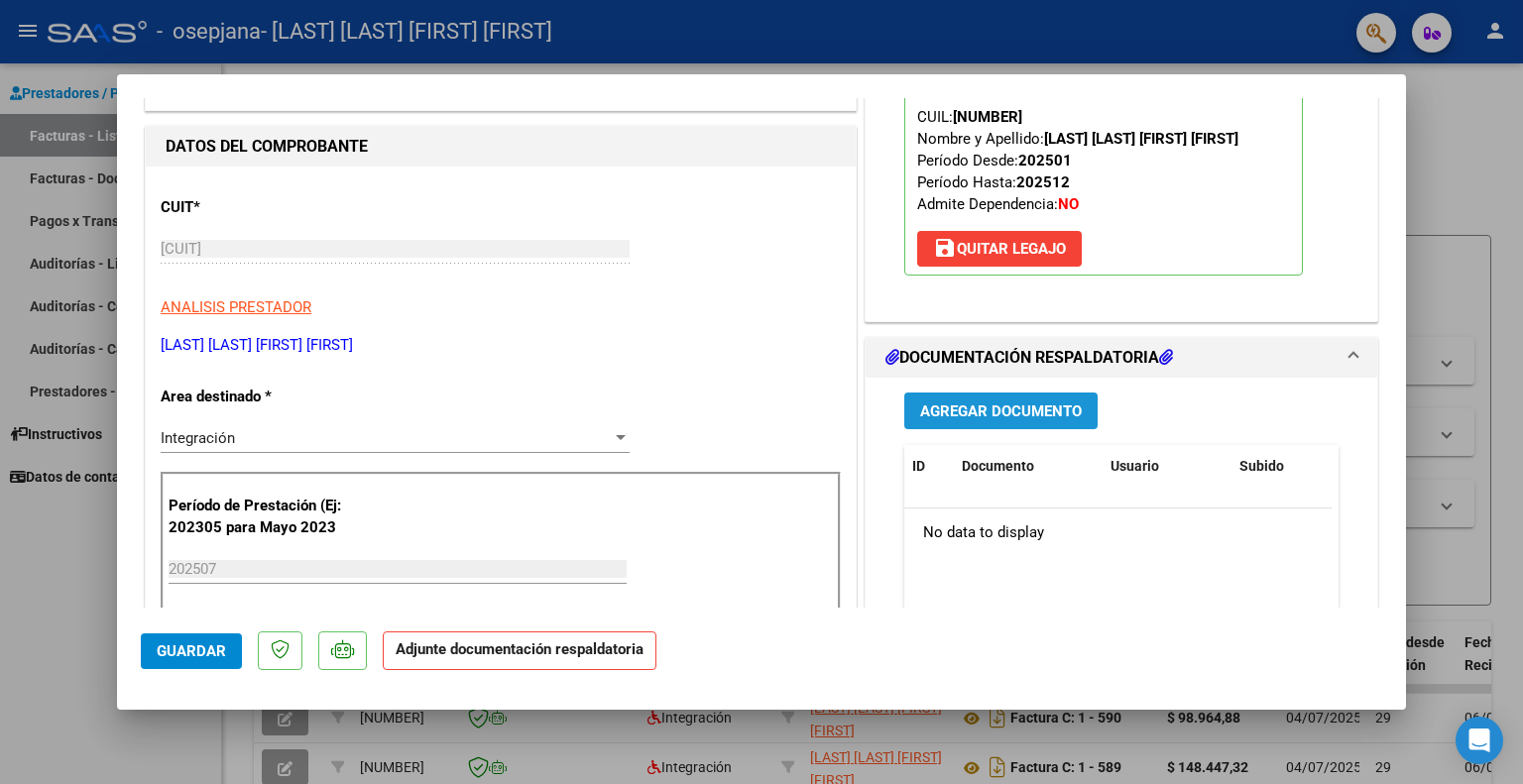click on "Agregar Documento" at bounding box center [1000, 411] 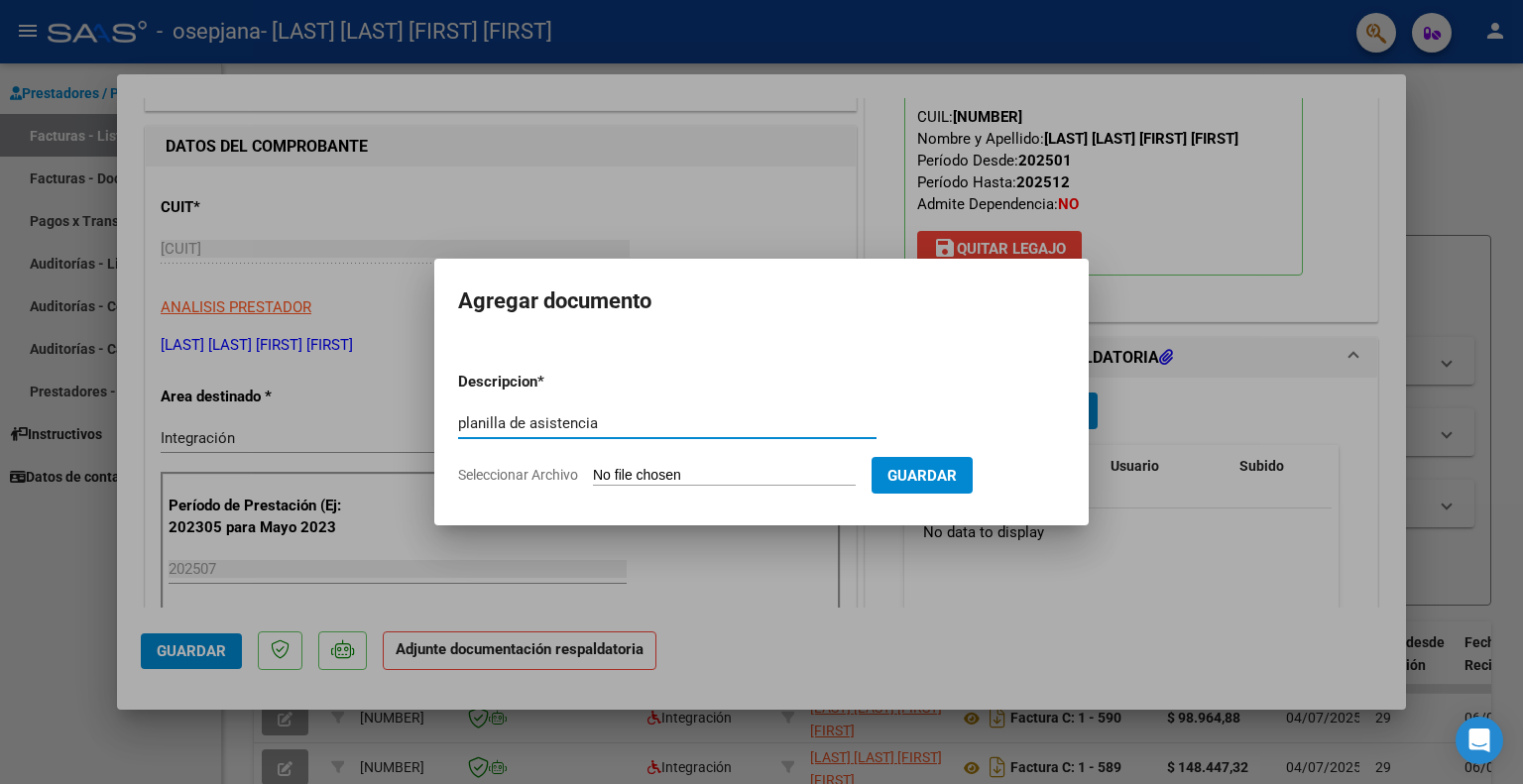 type on "planilla de asistencia" 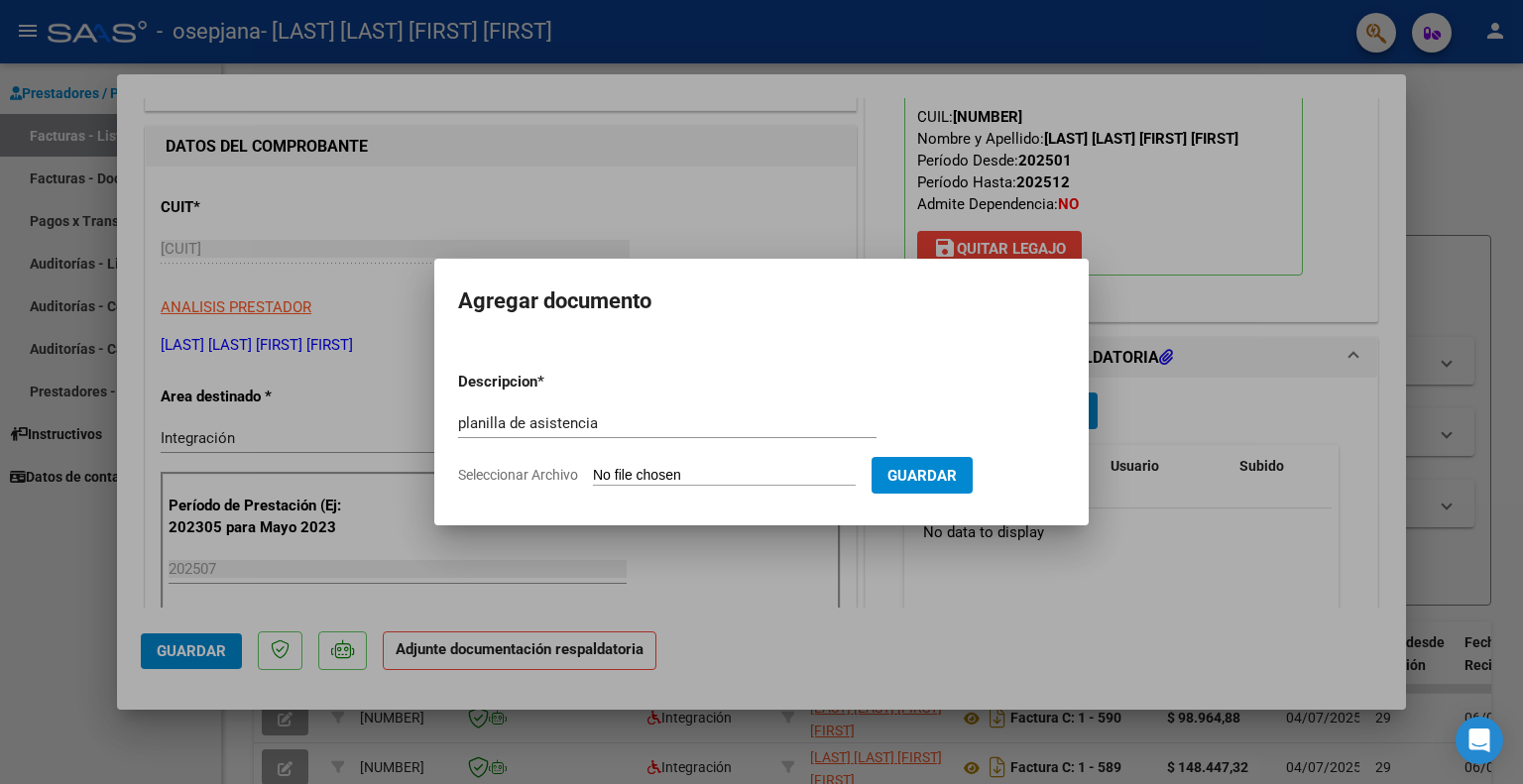 type on "C:\fakepath\[NAME] [MONTH].pdf" 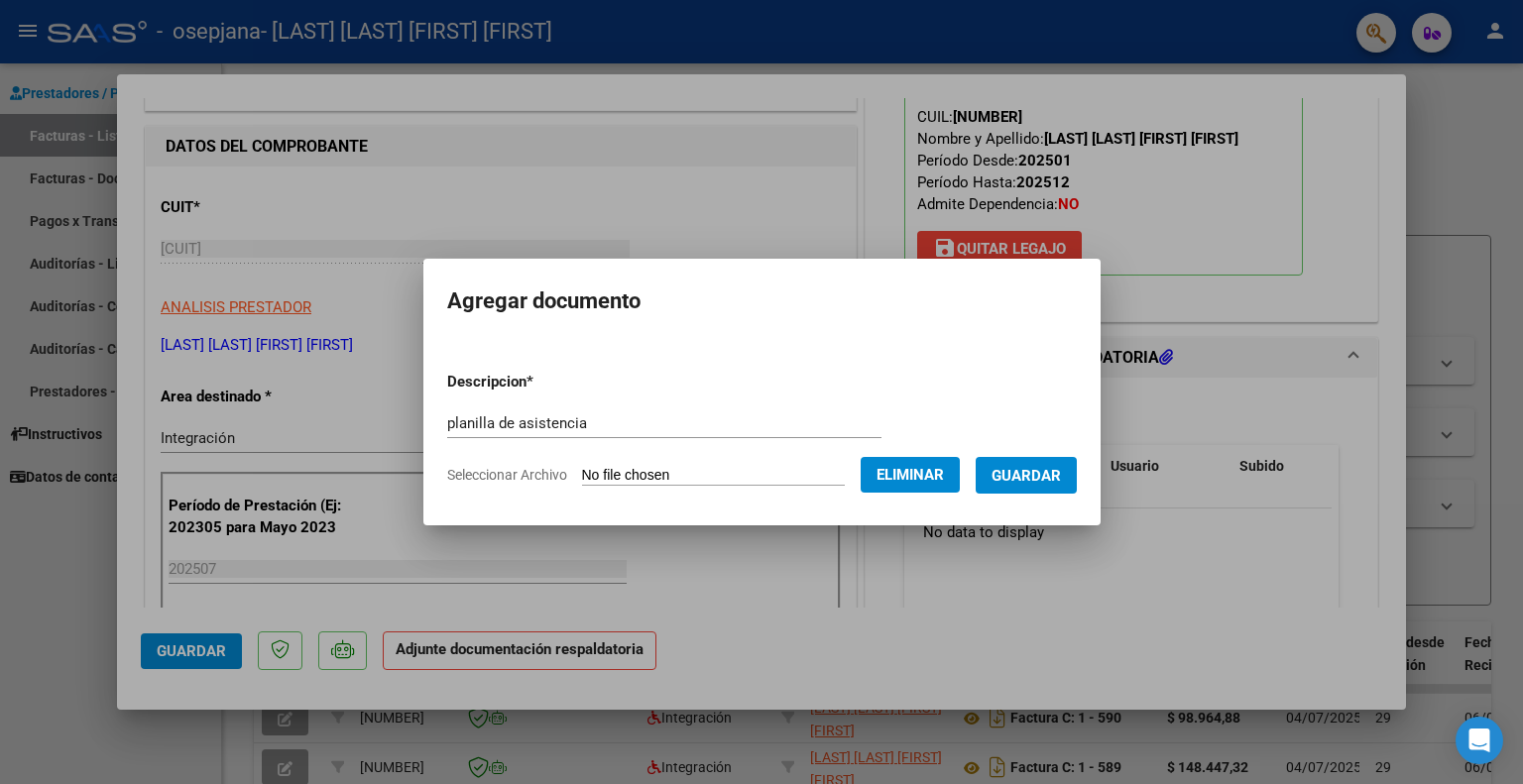 click on "Guardar" at bounding box center (1026, 476) 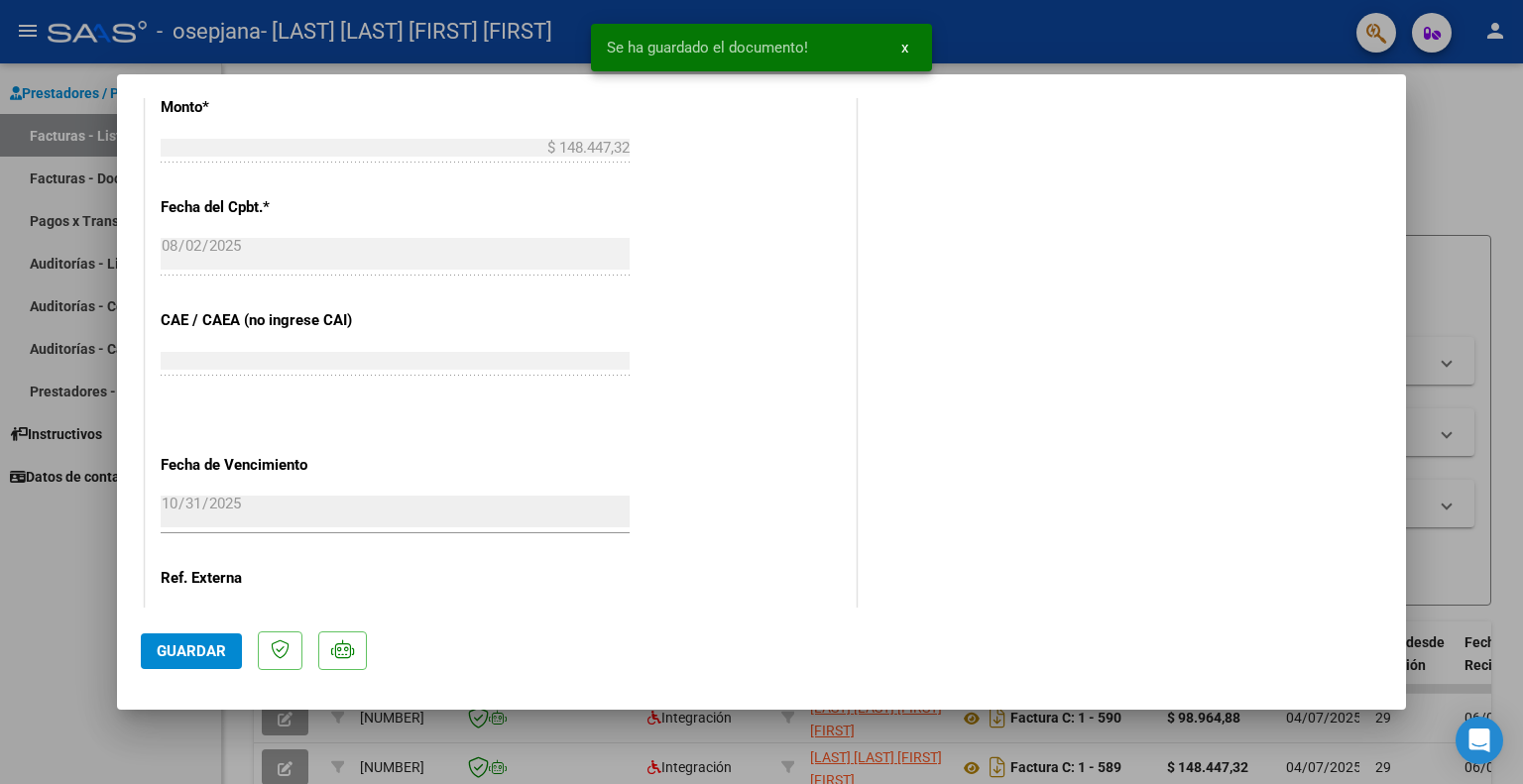 scroll, scrollTop: 1104, scrollLeft: 0, axis: vertical 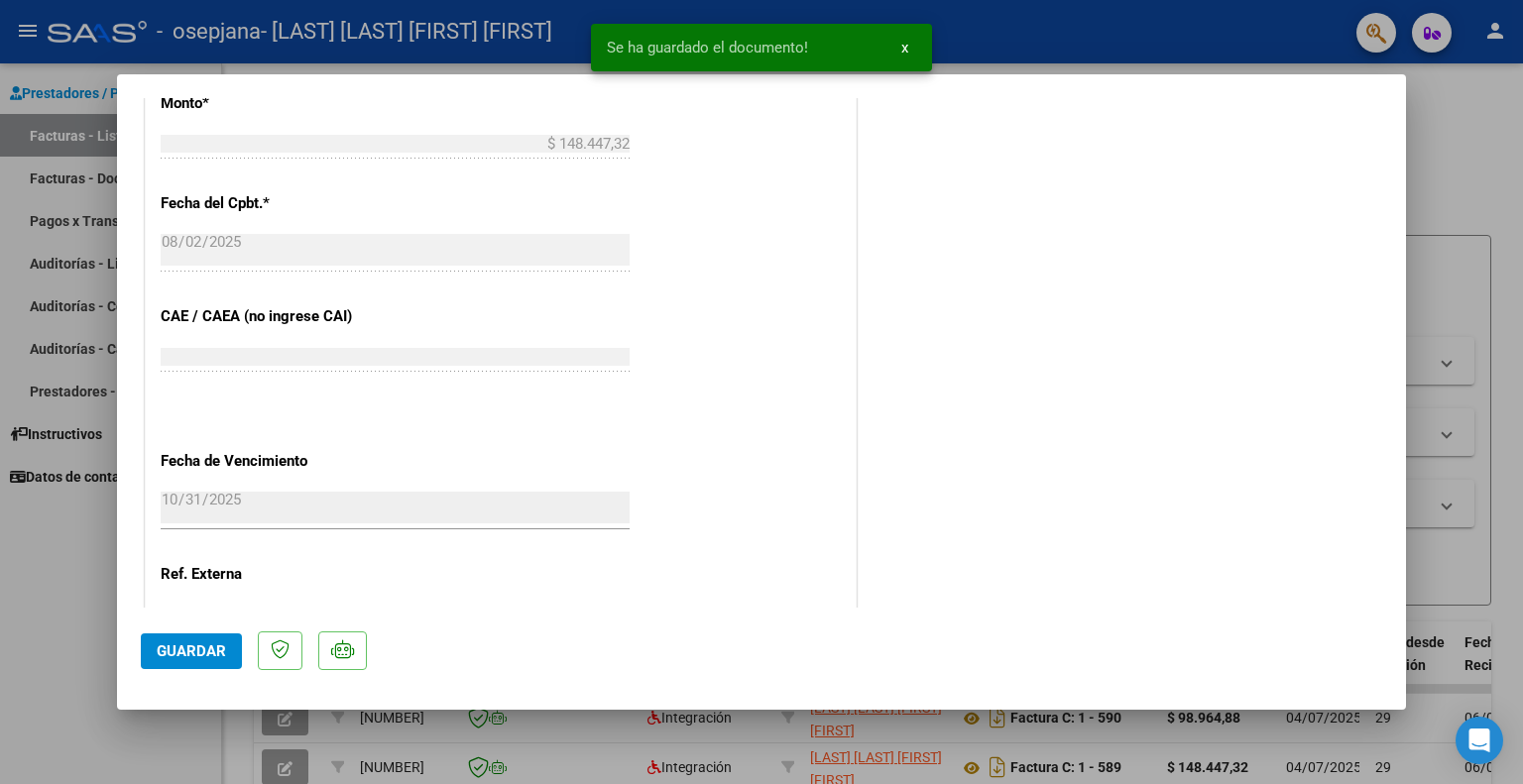 click on "Guardar" 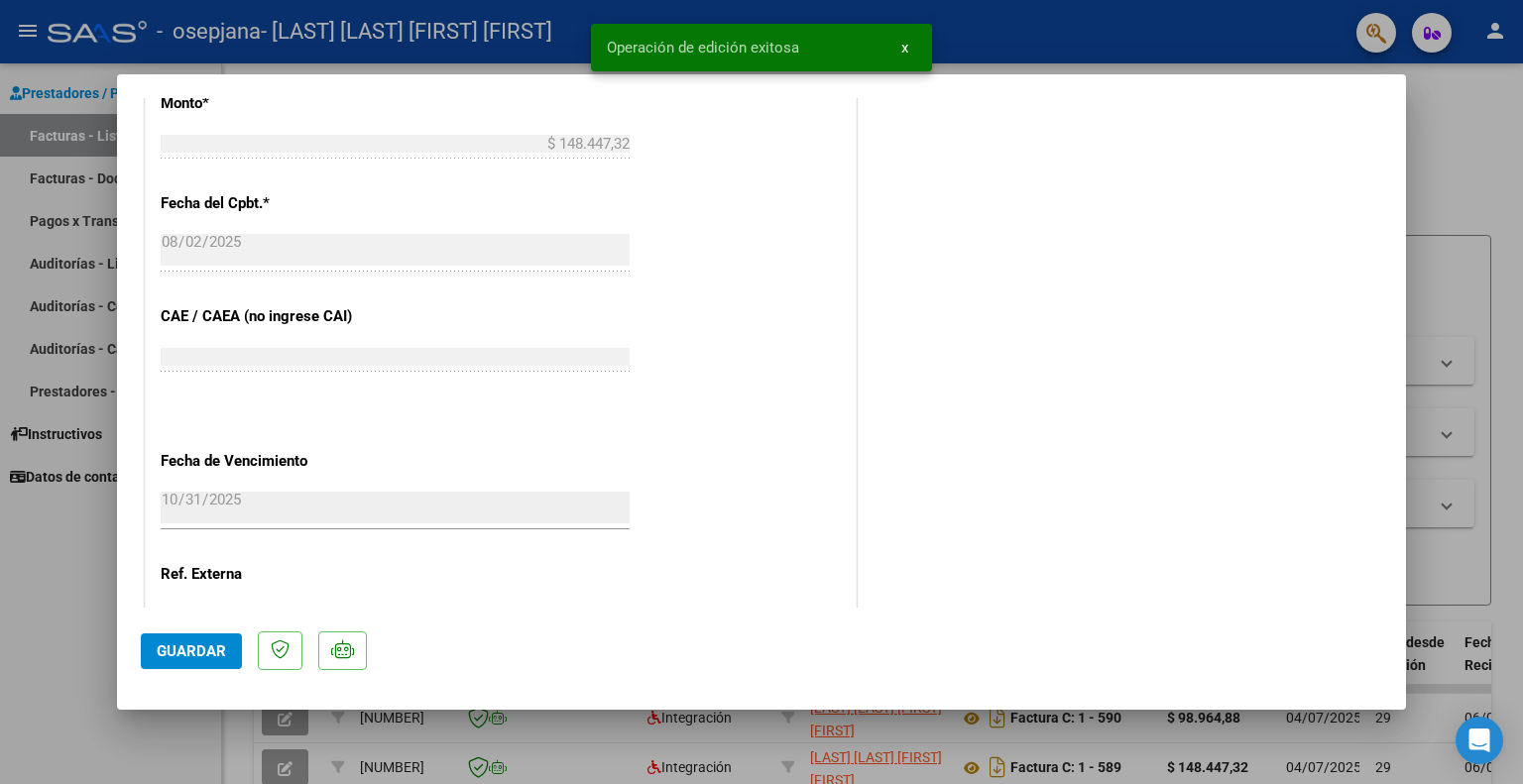 click at bounding box center (762, 392) 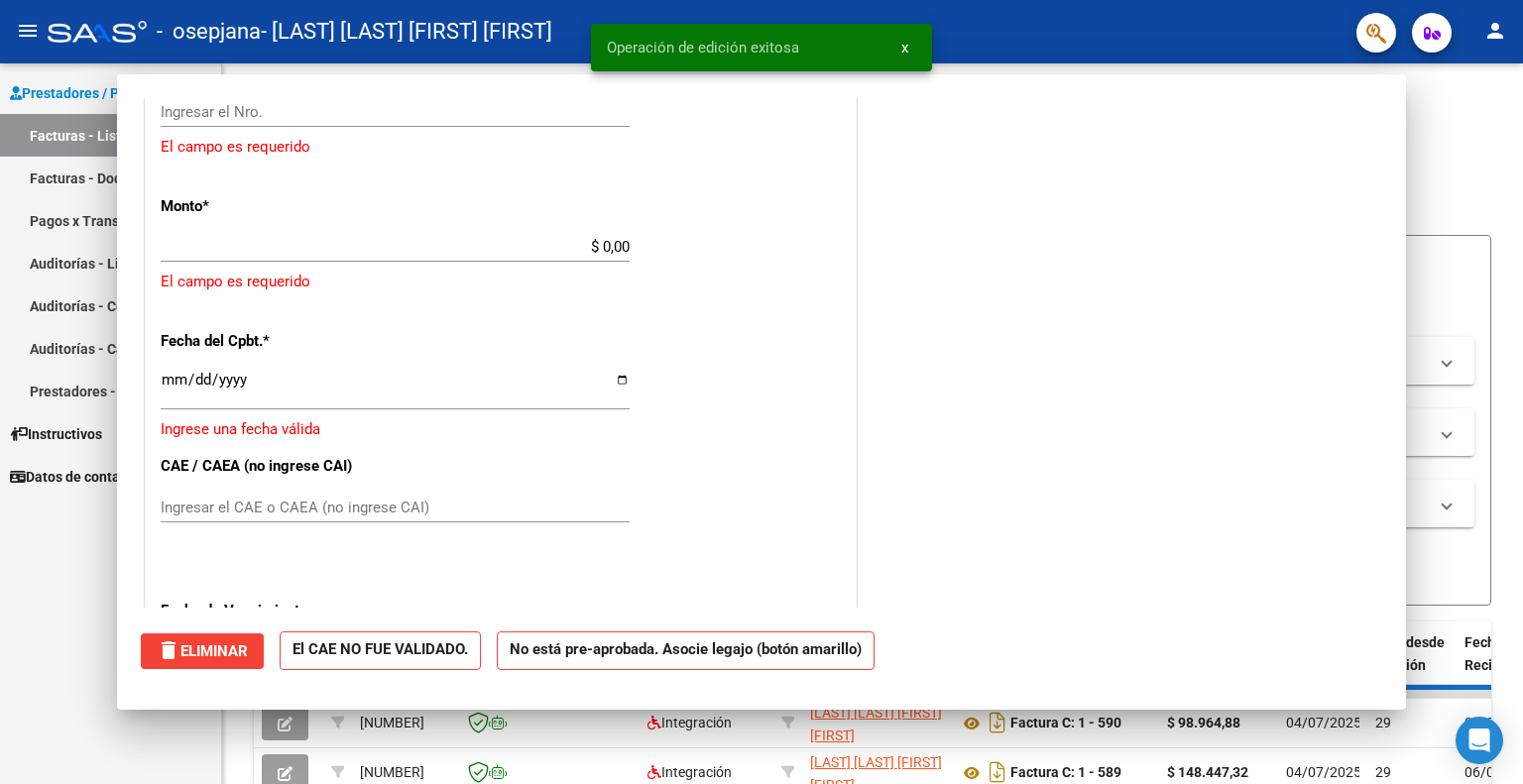 scroll, scrollTop: 1207, scrollLeft: 0, axis: vertical 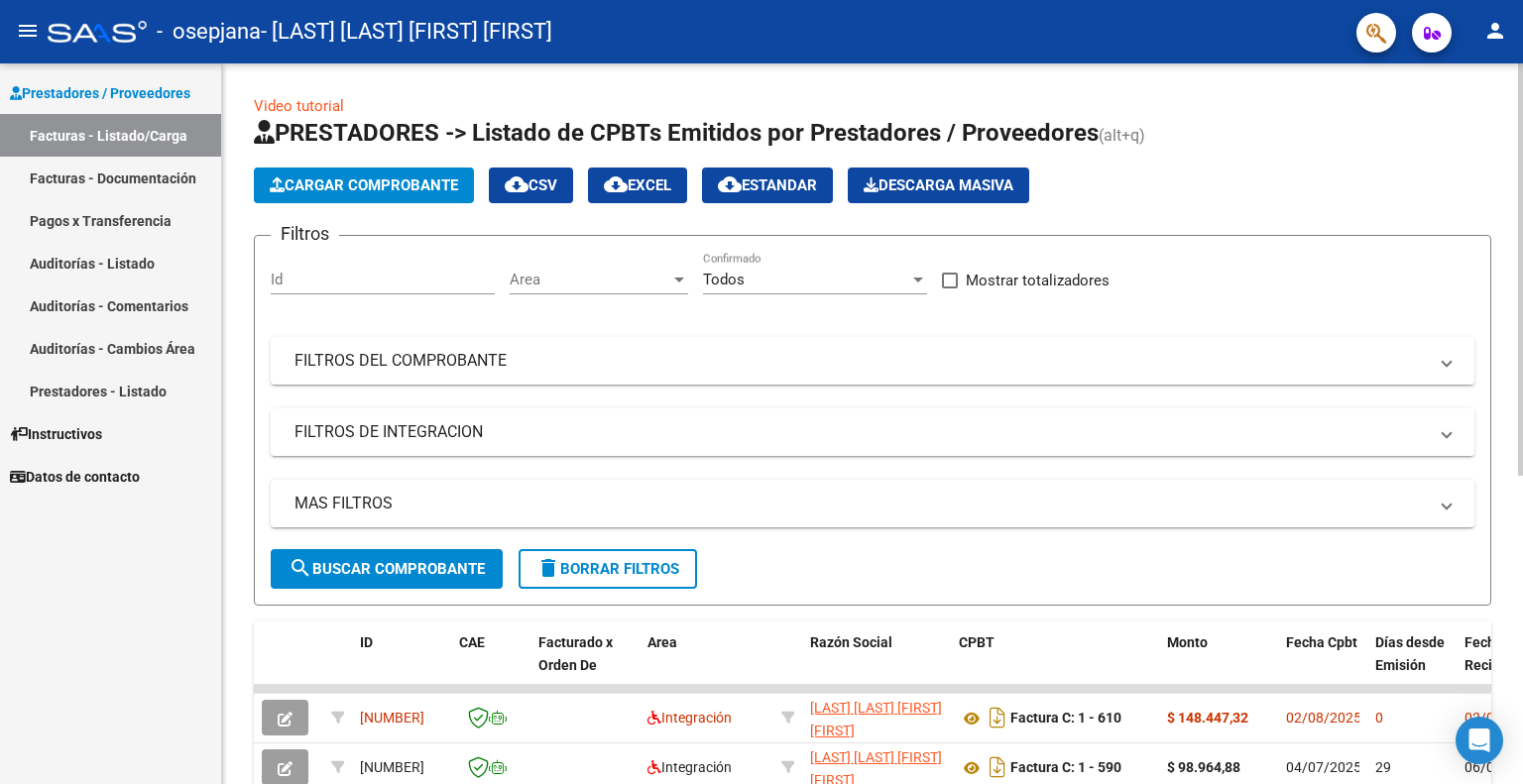 click on "Cargar Comprobante" 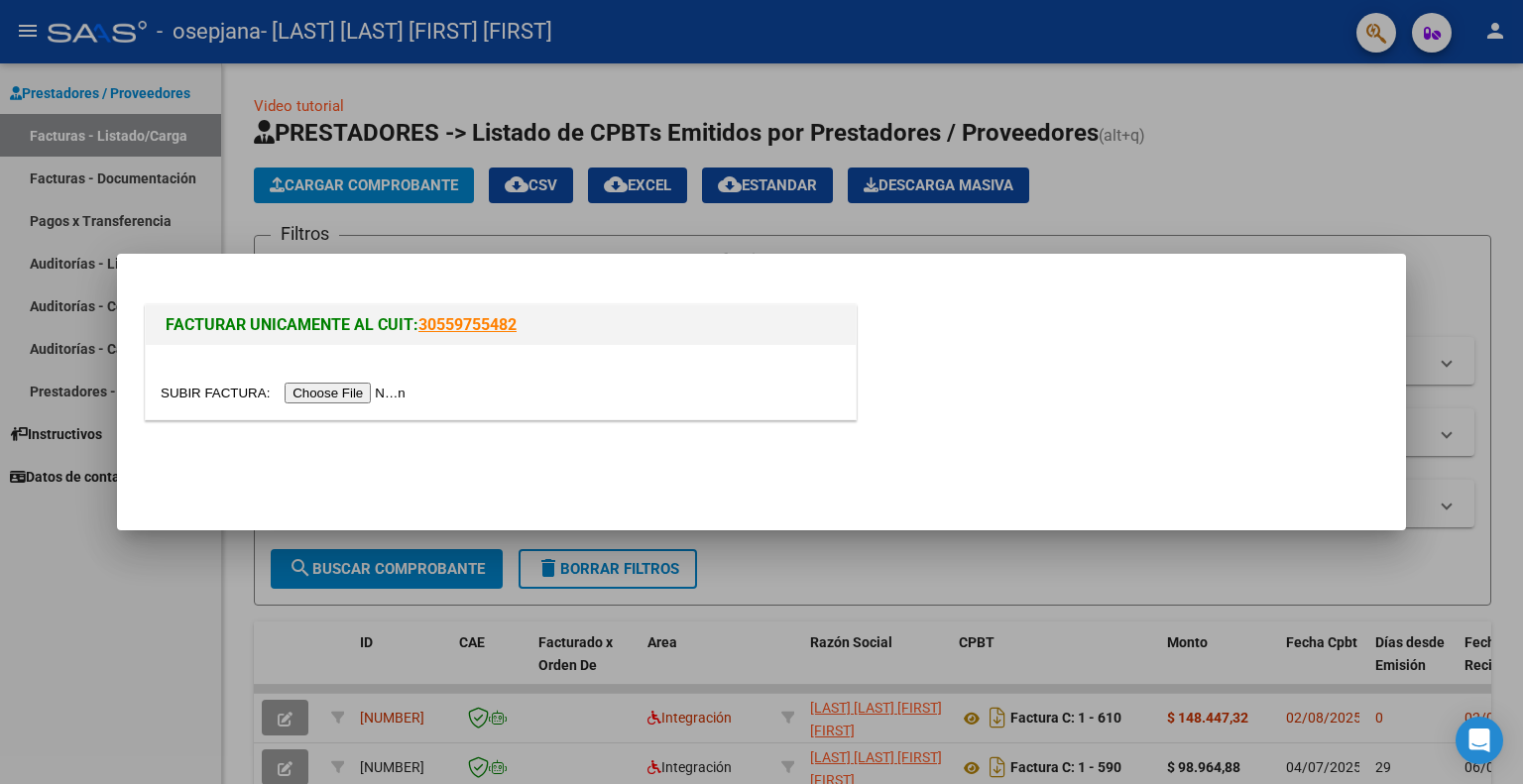 click at bounding box center (286, 392) 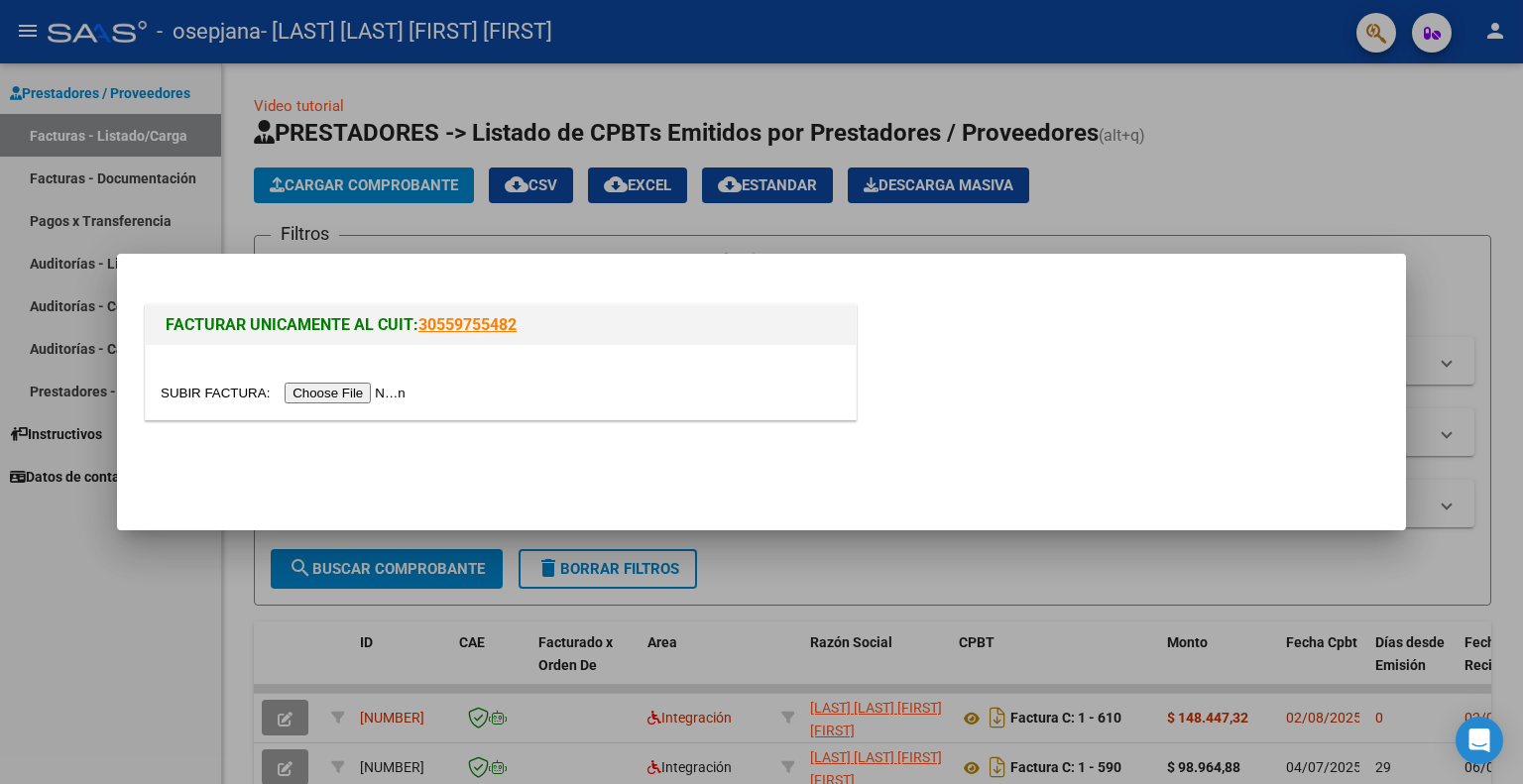 click at bounding box center (286, 392) 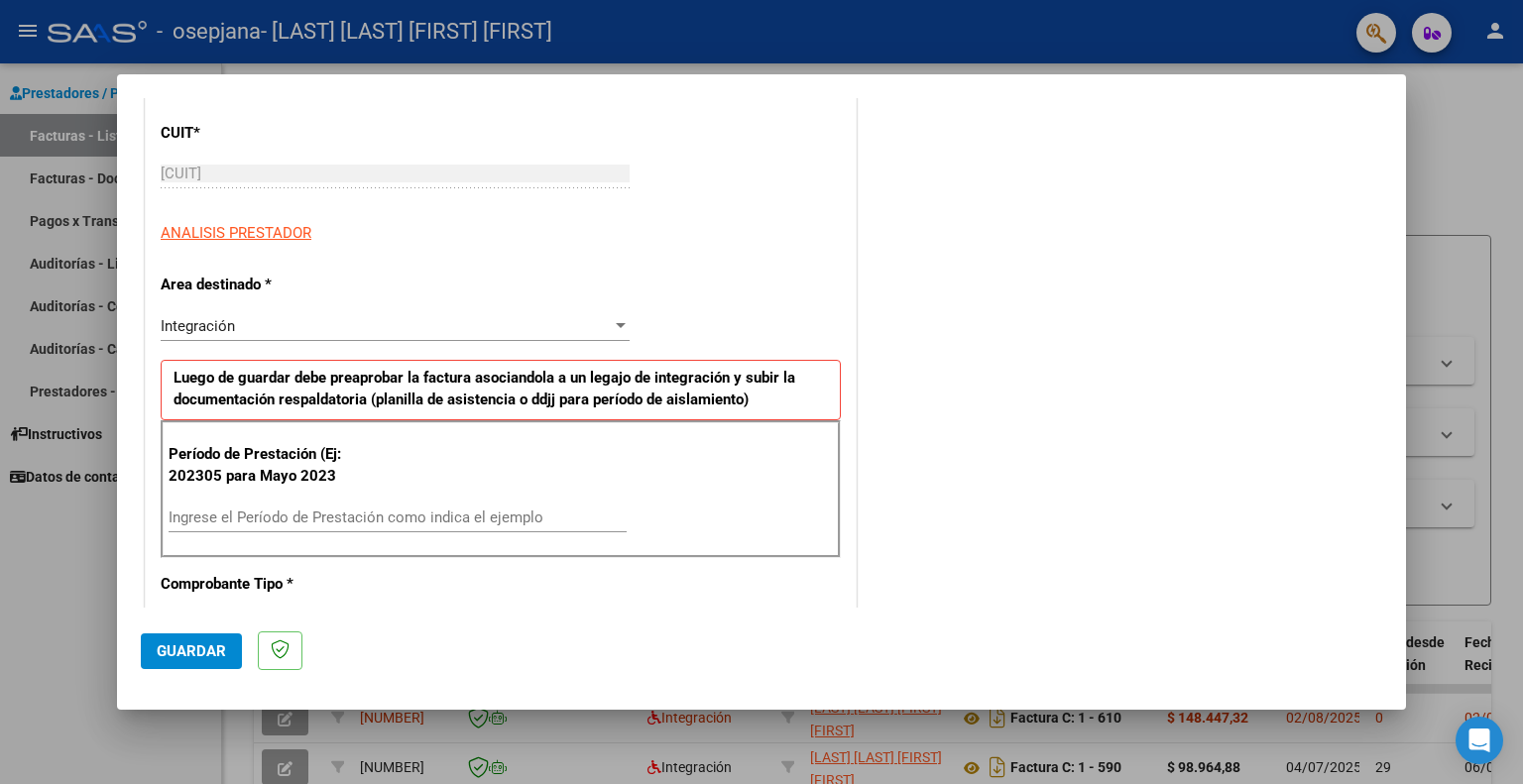 scroll, scrollTop: 262, scrollLeft: 0, axis: vertical 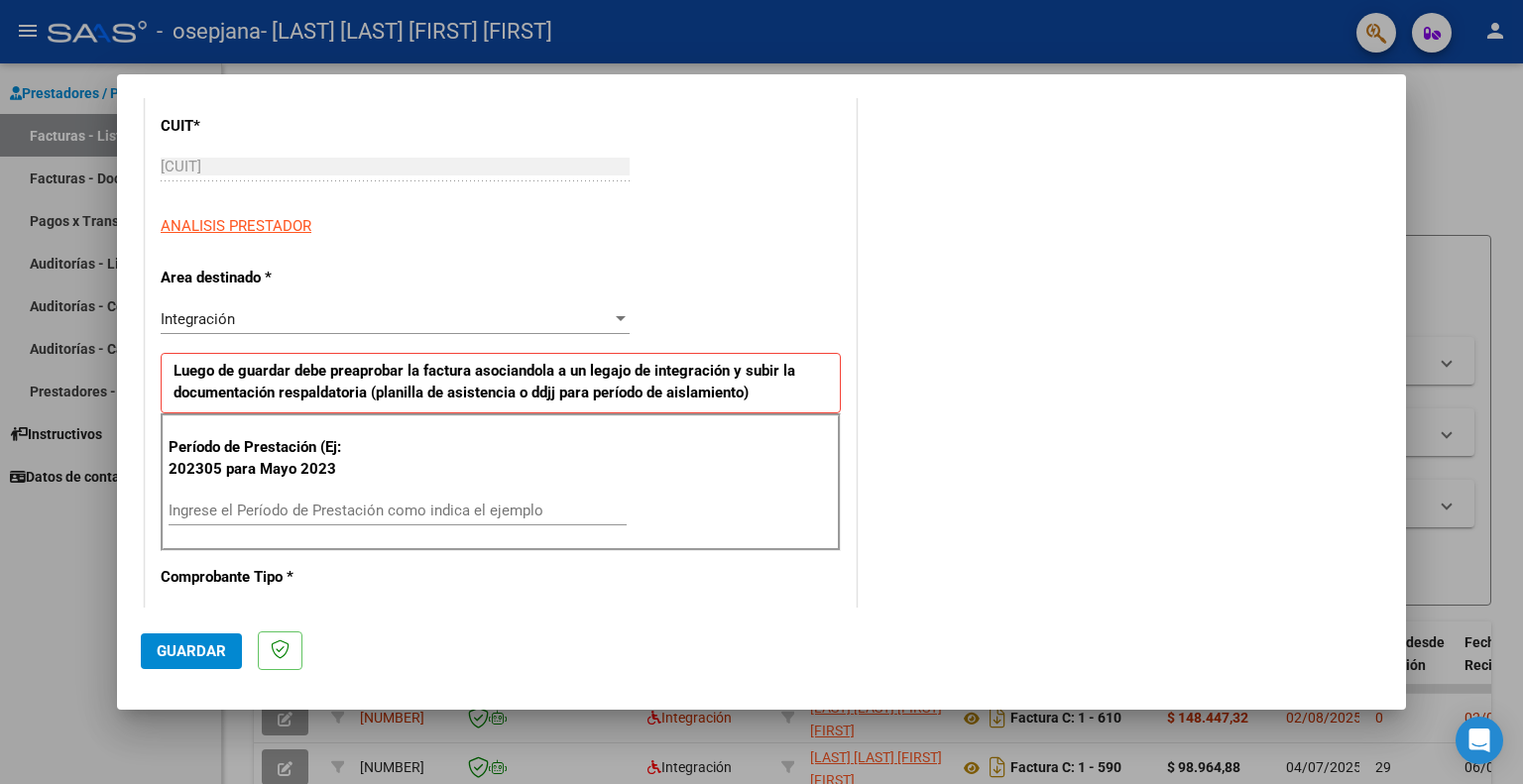 click on "Ingrese el Período de Prestación como indica el ejemplo" at bounding box center [398, 510] 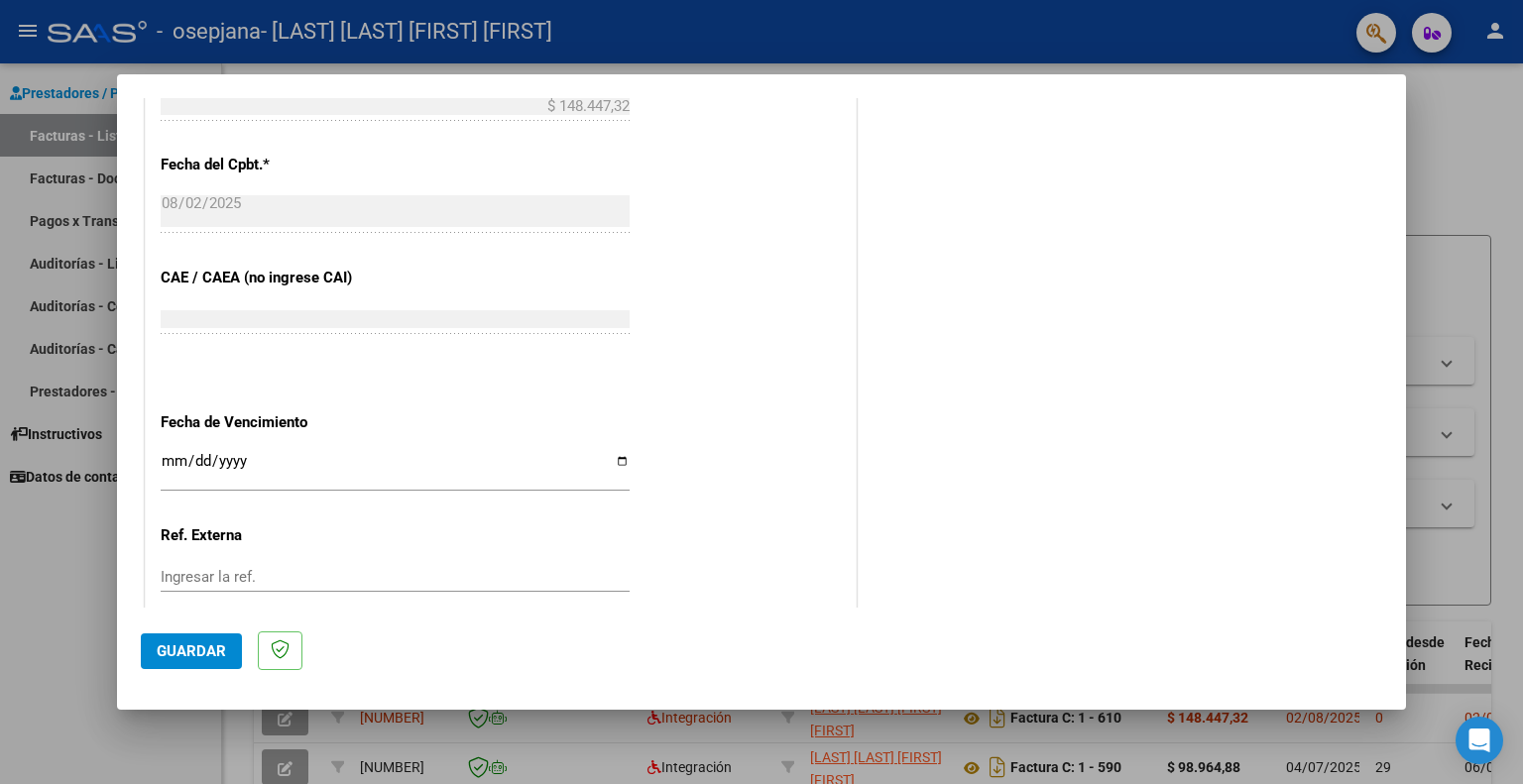 scroll, scrollTop: 1080, scrollLeft: 0, axis: vertical 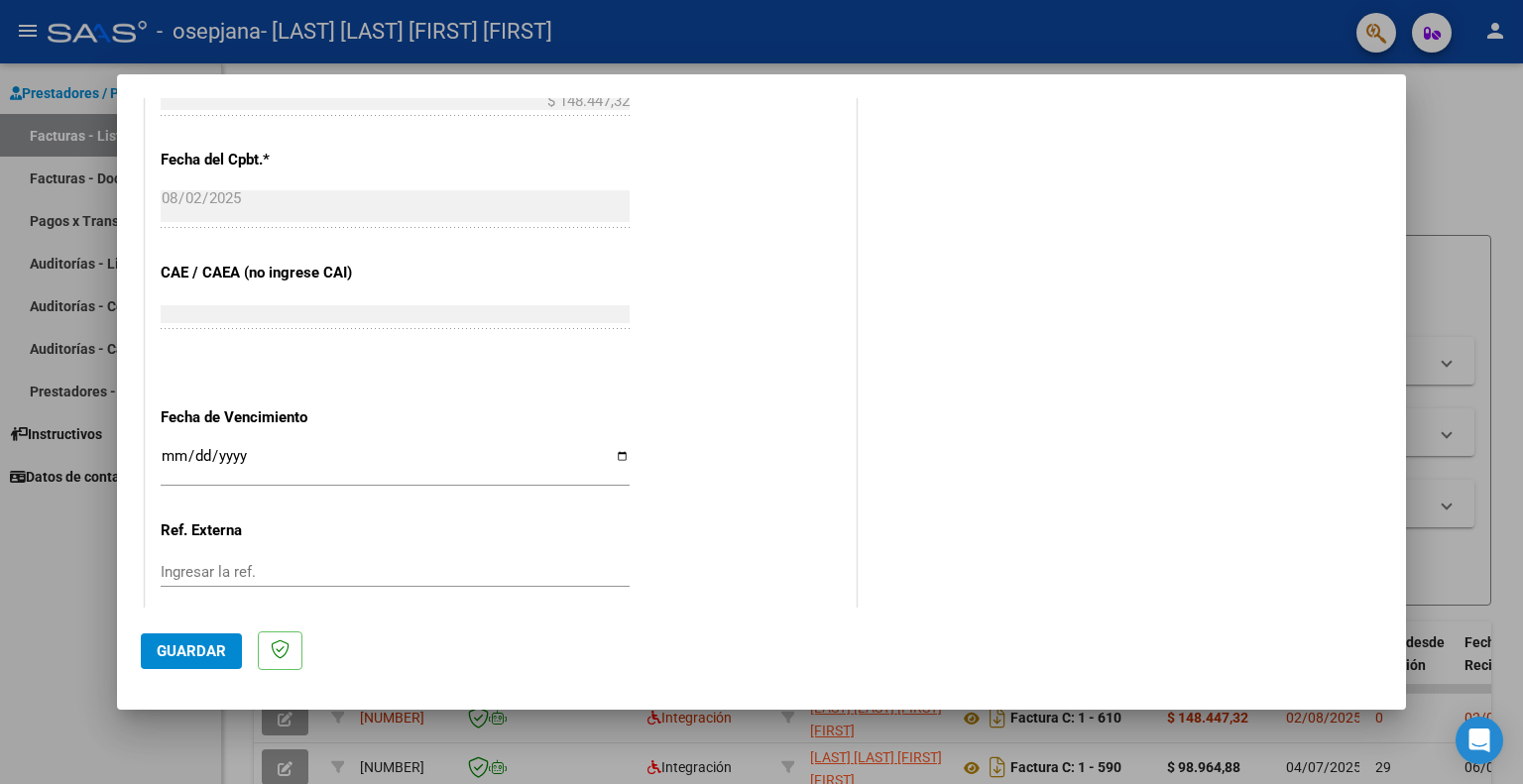 type on "202507" 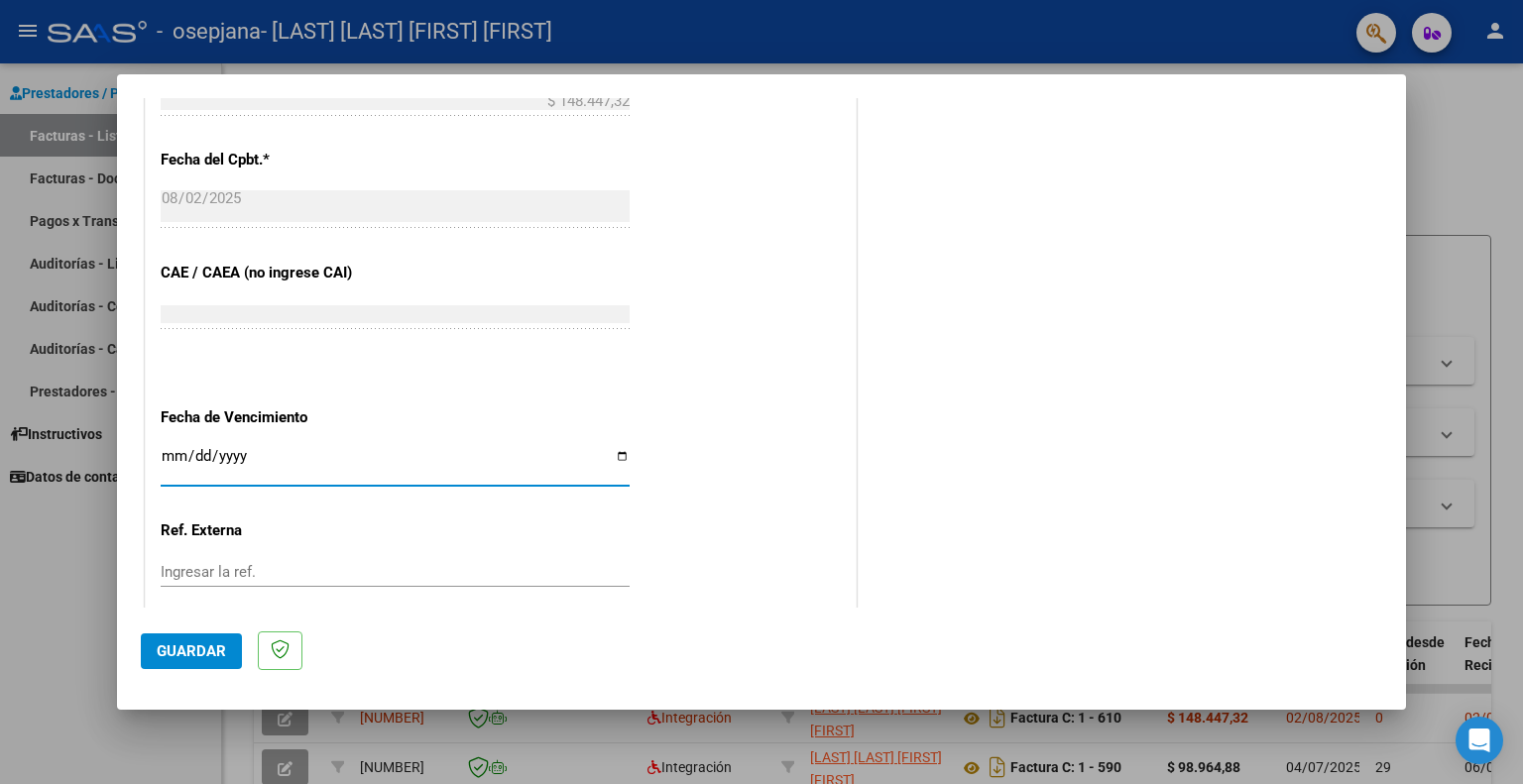 type on "2025-10-31" 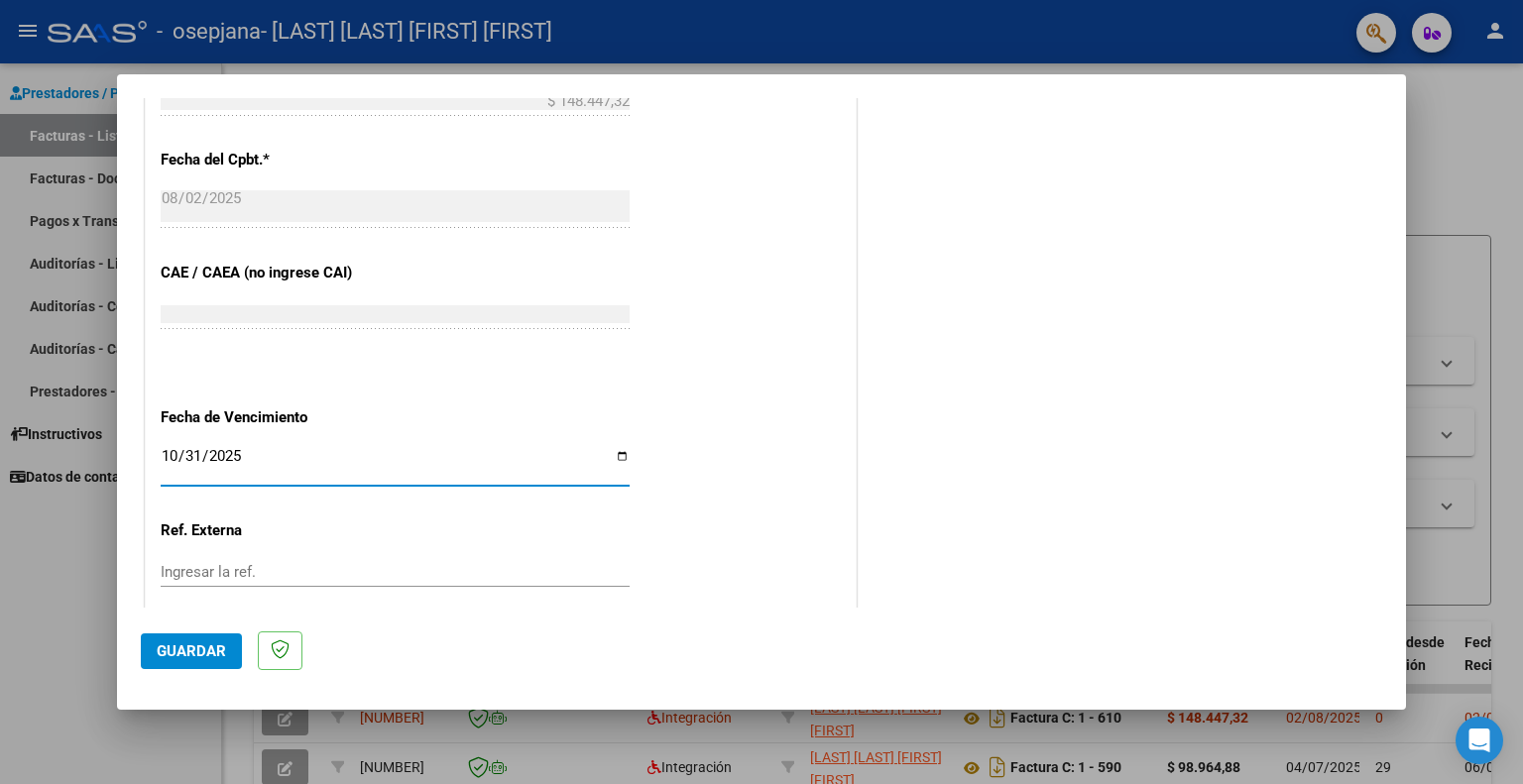 scroll, scrollTop: 1194, scrollLeft: 0, axis: vertical 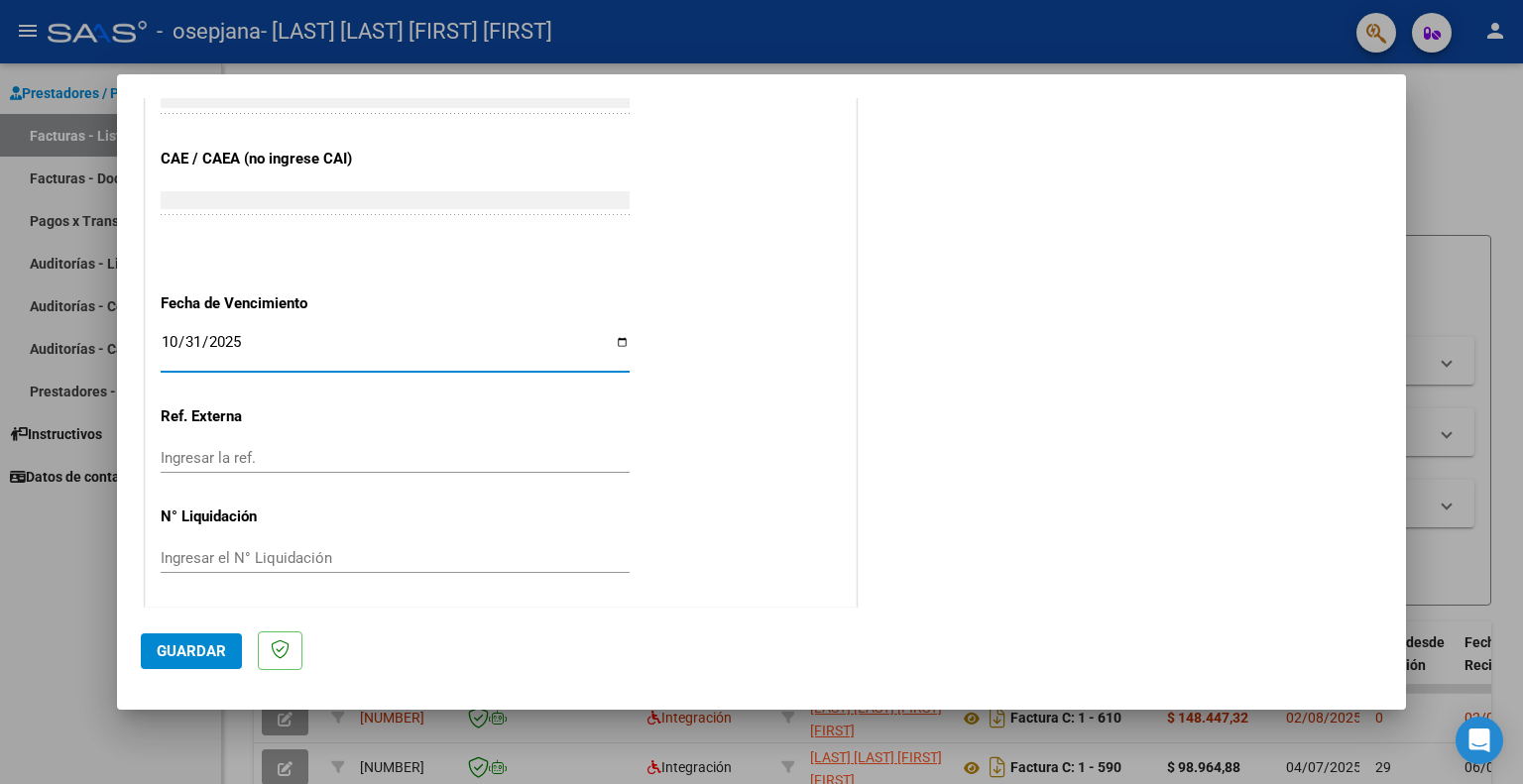 click on "Guardar" 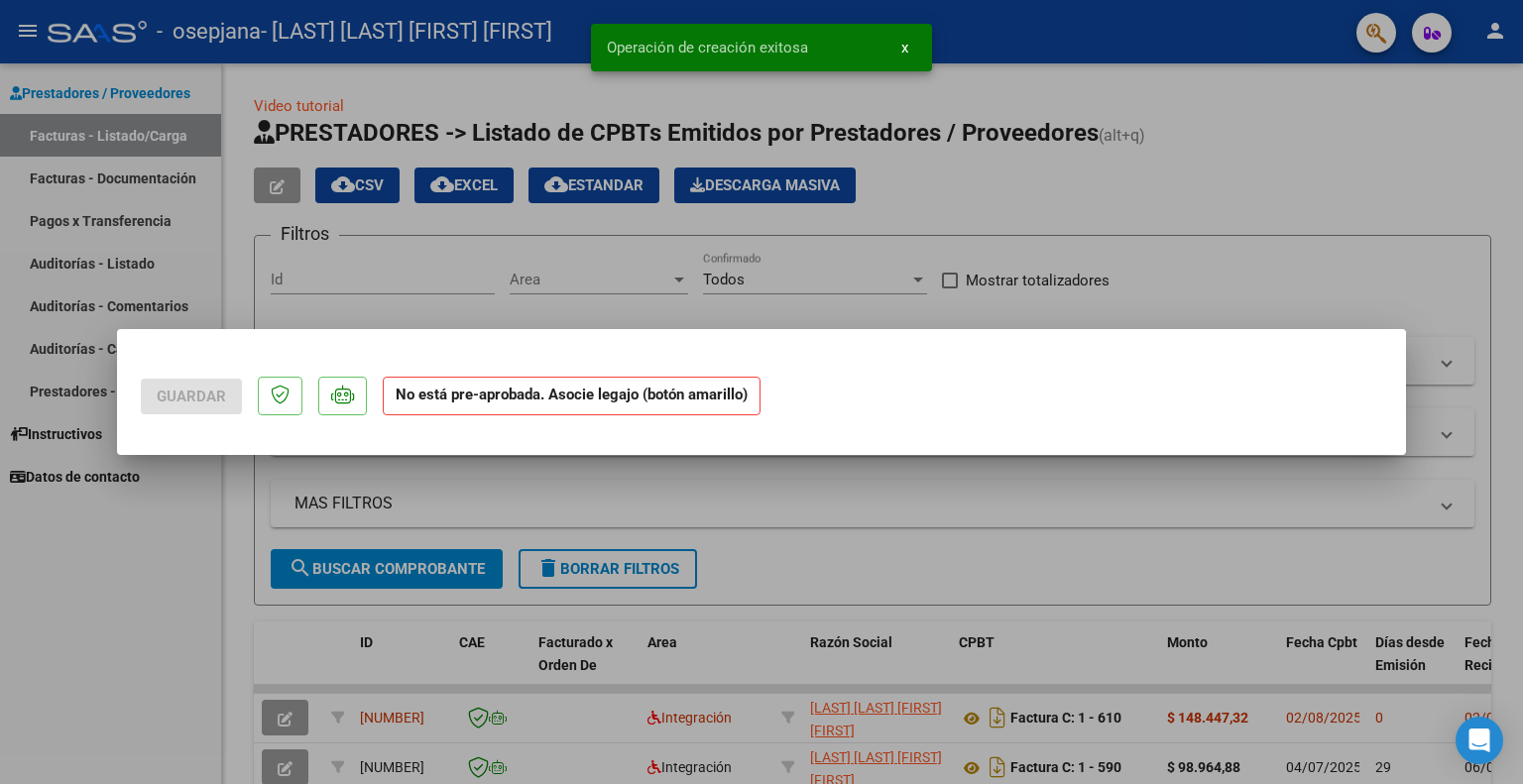 scroll, scrollTop: 0, scrollLeft: 0, axis: both 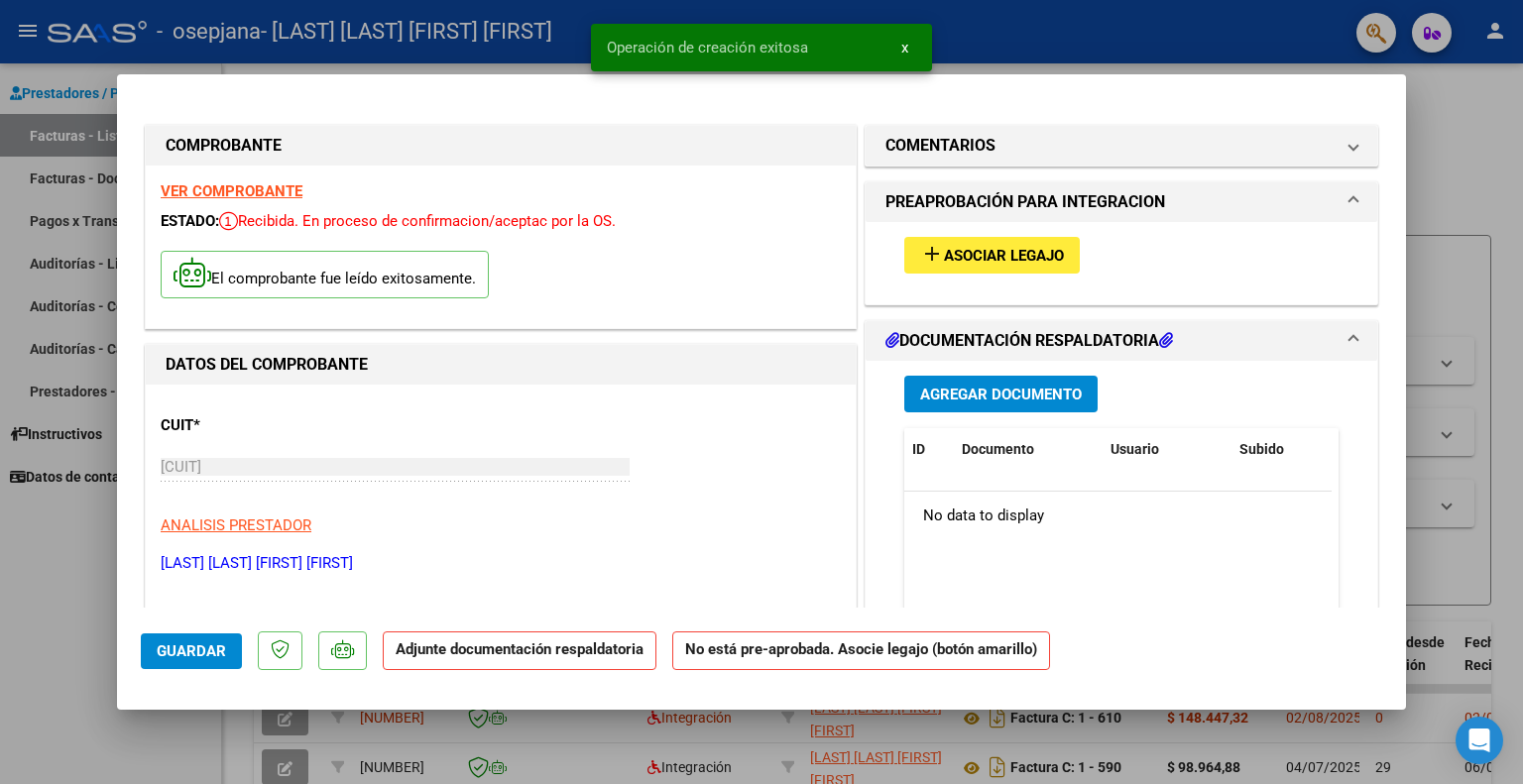click on "Asociar Legajo" at bounding box center (1003, 256) 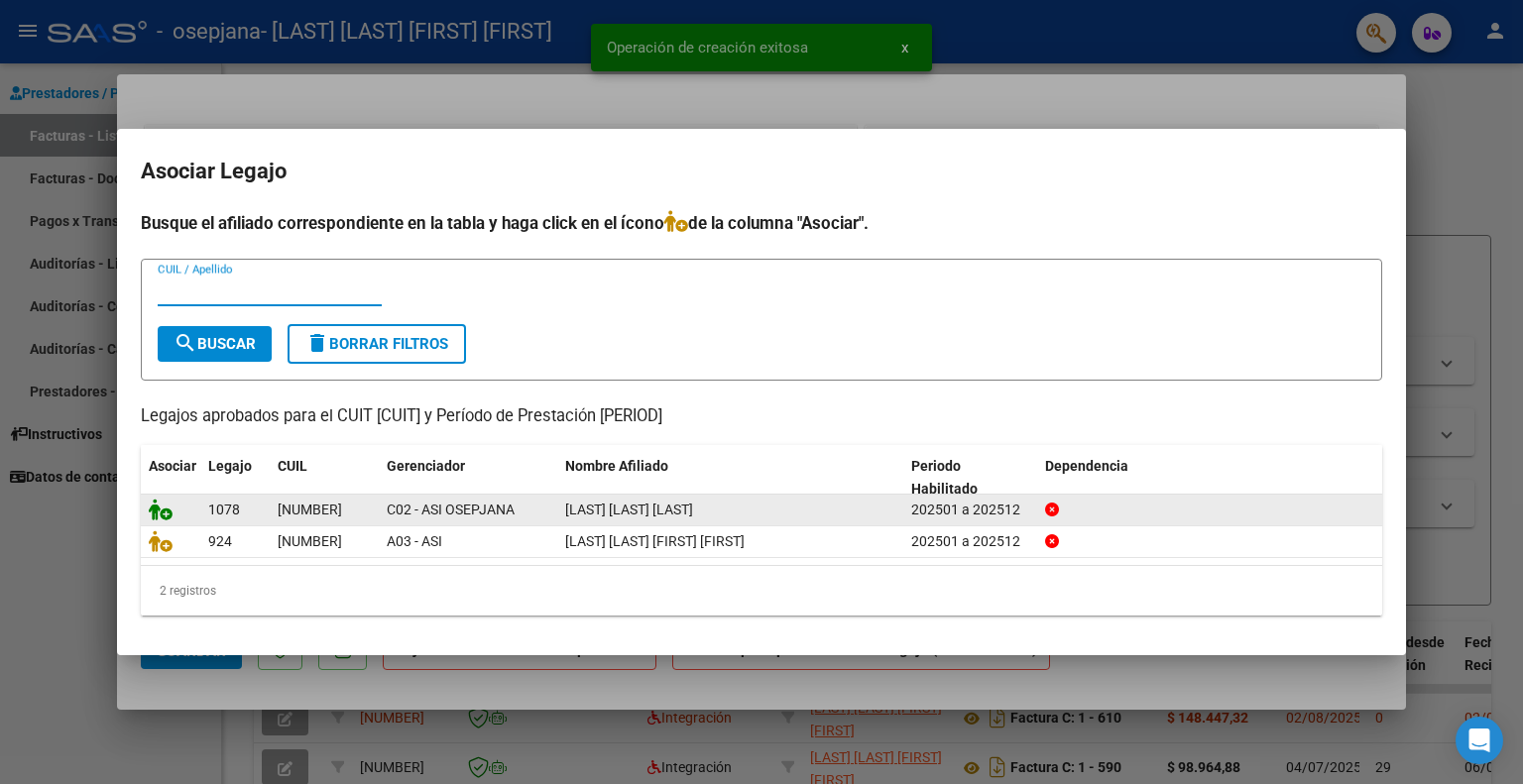 click 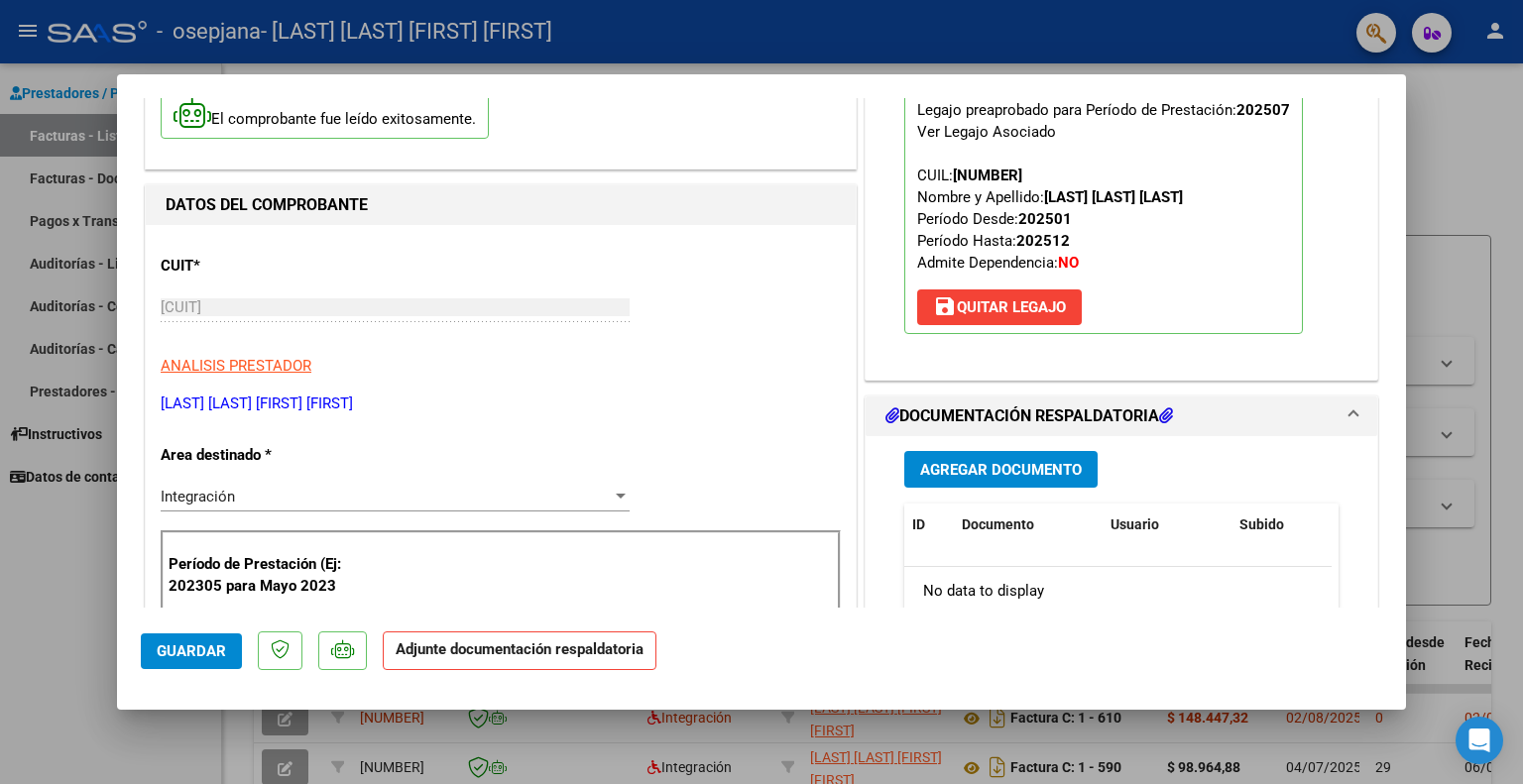 scroll, scrollTop: 174, scrollLeft: 0, axis: vertical 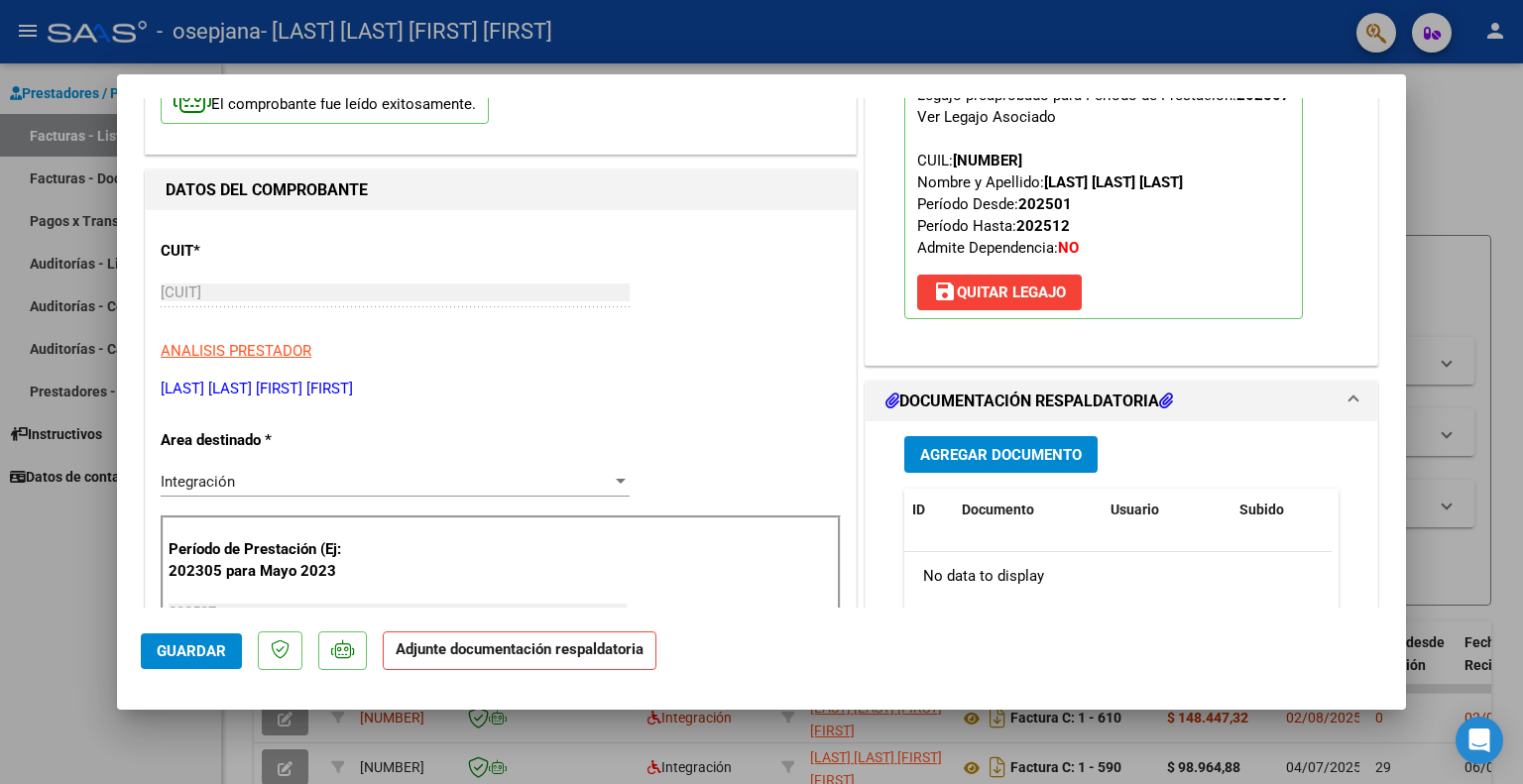 click on "Agregar Documento" at bounding box center [1000, 455] 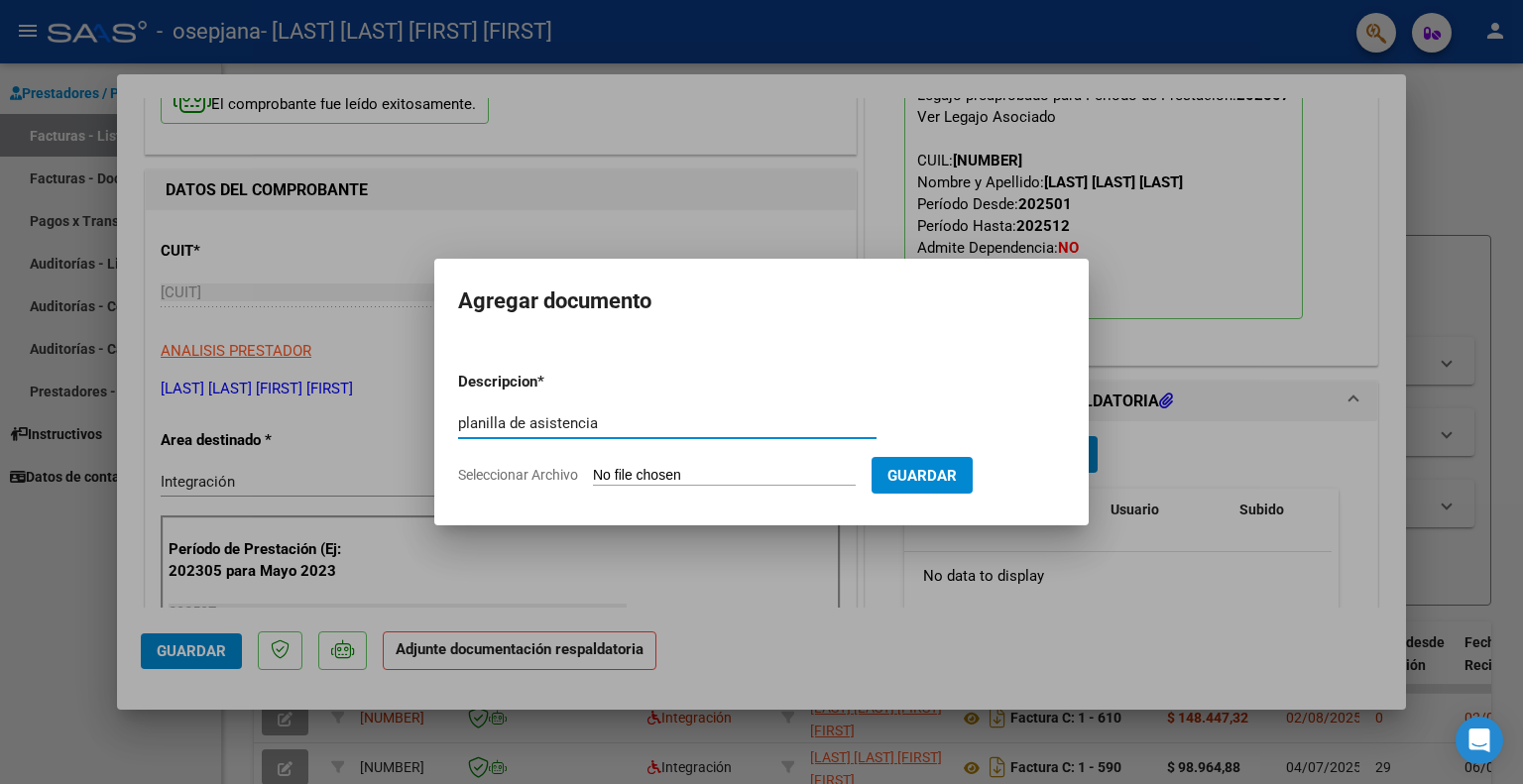 type on "planilla de asistencia" 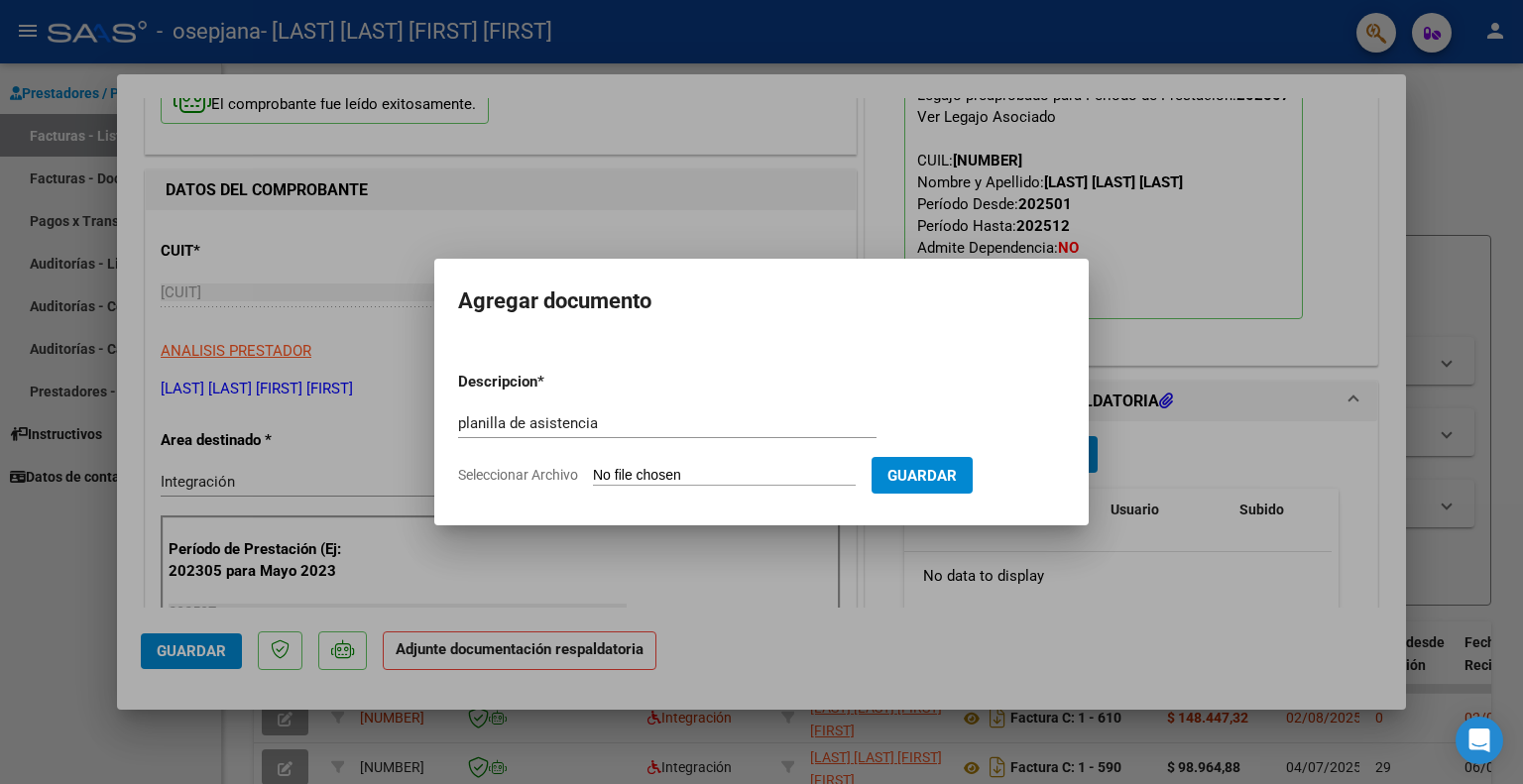 type on "C:\fakepath\[LAST] [MONTH].pdf" 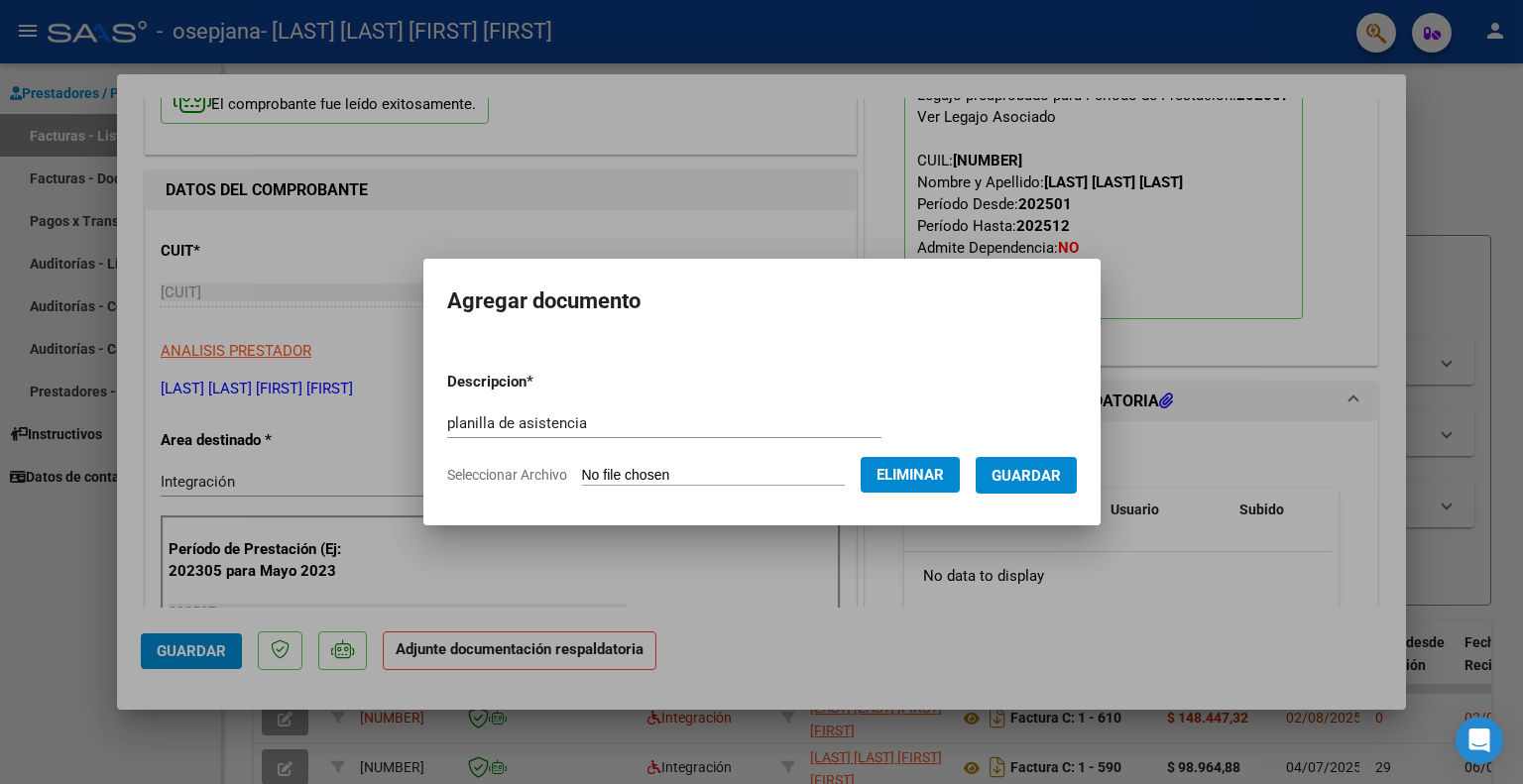 click on "Guardar" at bounding box center (1026, 476) 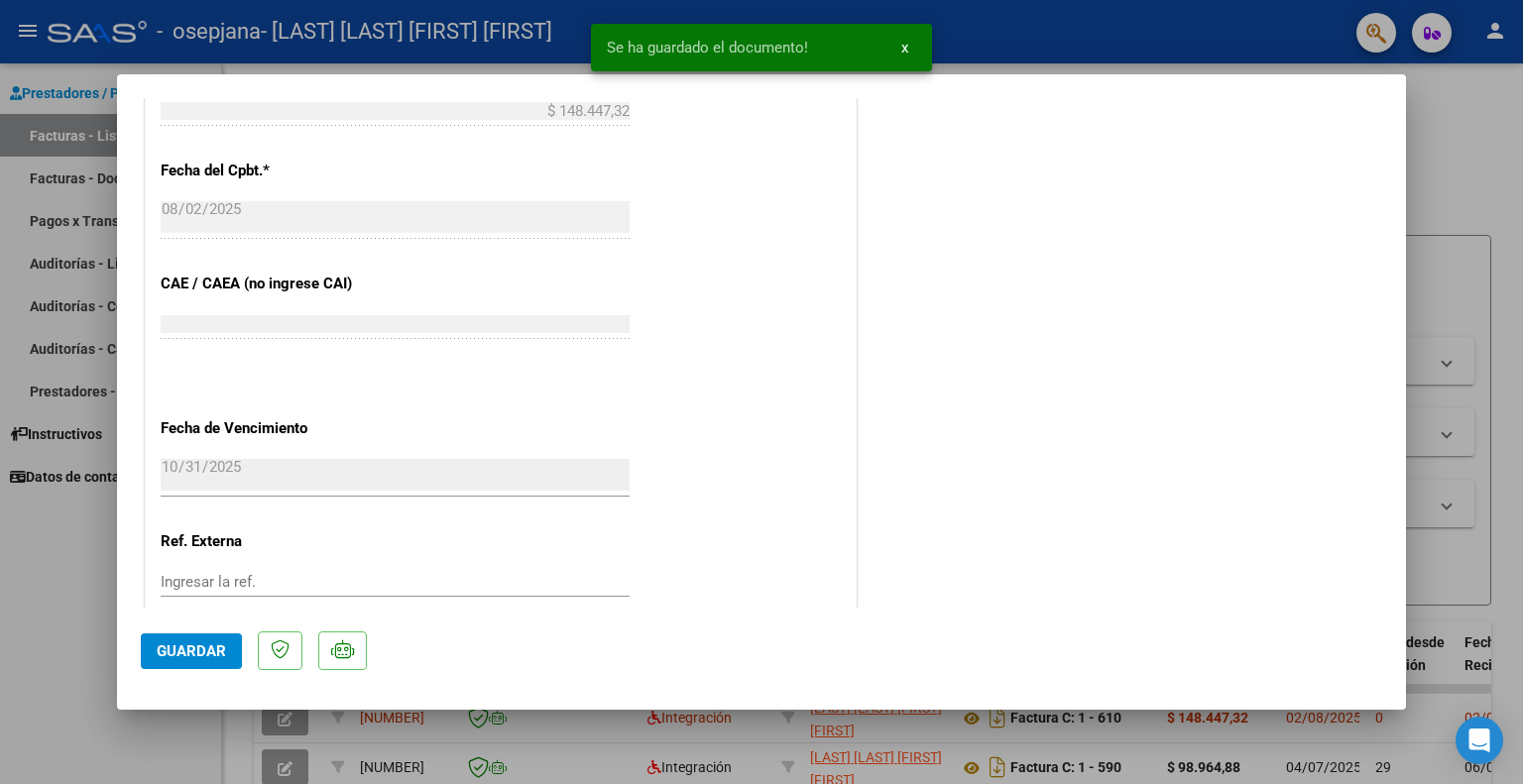 scroll, scrollTop: 1262, scrollLeft: 0, axis: vertical 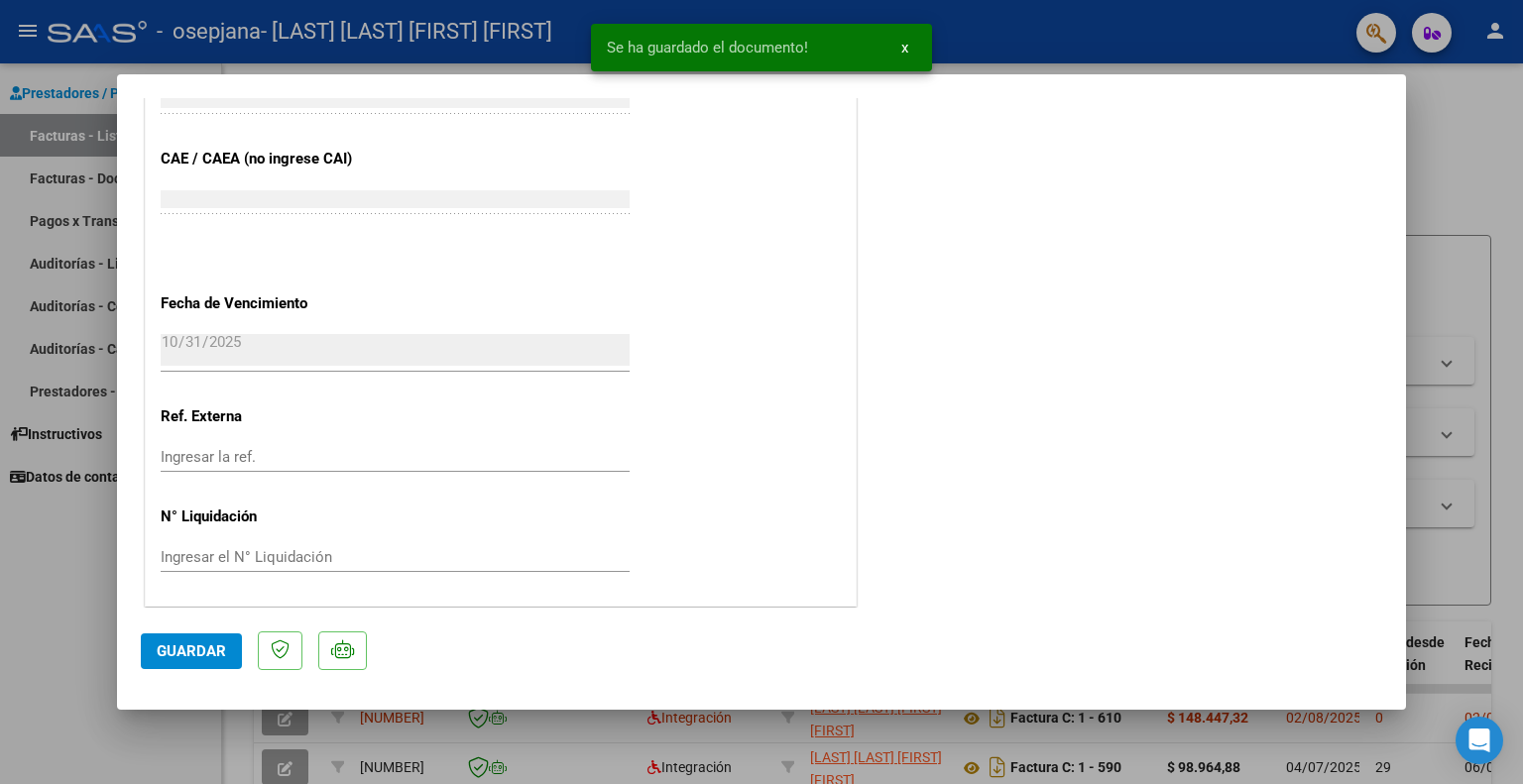 click on "Guardar" 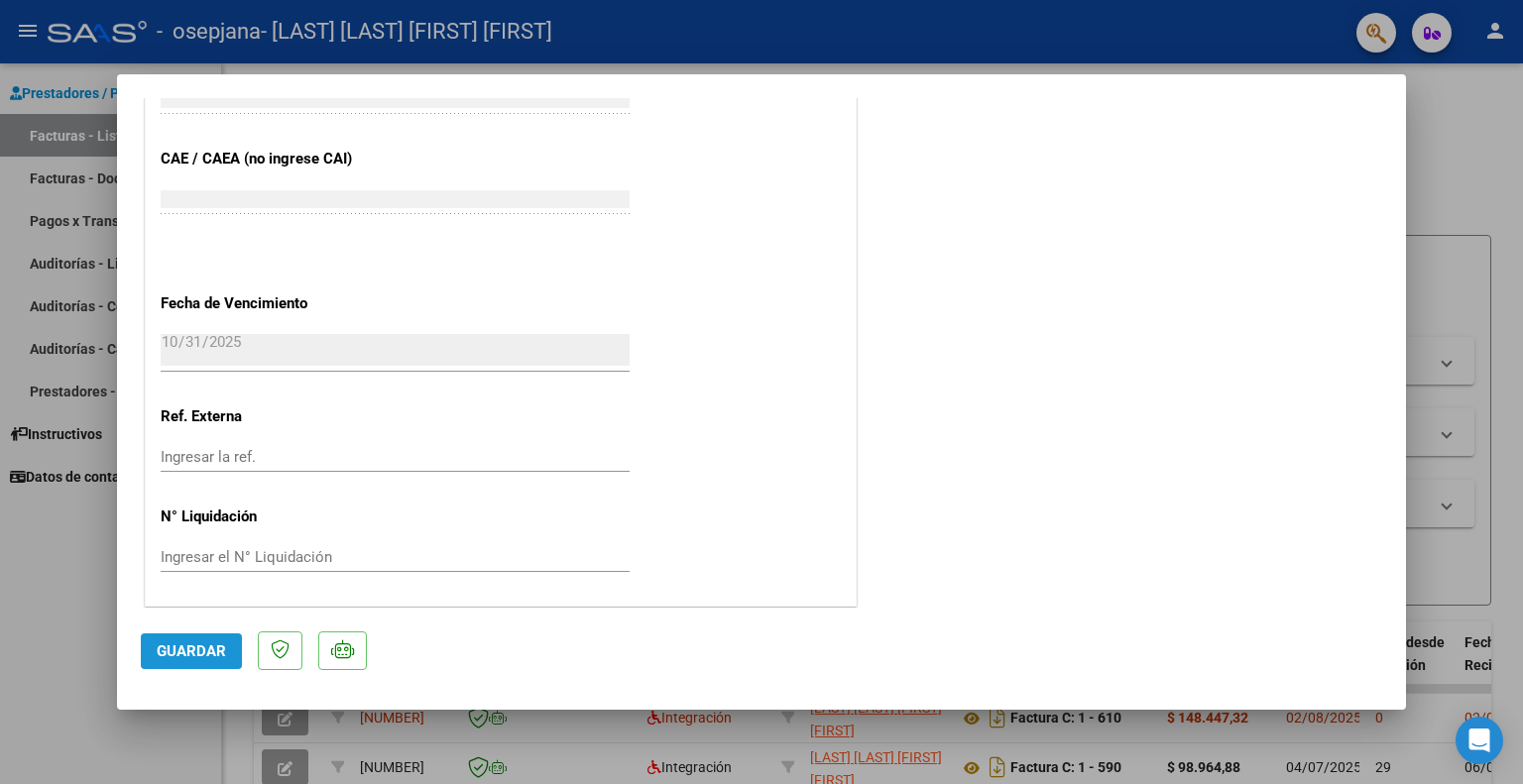 click on "Guardar" 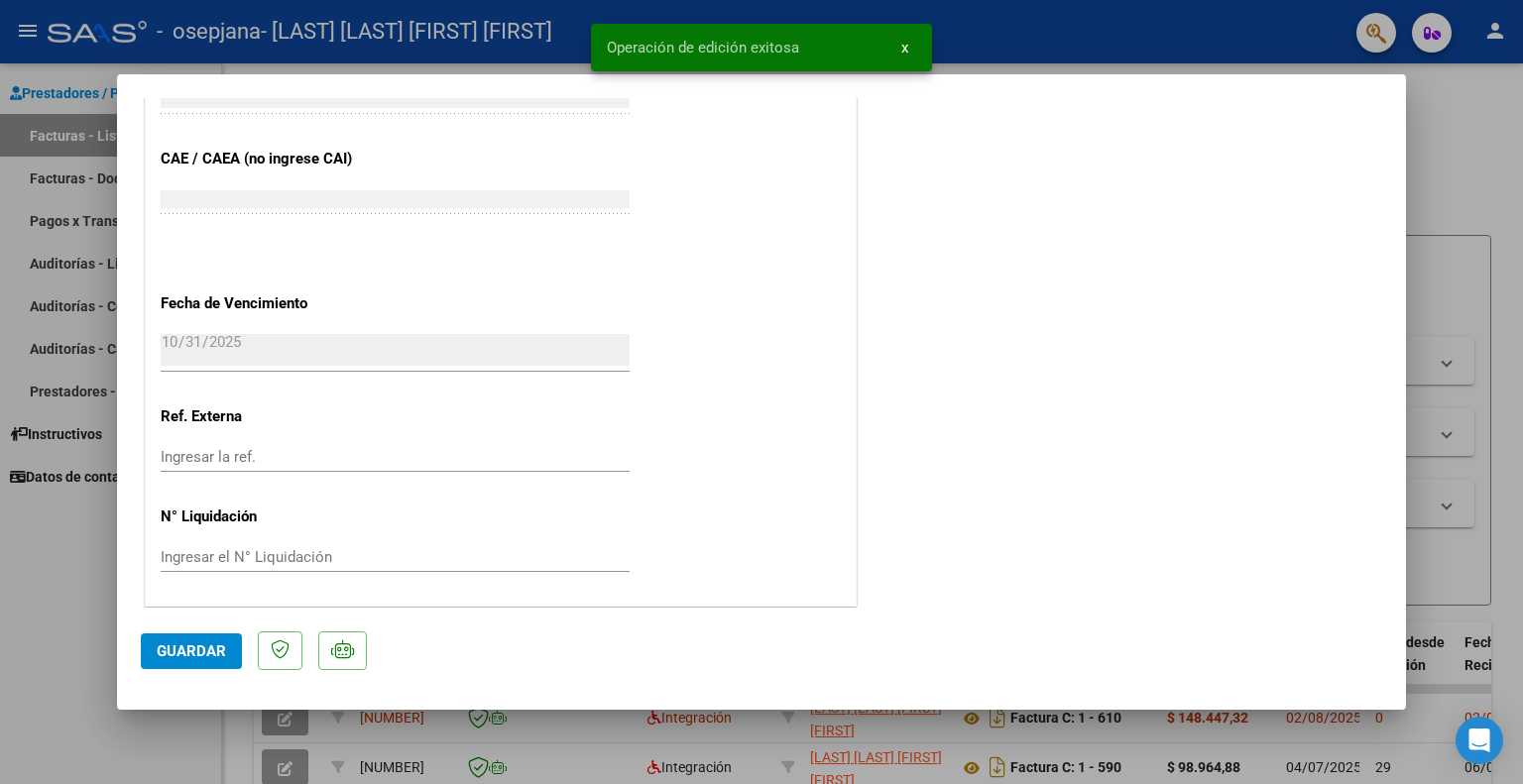 click at bounding box center [762, 392] 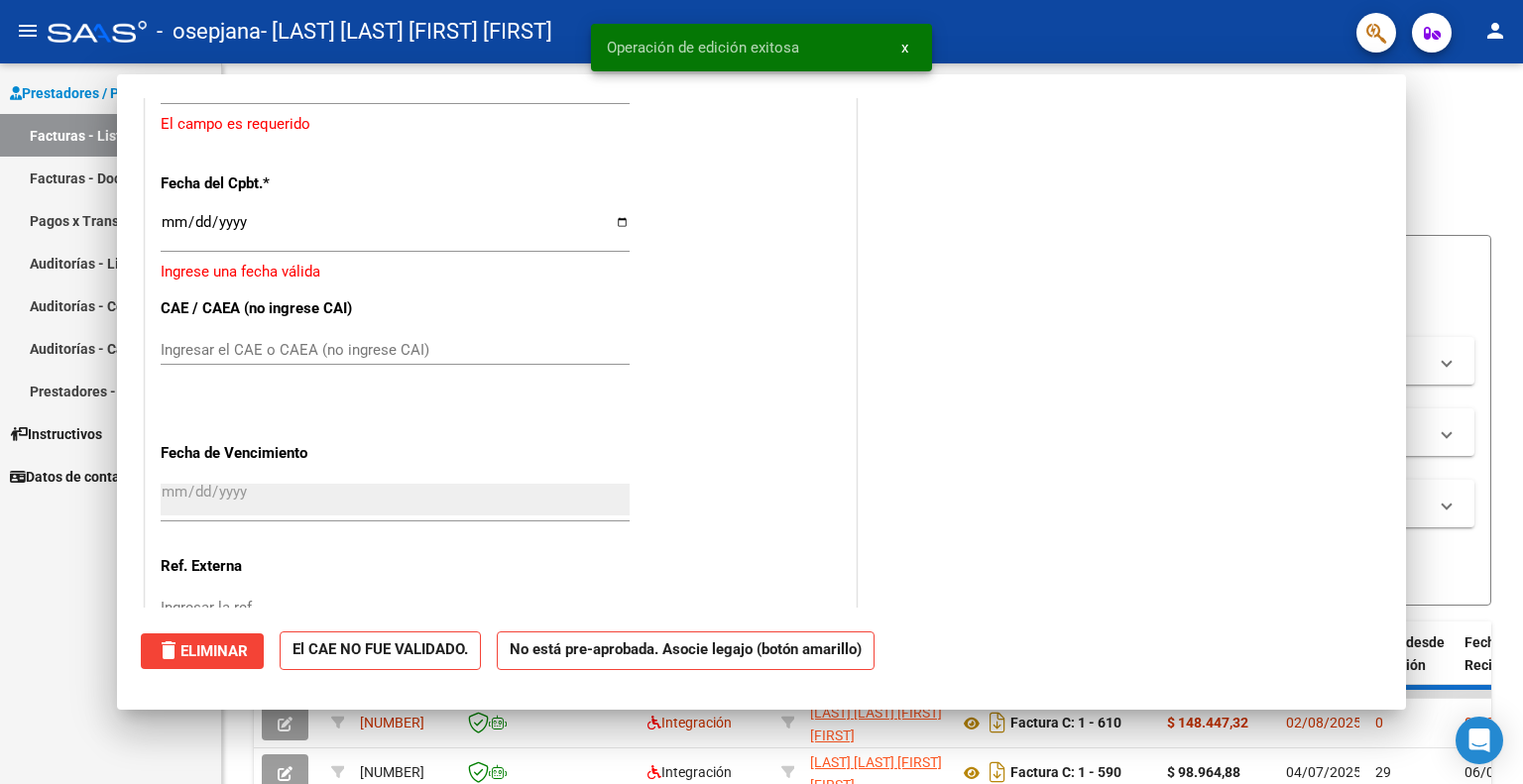 scroll, scrollTop: 1400, scrollLeft: 0, axis: vertical 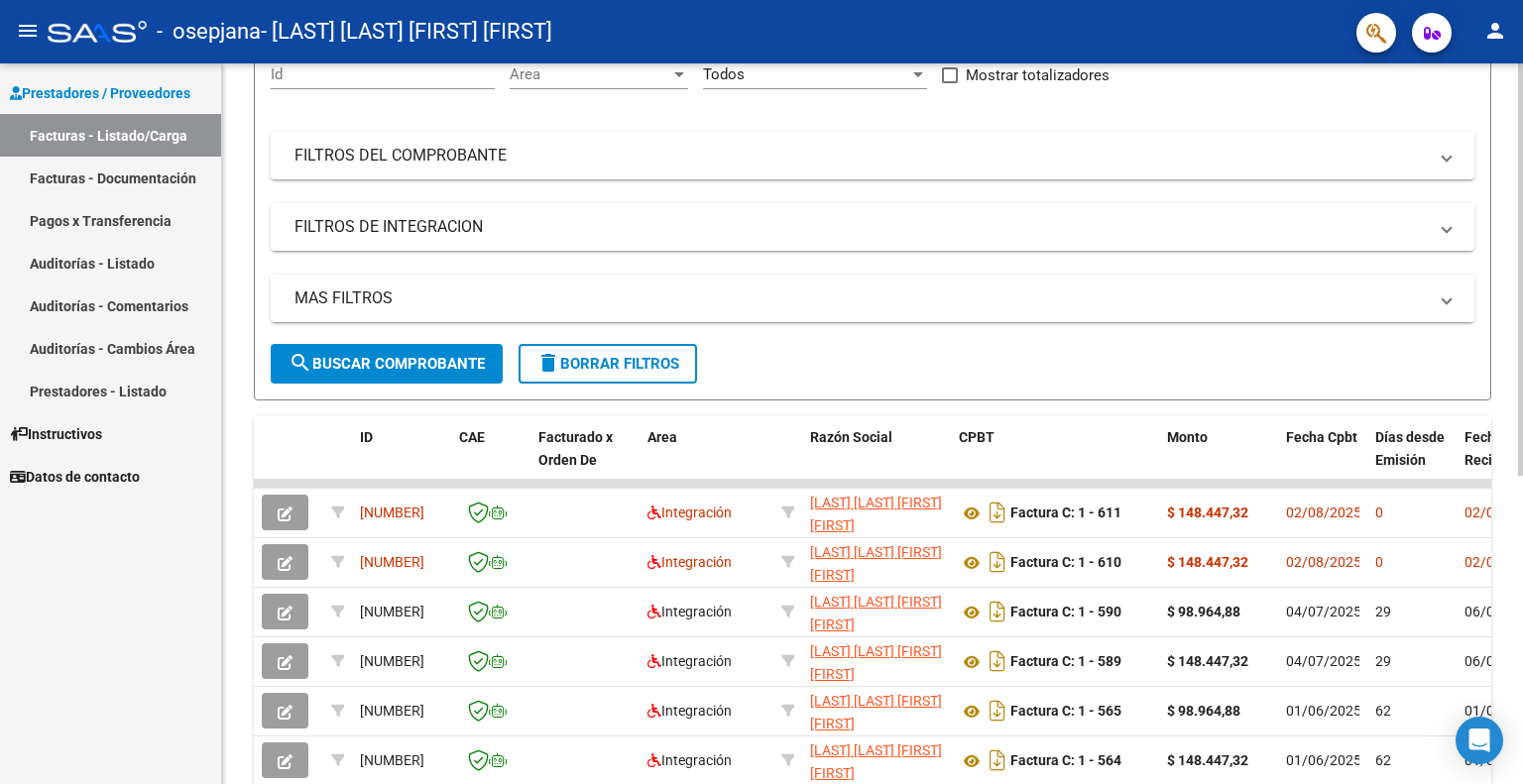 click on "MAS FILTROS" at bounding box center (873, 298) 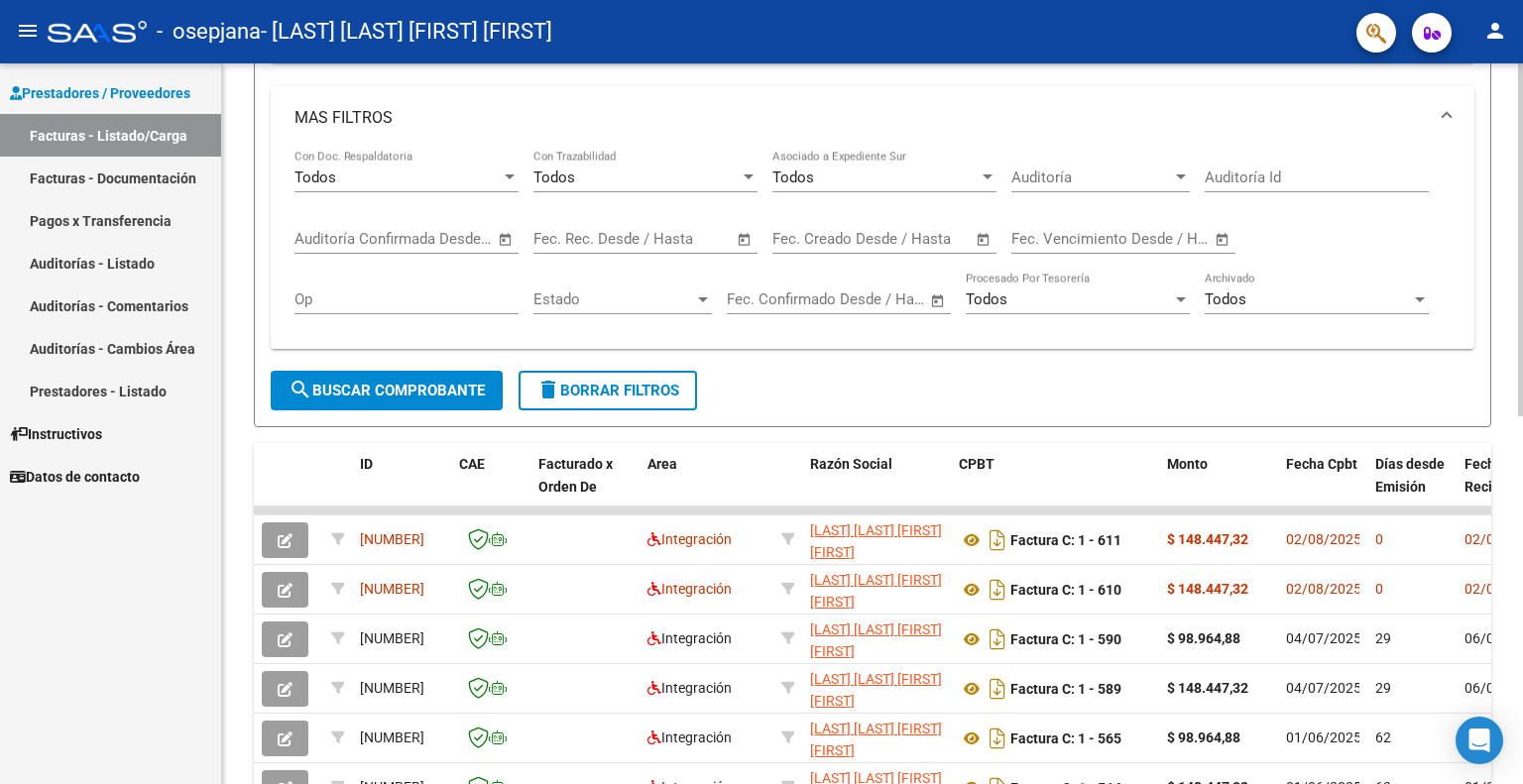 scroll, scrollTop: 406, scrollLeft: 0, axis: vertical 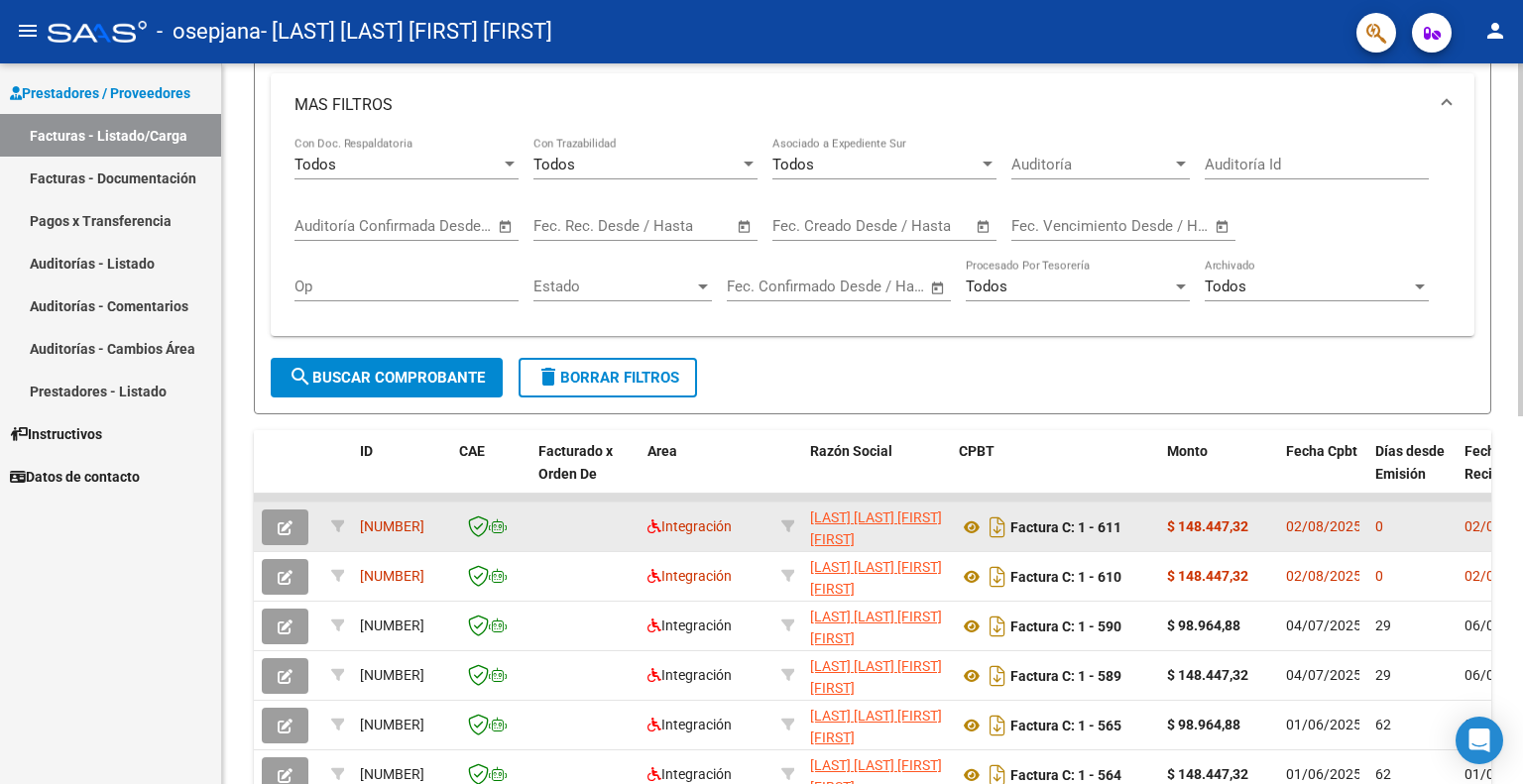 click 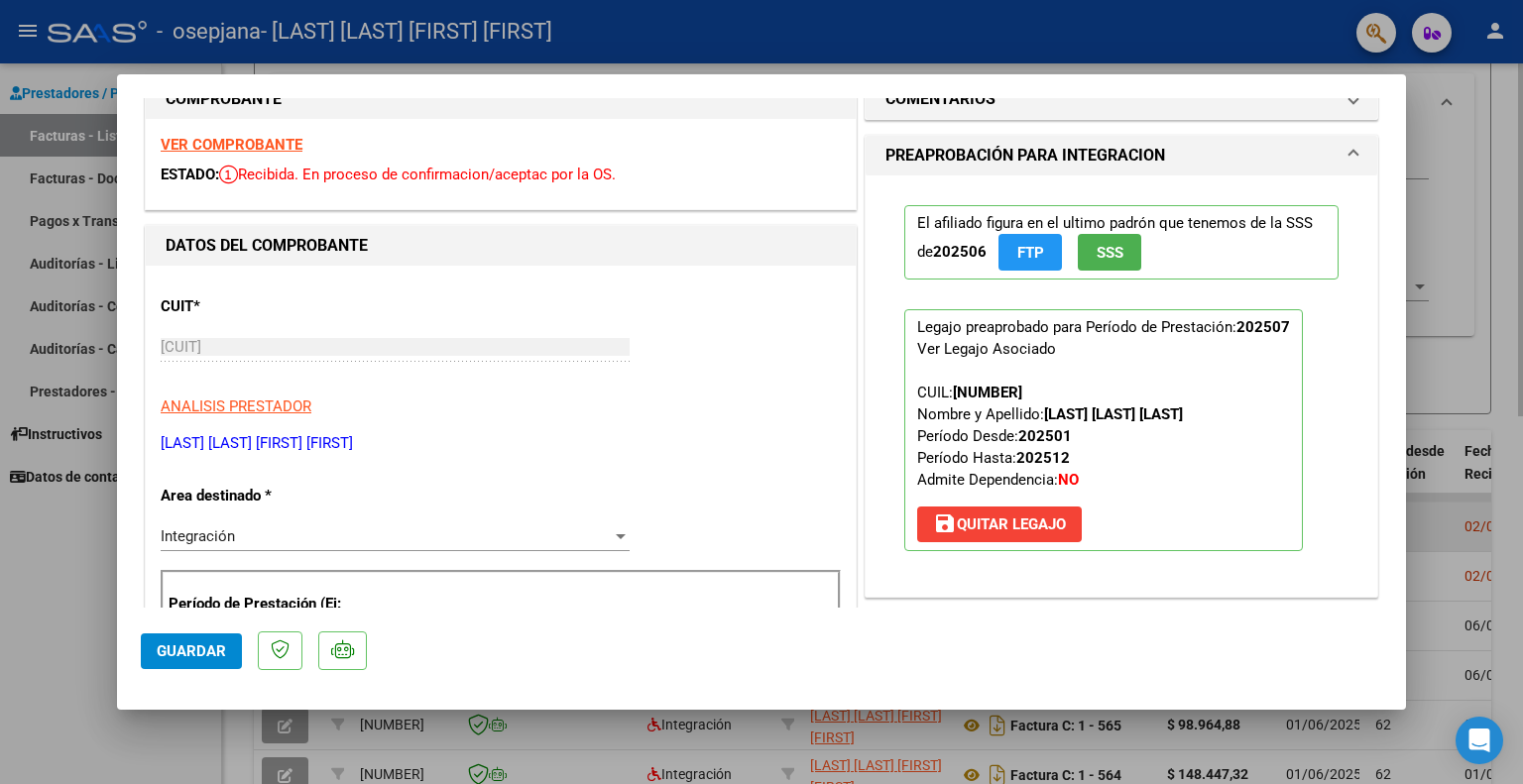 scroll, scrollTop: 0, scrollLeft: 0, axis: both 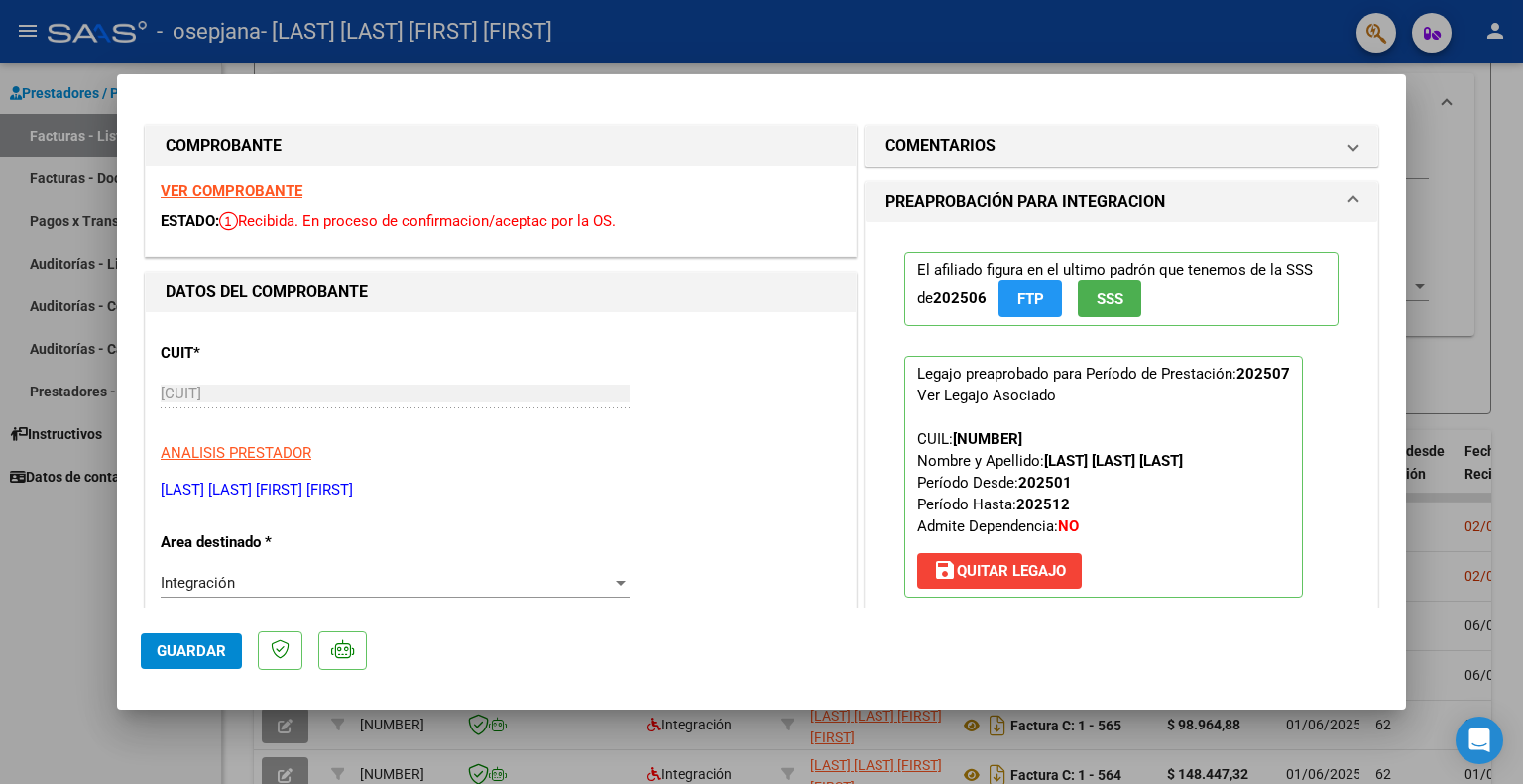 click on "VER COMPROBANTE" at bounding box center [231, 191] 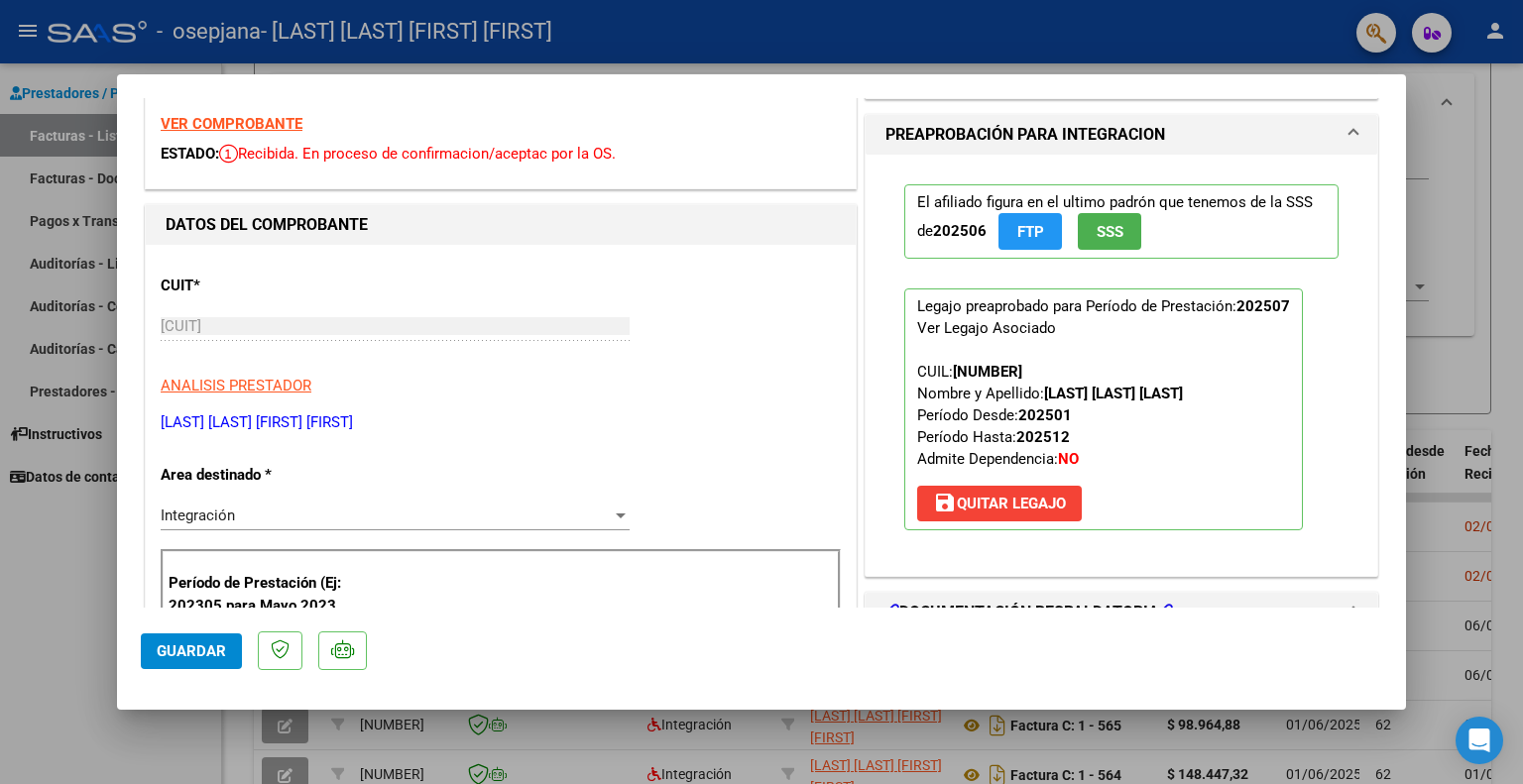 scroll, scrollTop: 0, scrollLeft: 0, axis: both 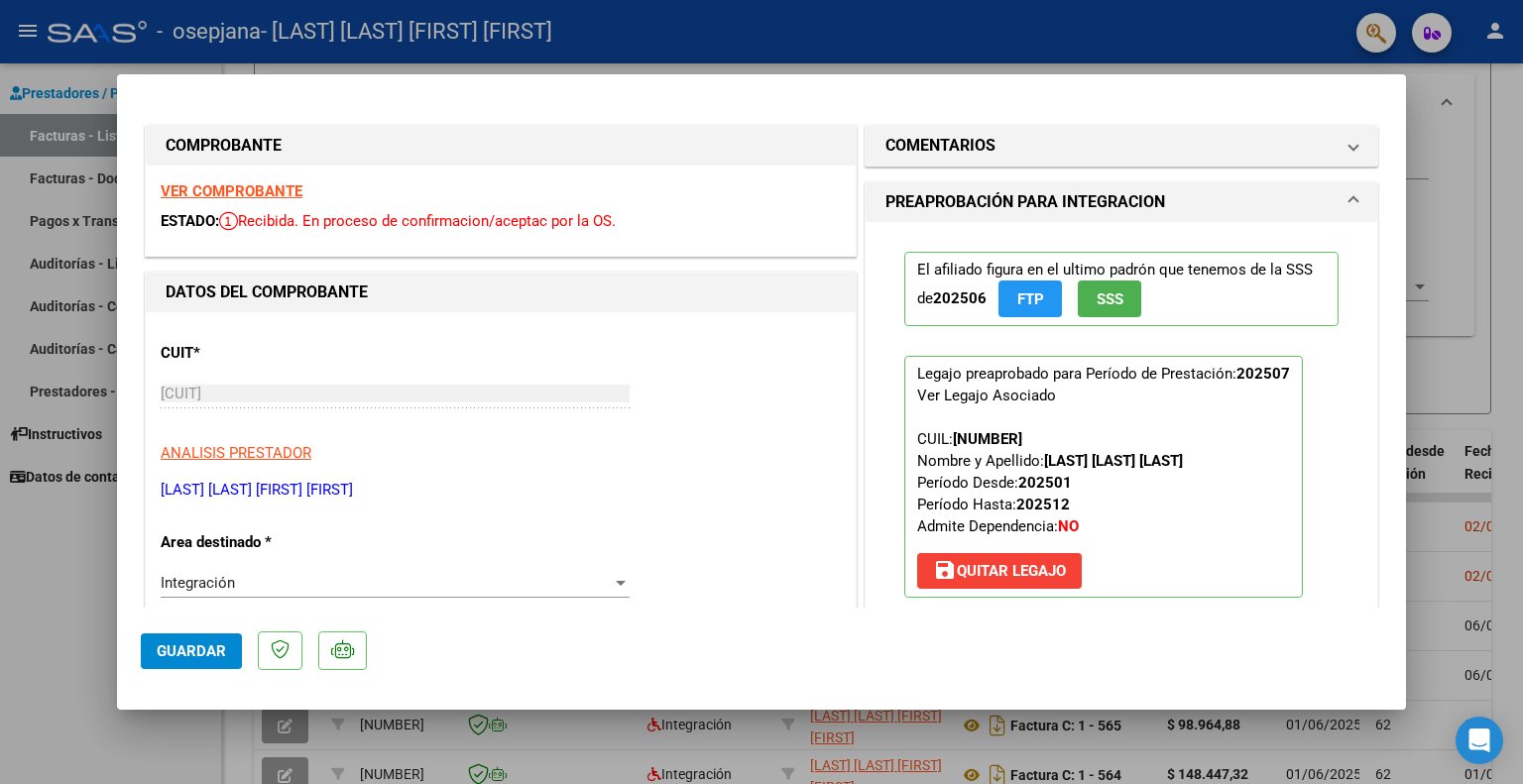 click on "save  Quitar Legajo" at bounding box center (999, 571) 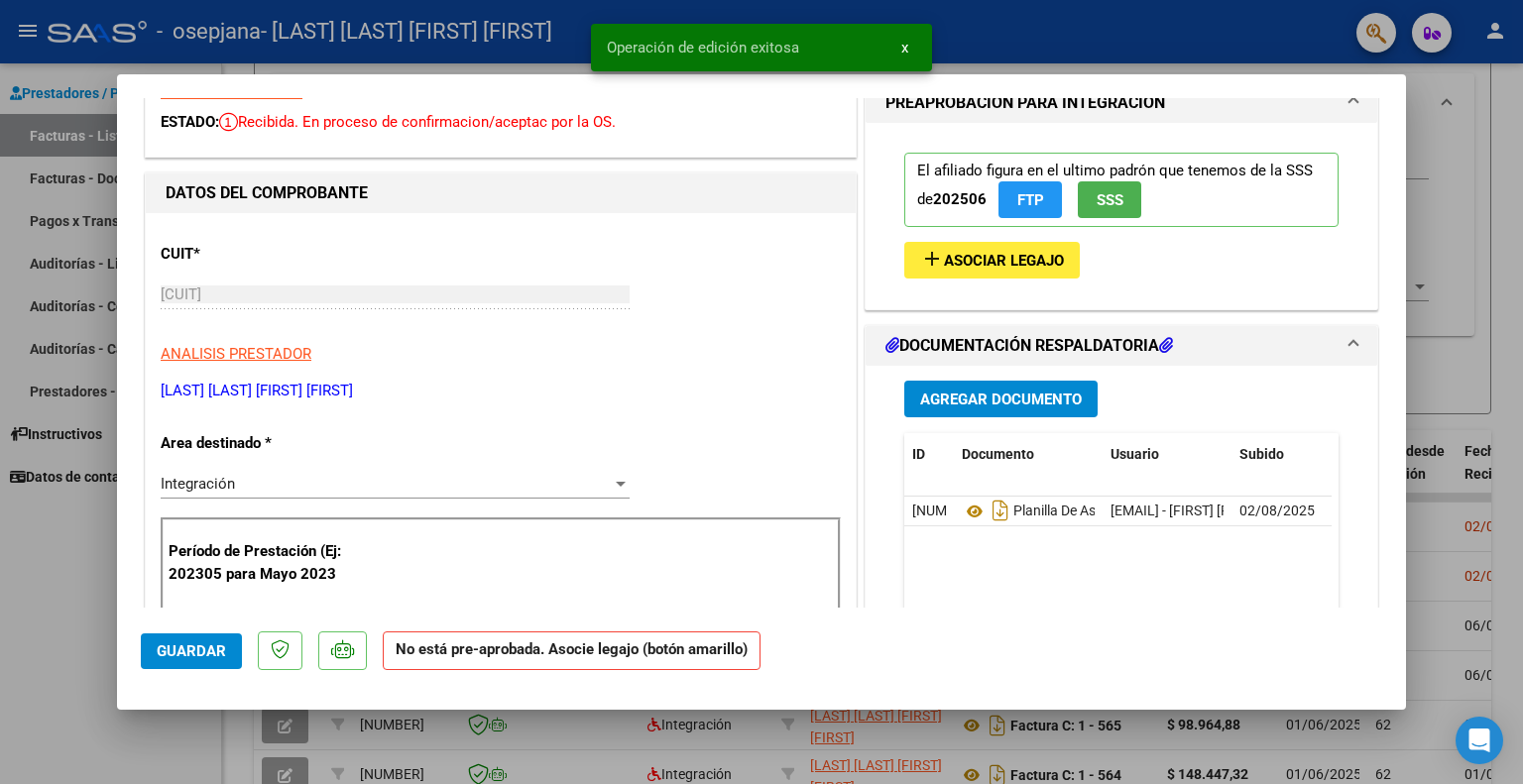 scroll, scrollTop: 0, scrollLeft: 0, axis: both 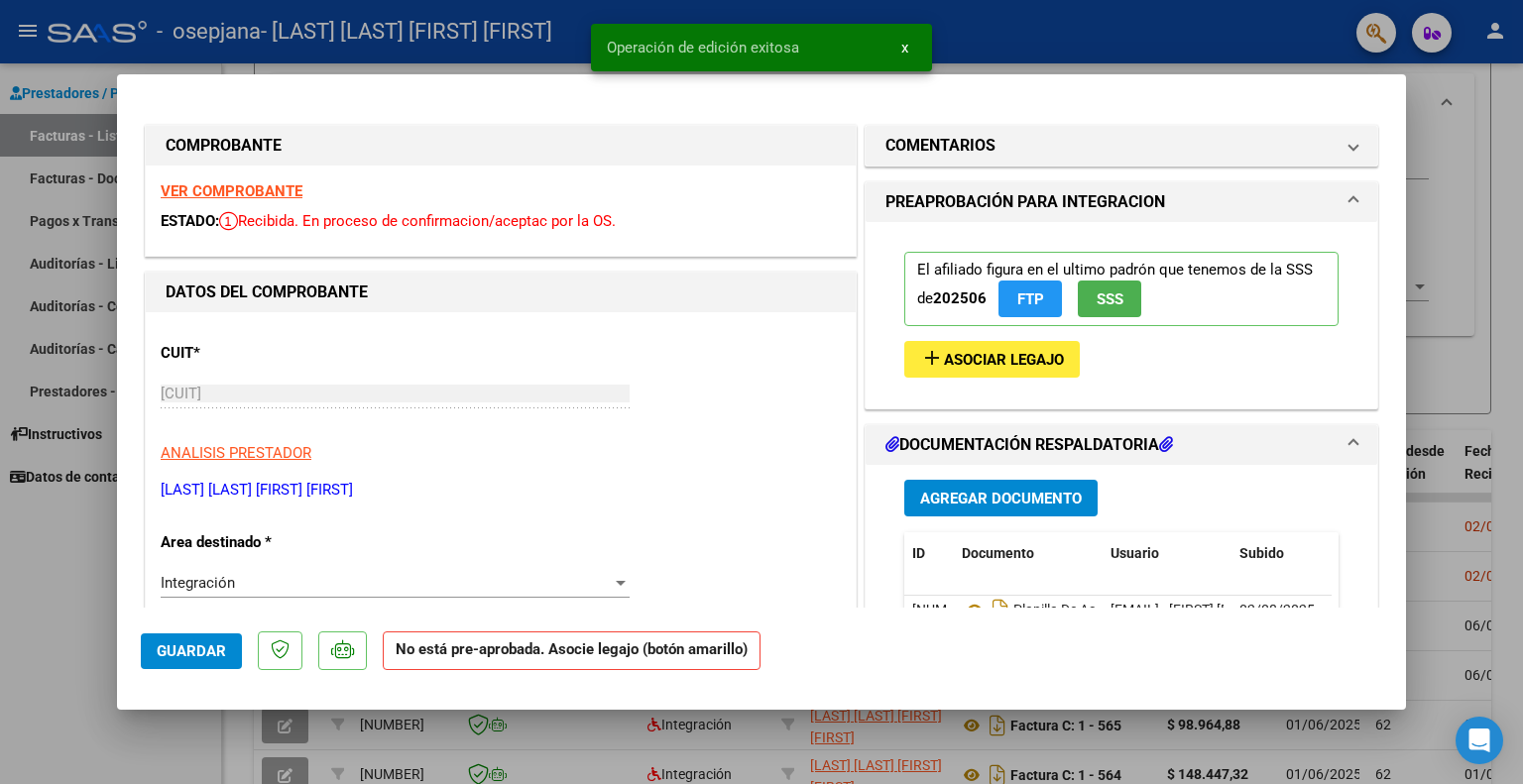 click at bounding box center (228, 221) 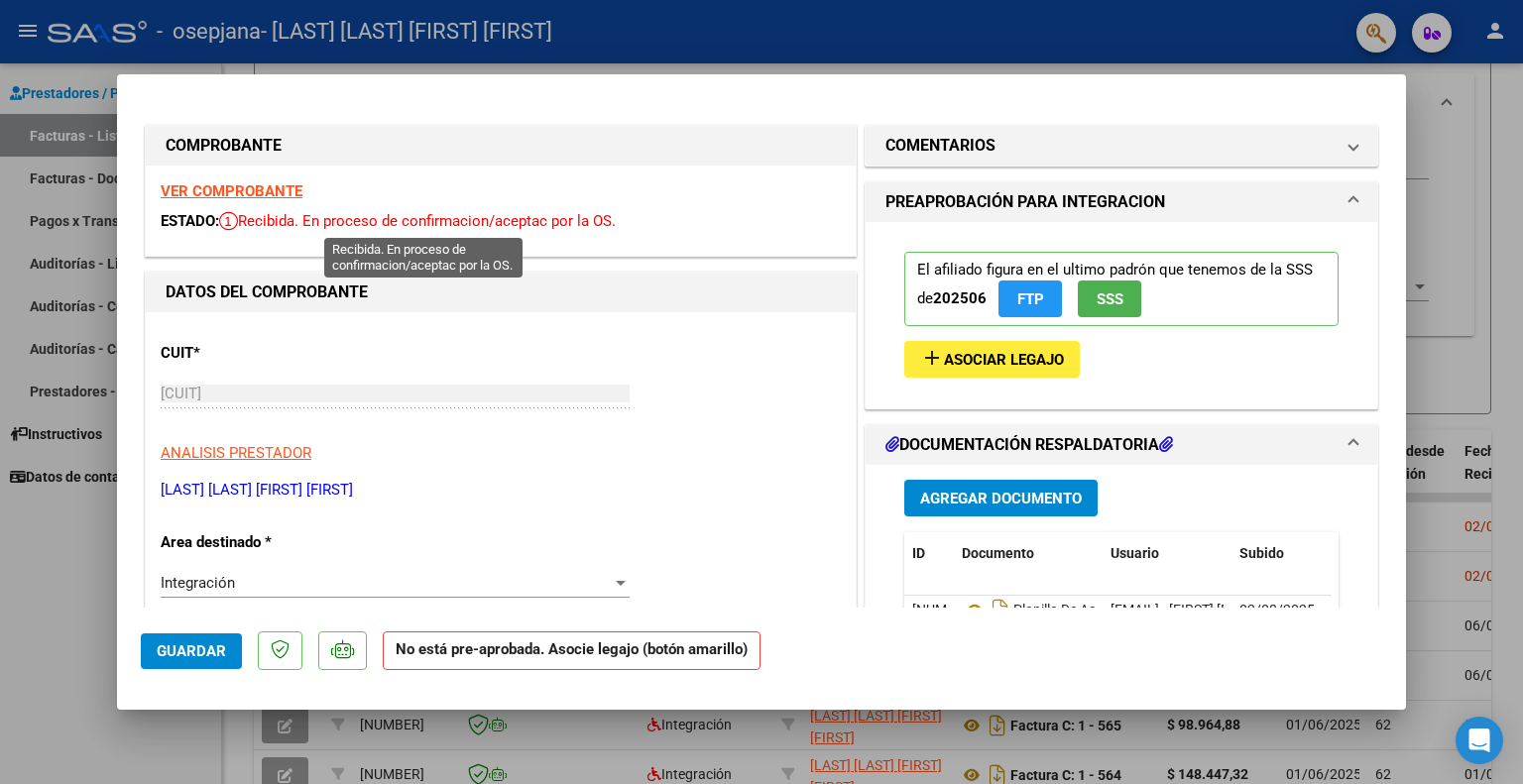 click on "Guardar" 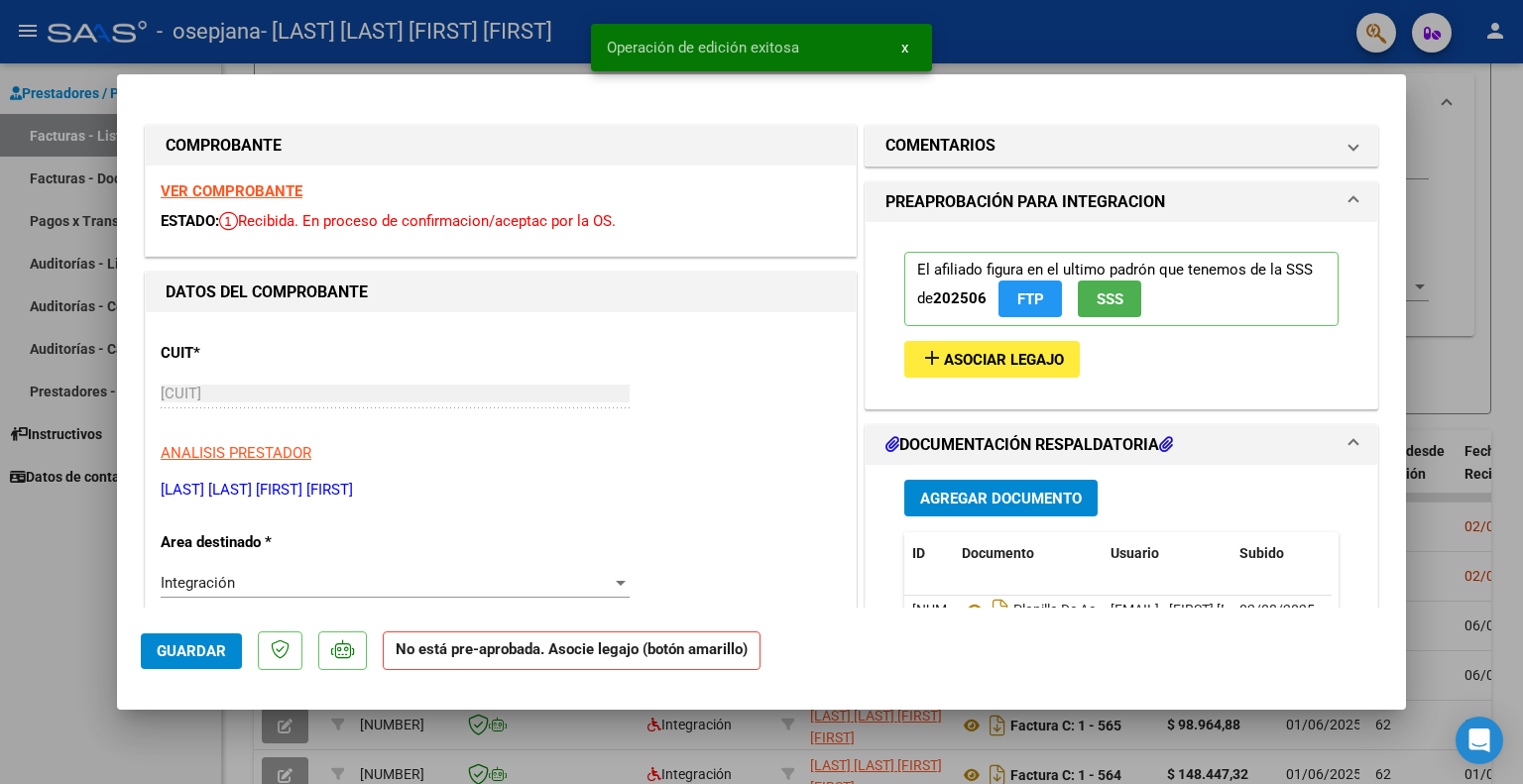 click at bounding box center (762, 392) 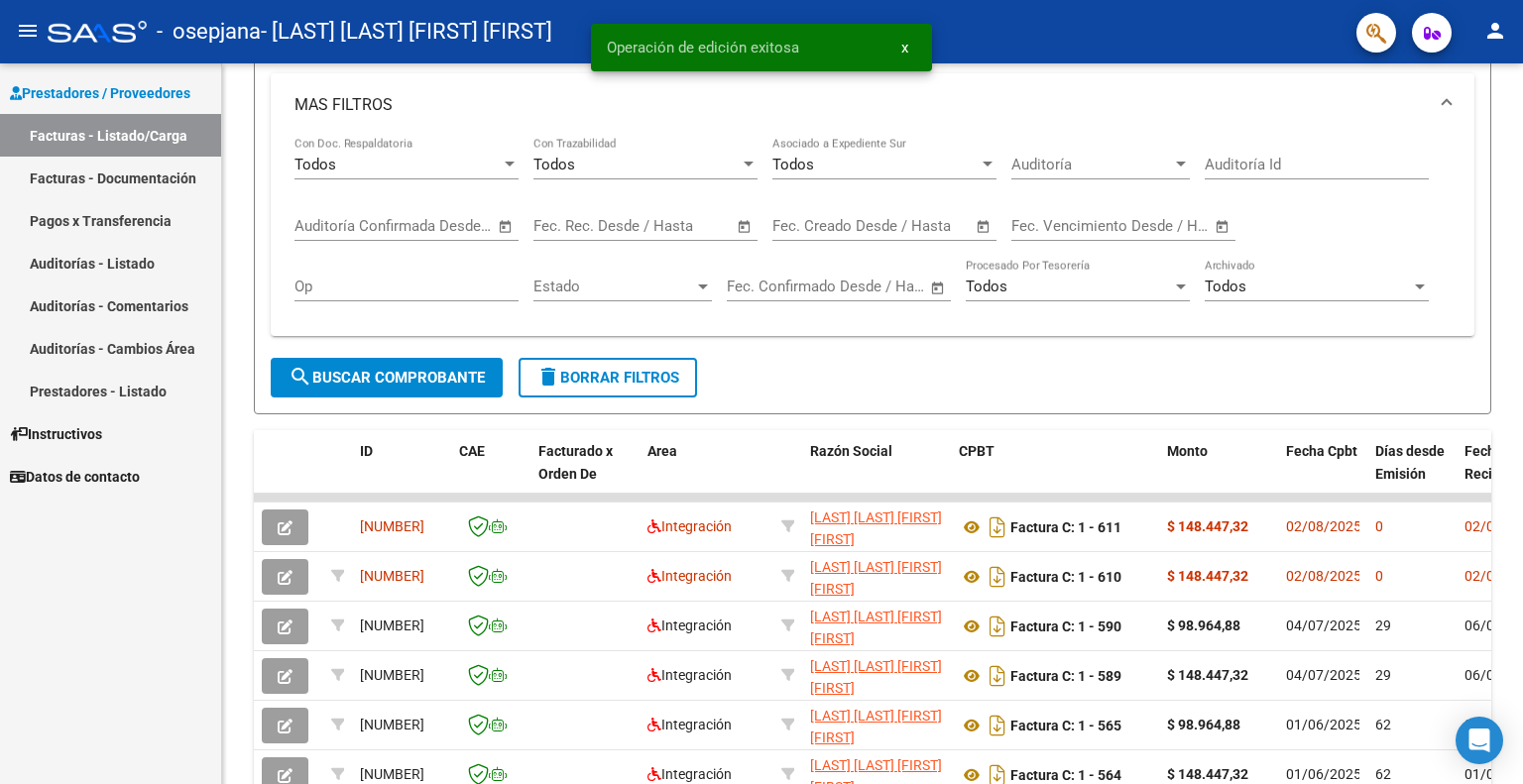 scroll, scrollTop: 0, scrollLeft: 1, axis: horizontal 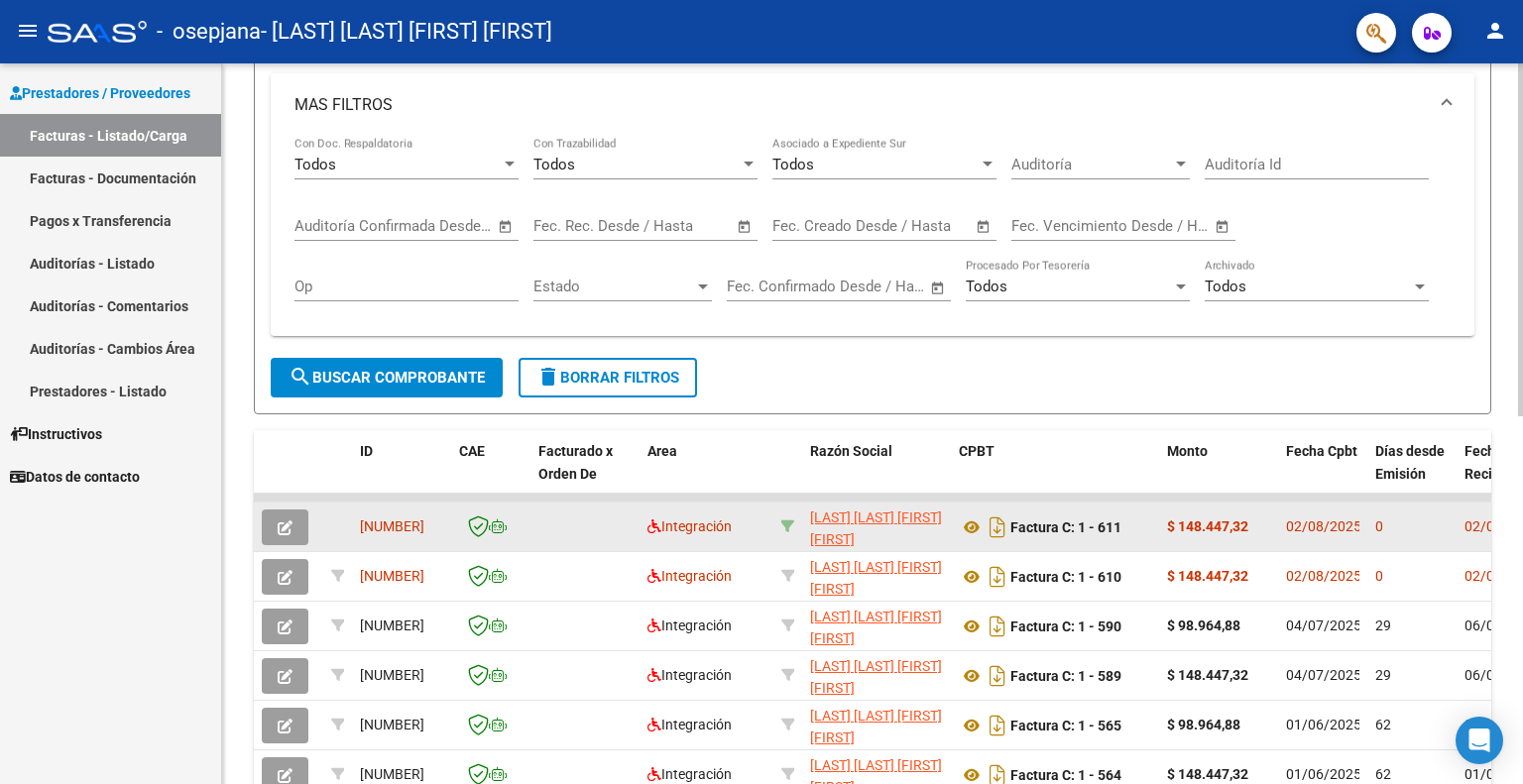 click 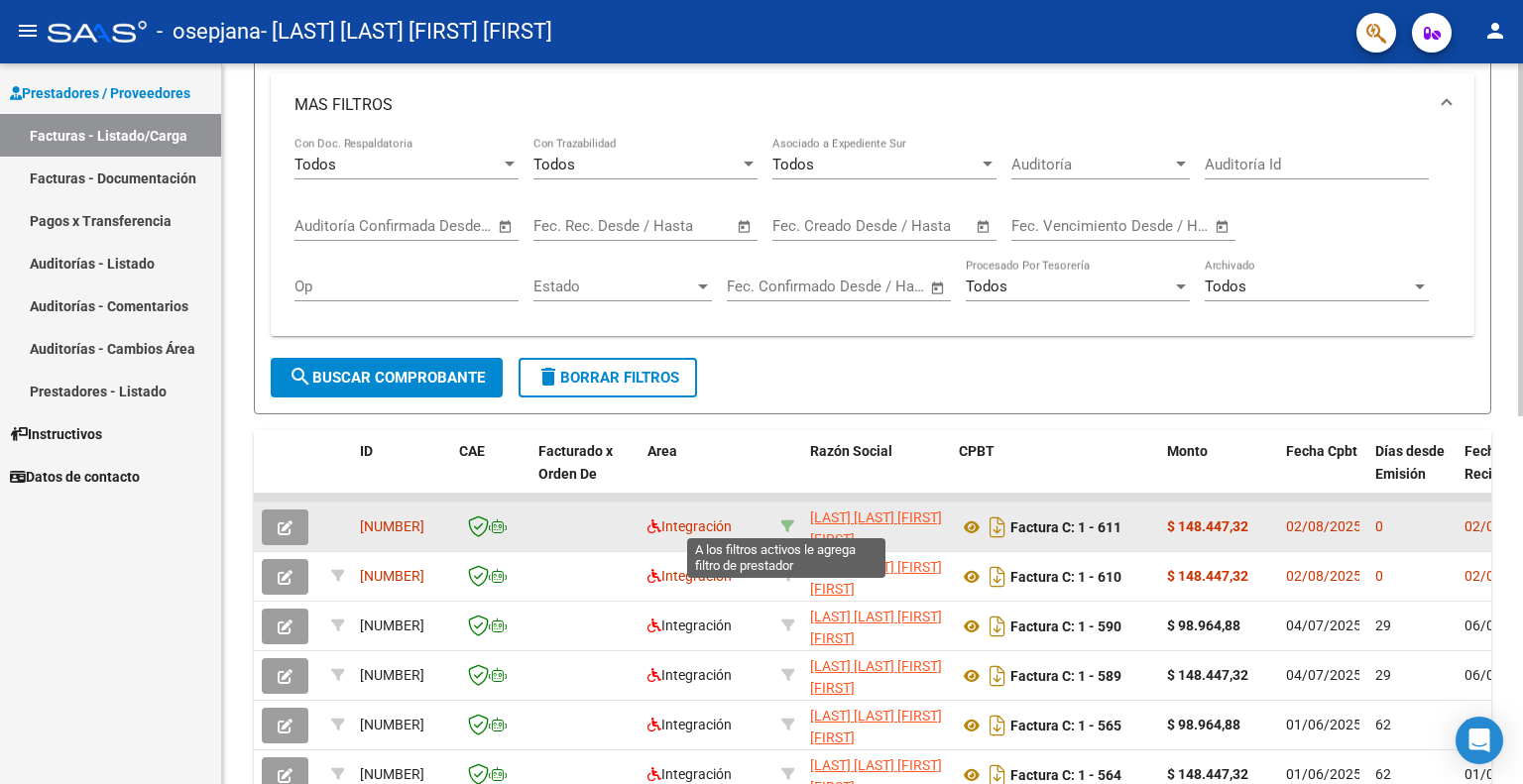 click 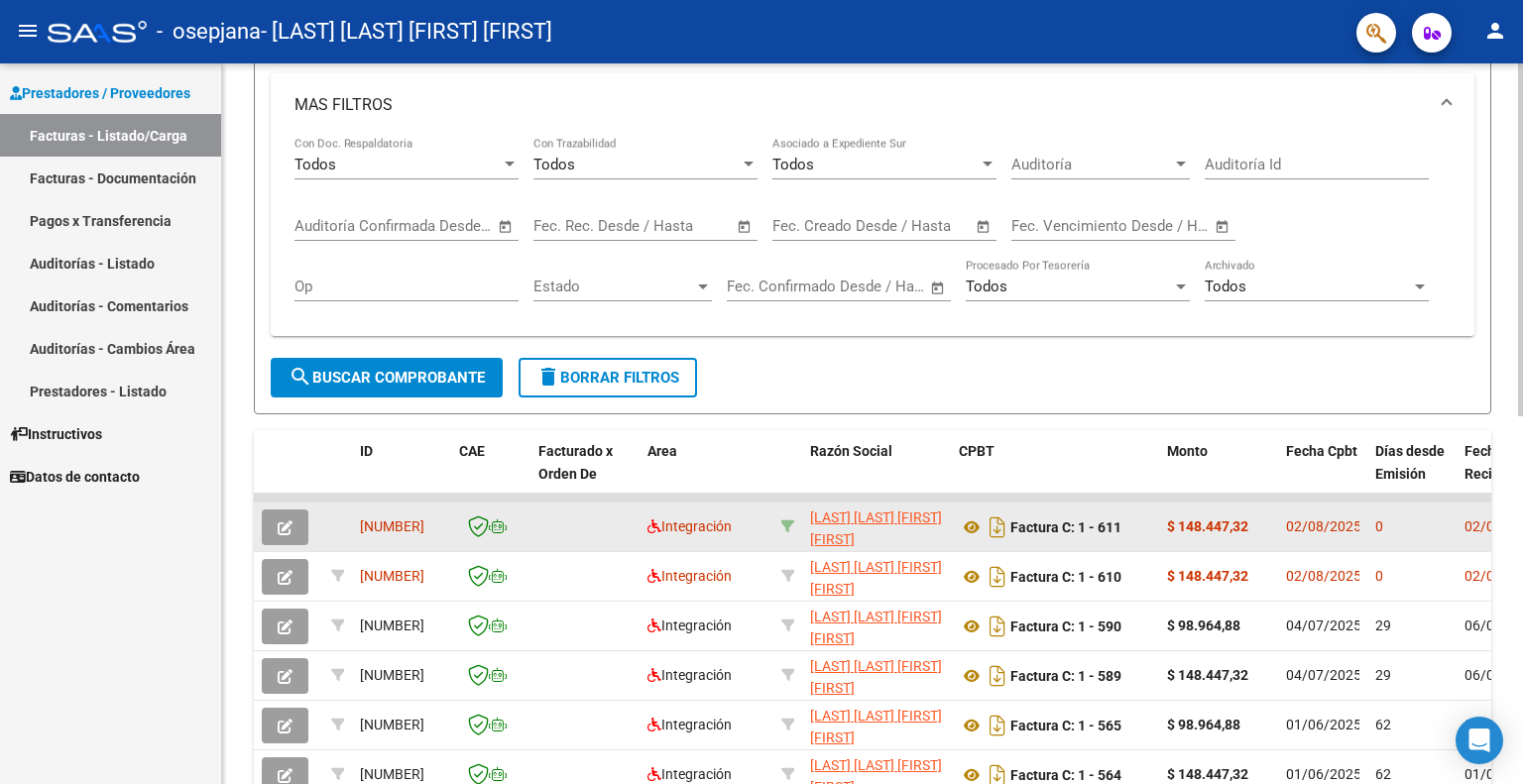 click 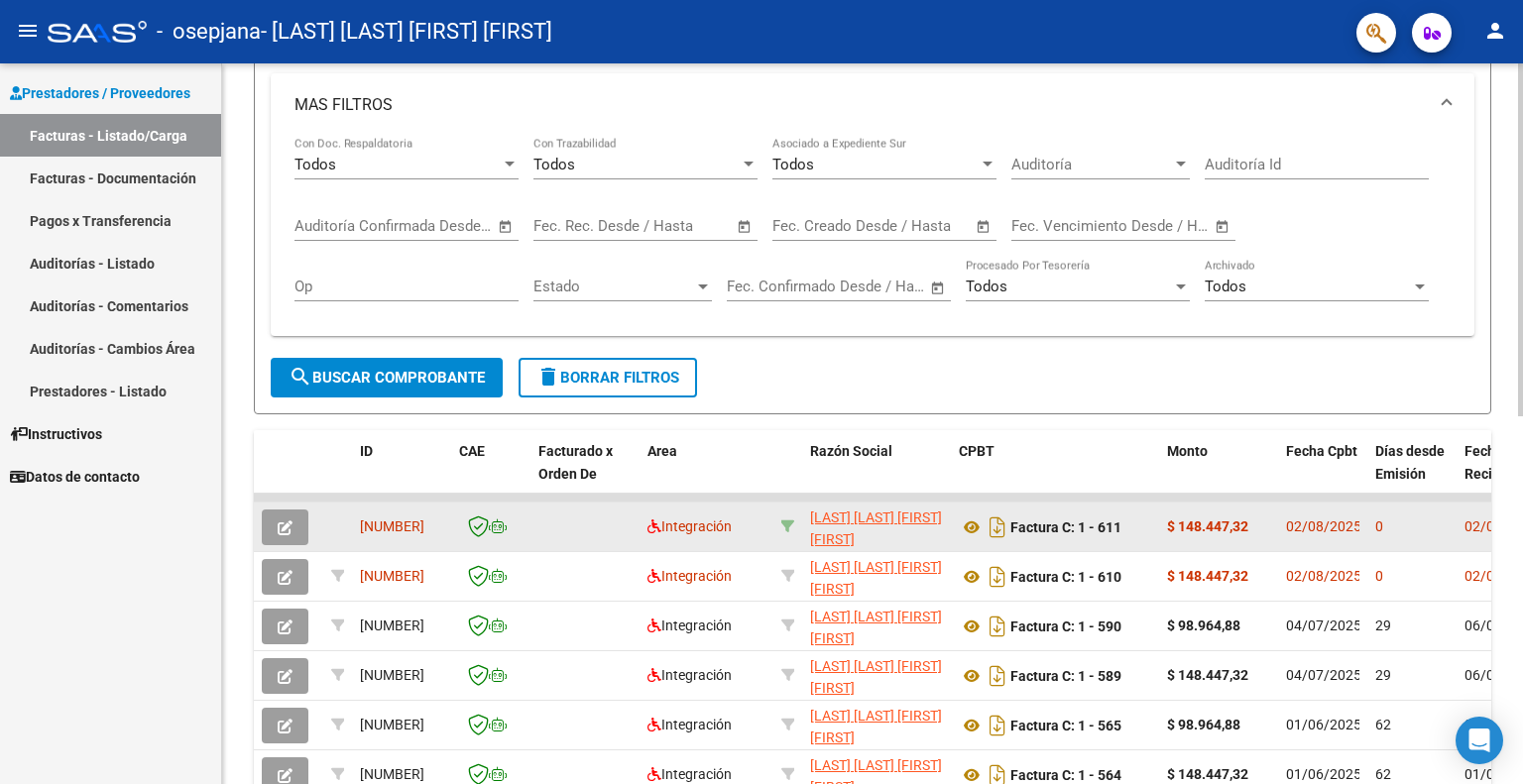click 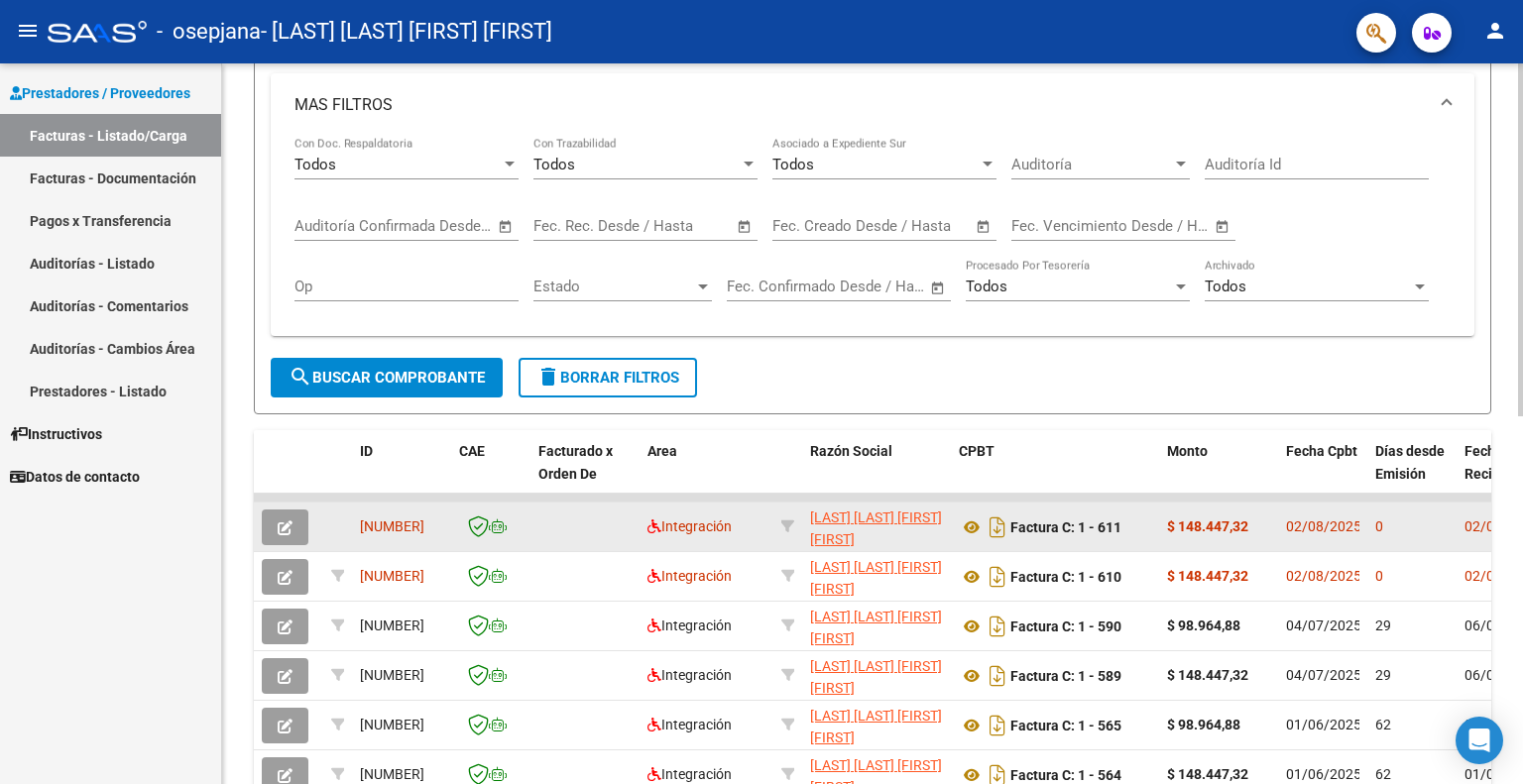 click 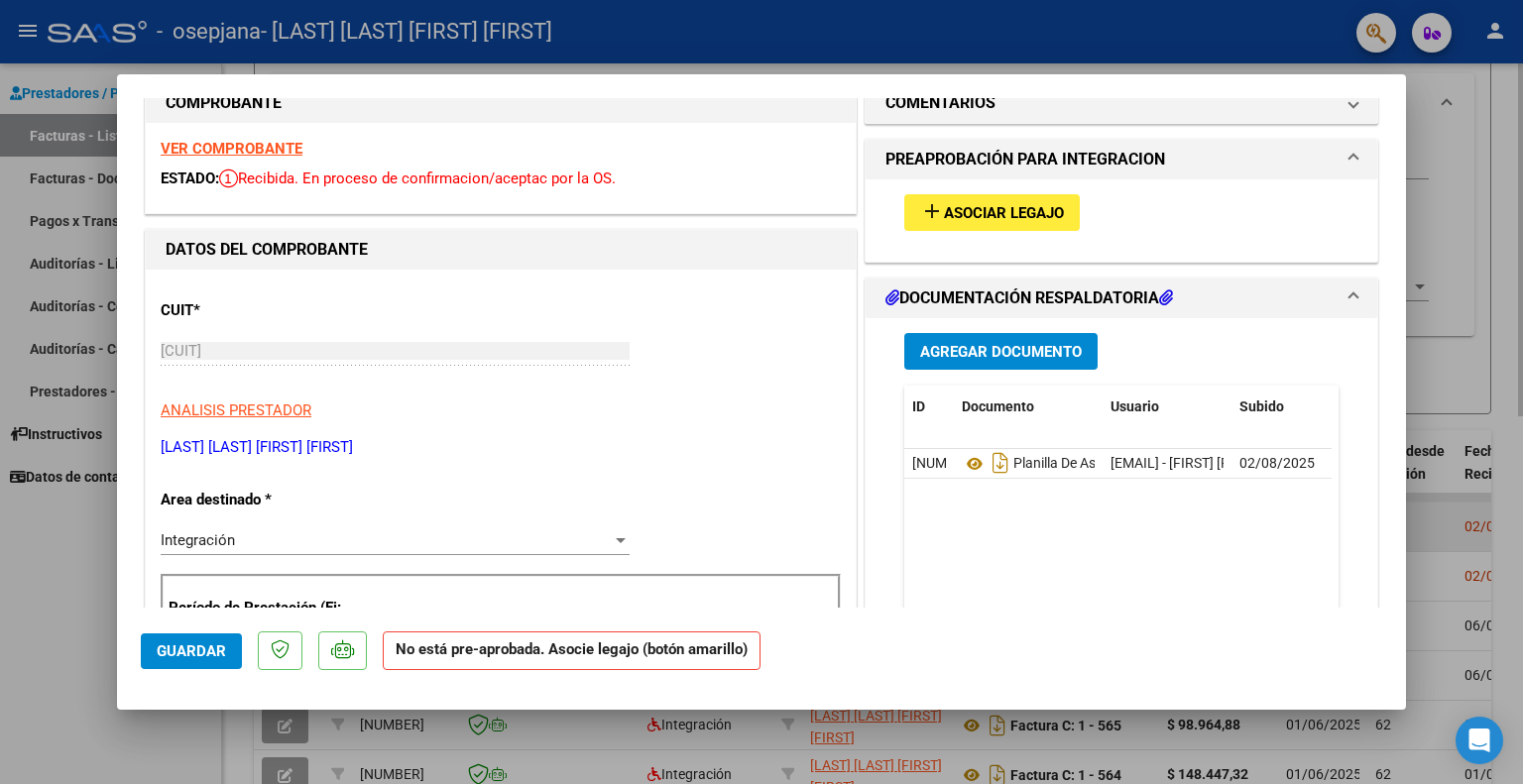 scroll, scrollTop: 42, scrollLeft: 0, axis: vertical 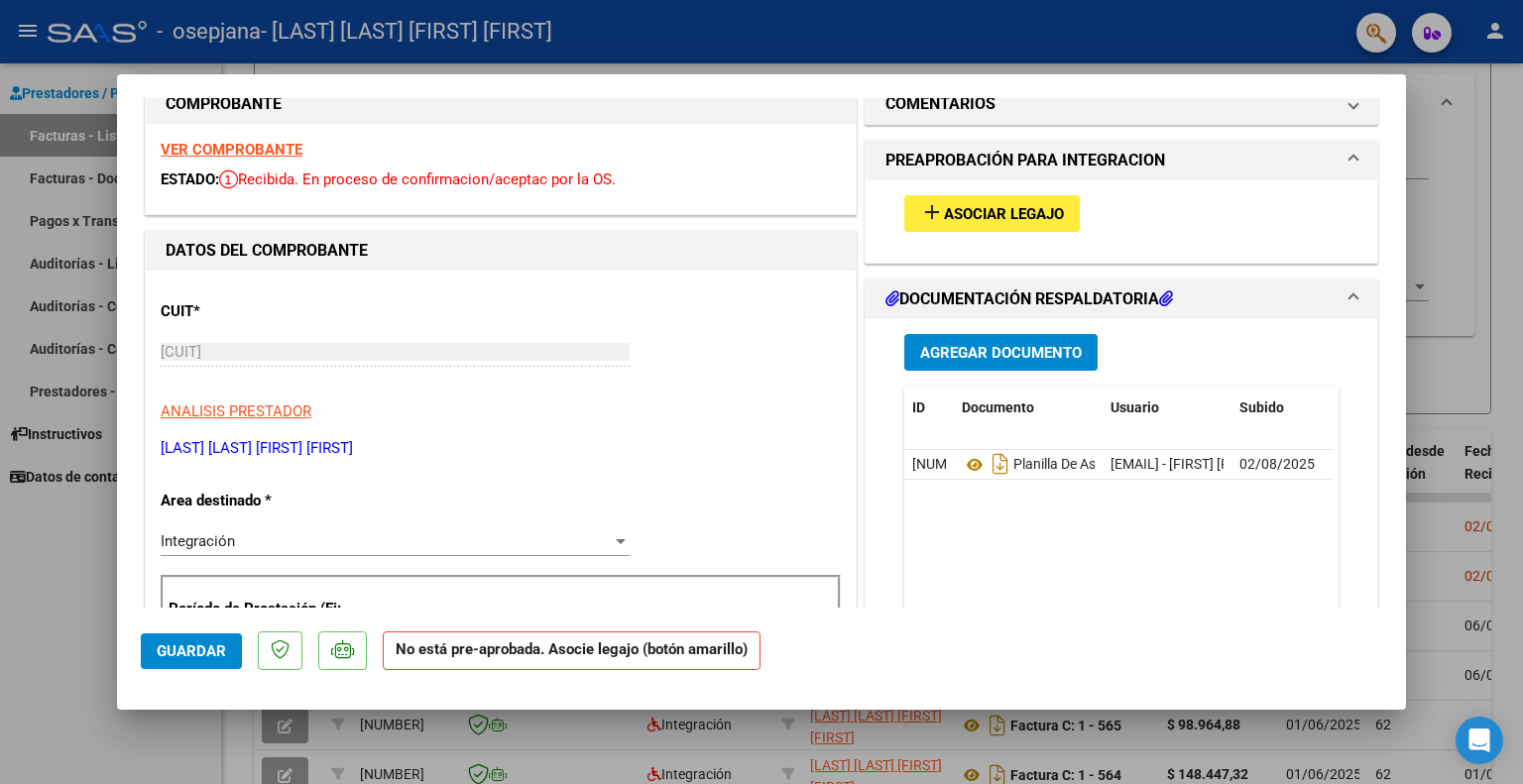 click at bounding box center [621, 541] 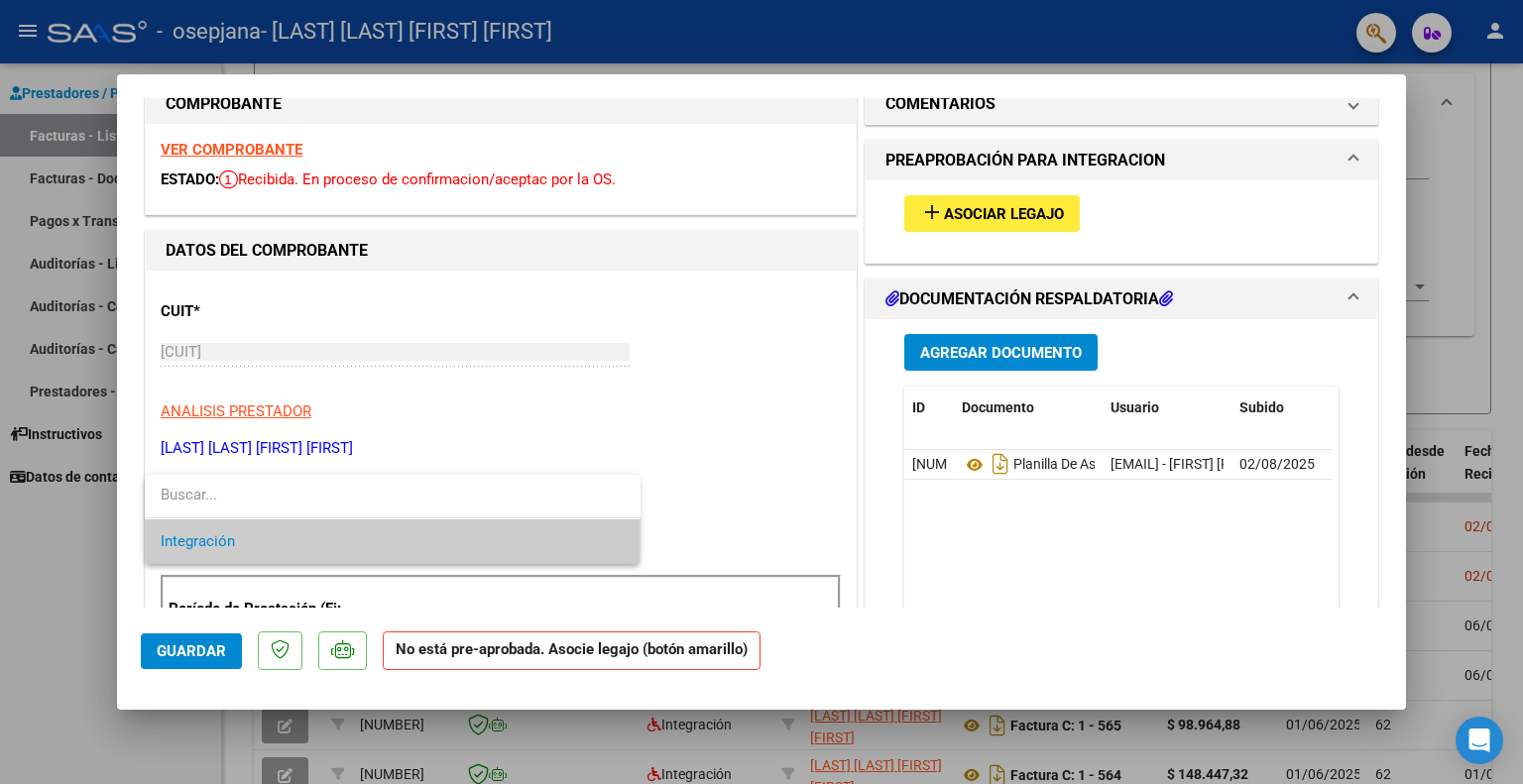 click at bounding box center [762, 392] 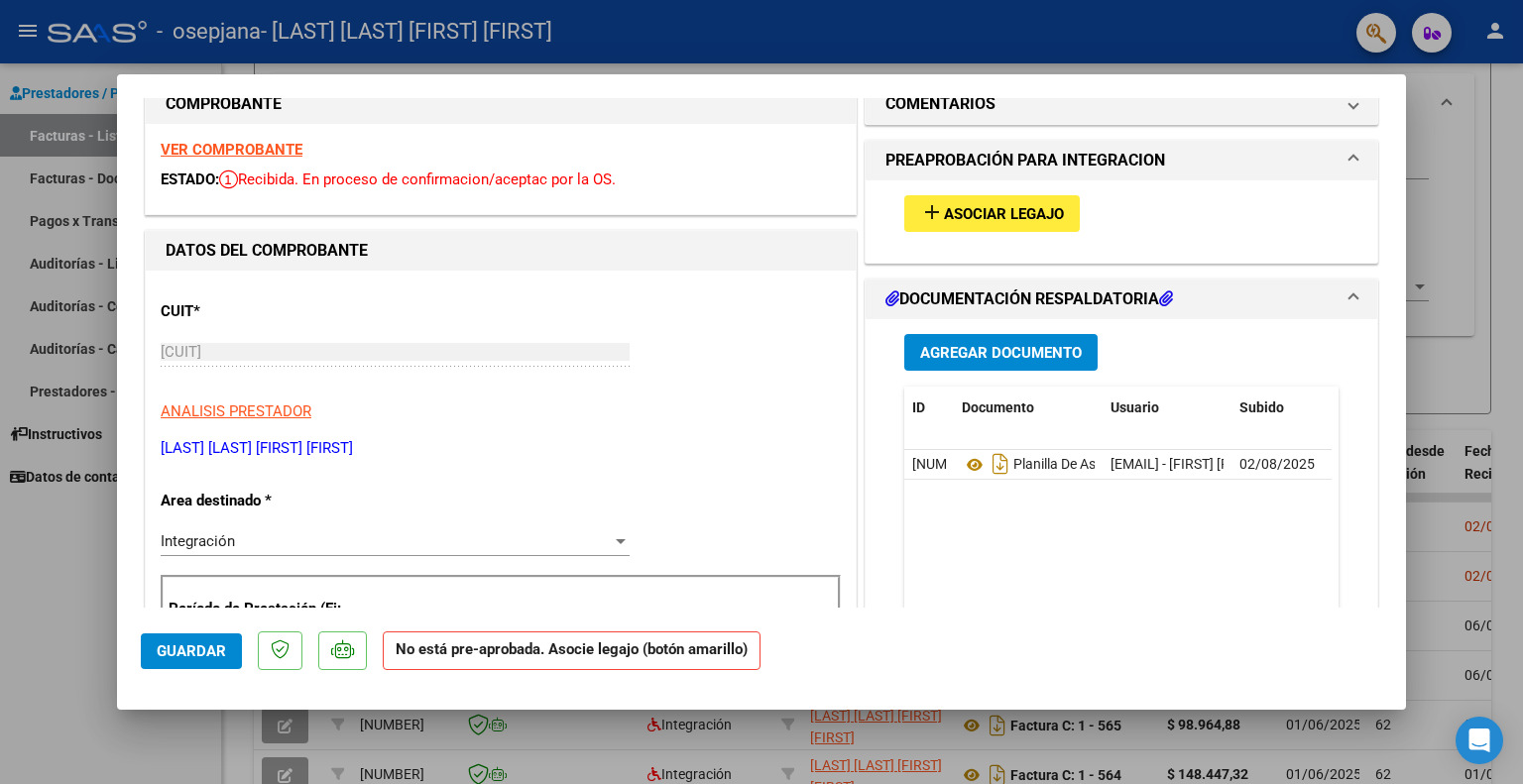 scroll, scrollTop: 0, scrollLeft: 0, axis: both 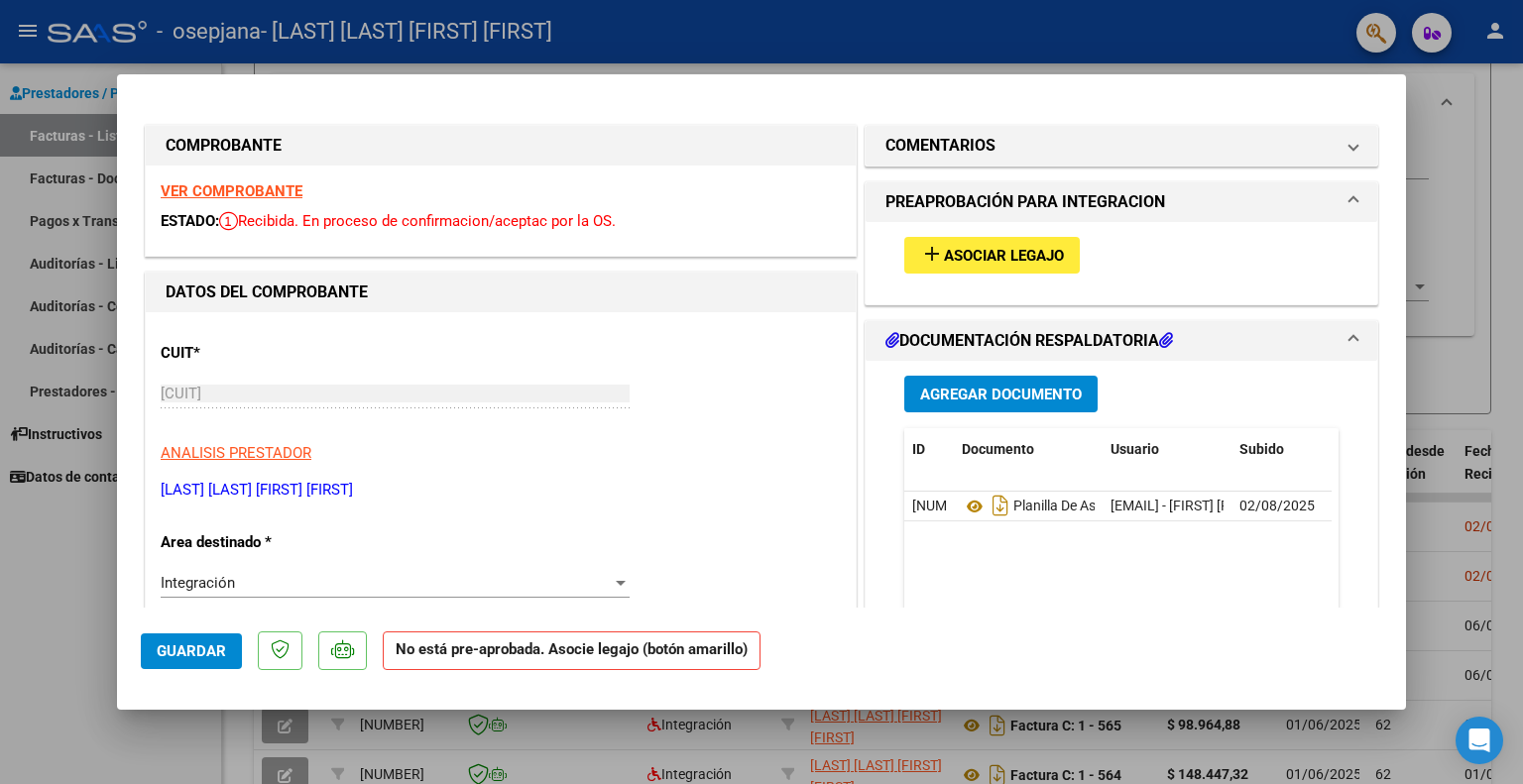 click at bounding box center (762, 392) 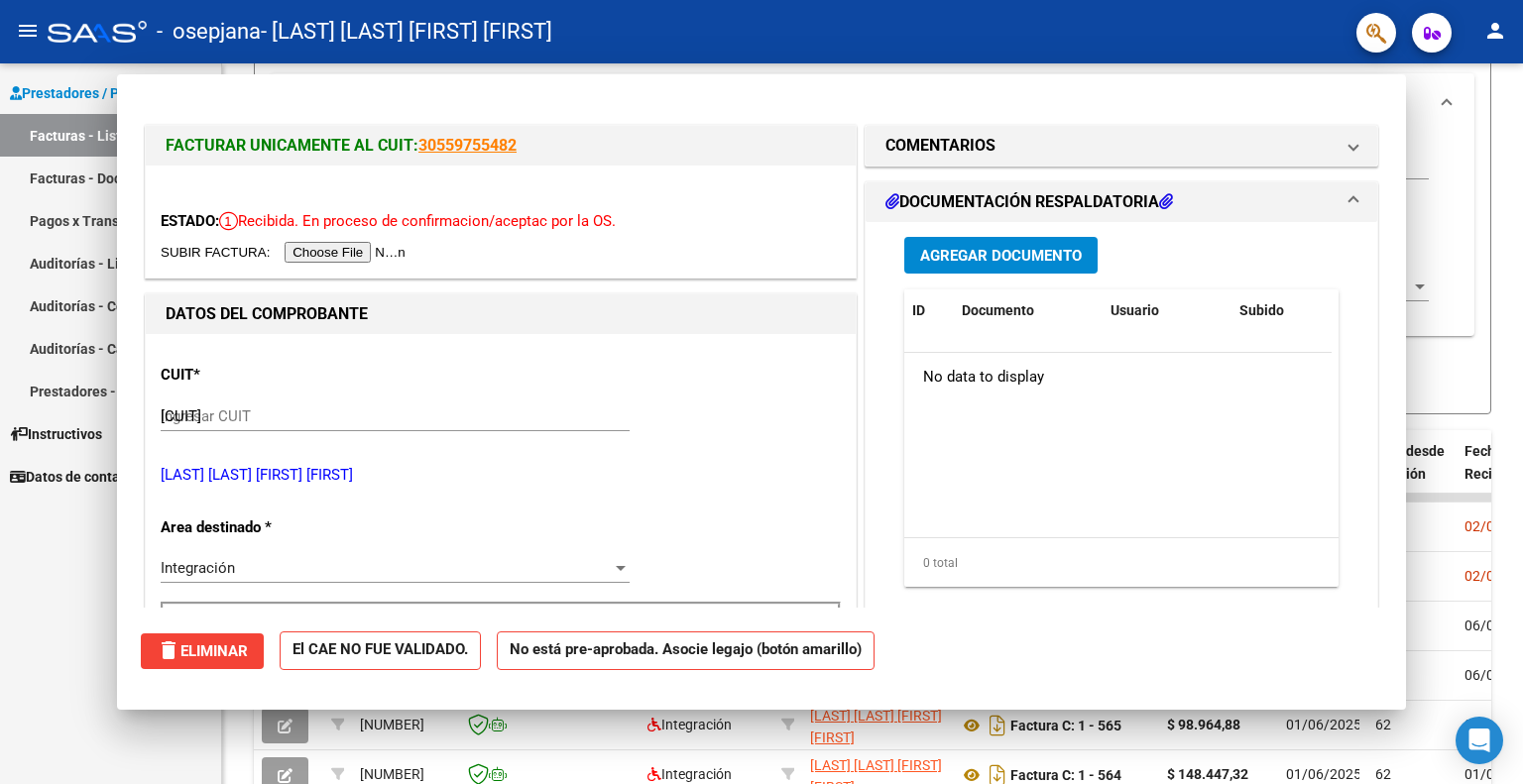 type 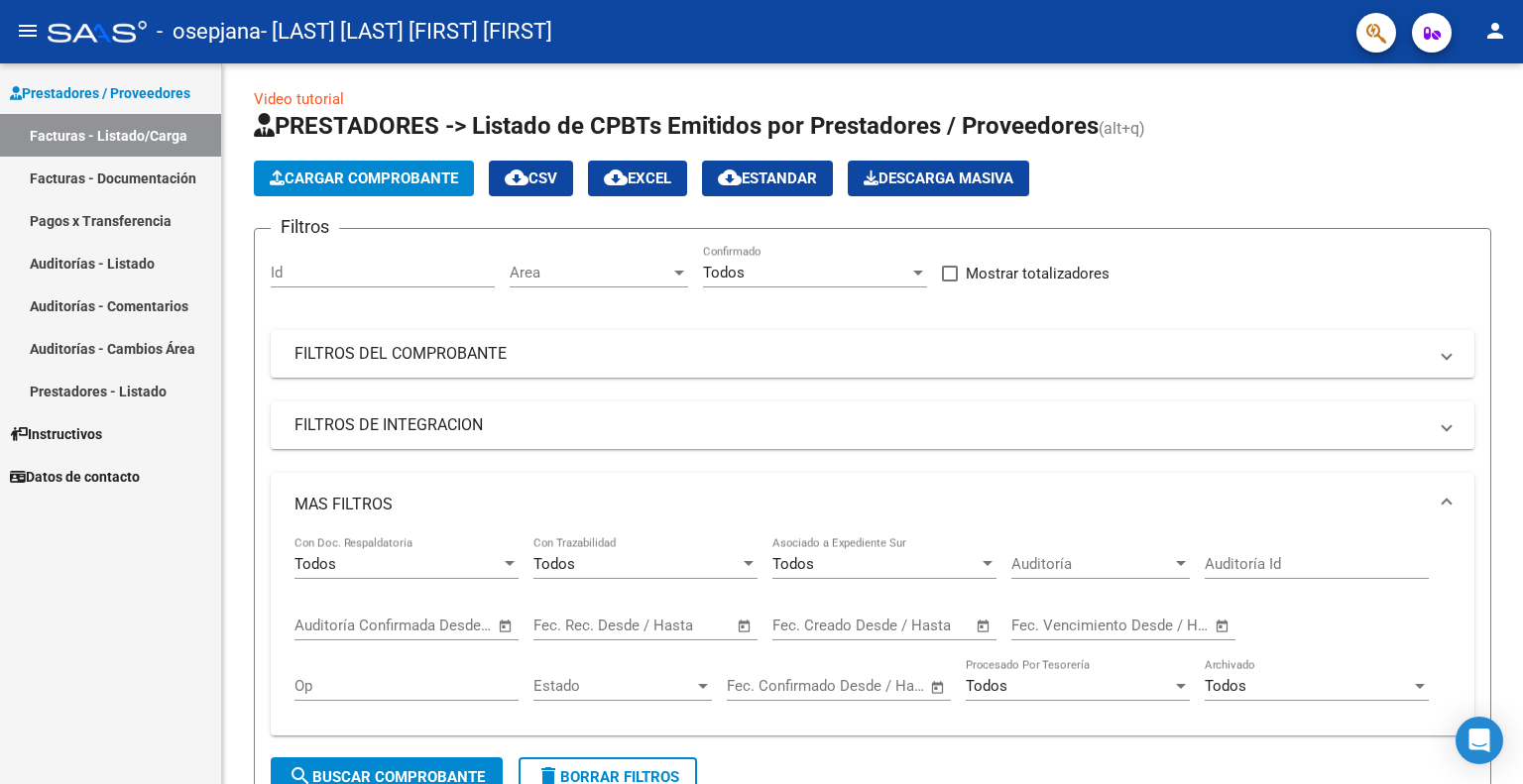 scroll, scrollTop: 0, scrollLeft: 0, axis: both 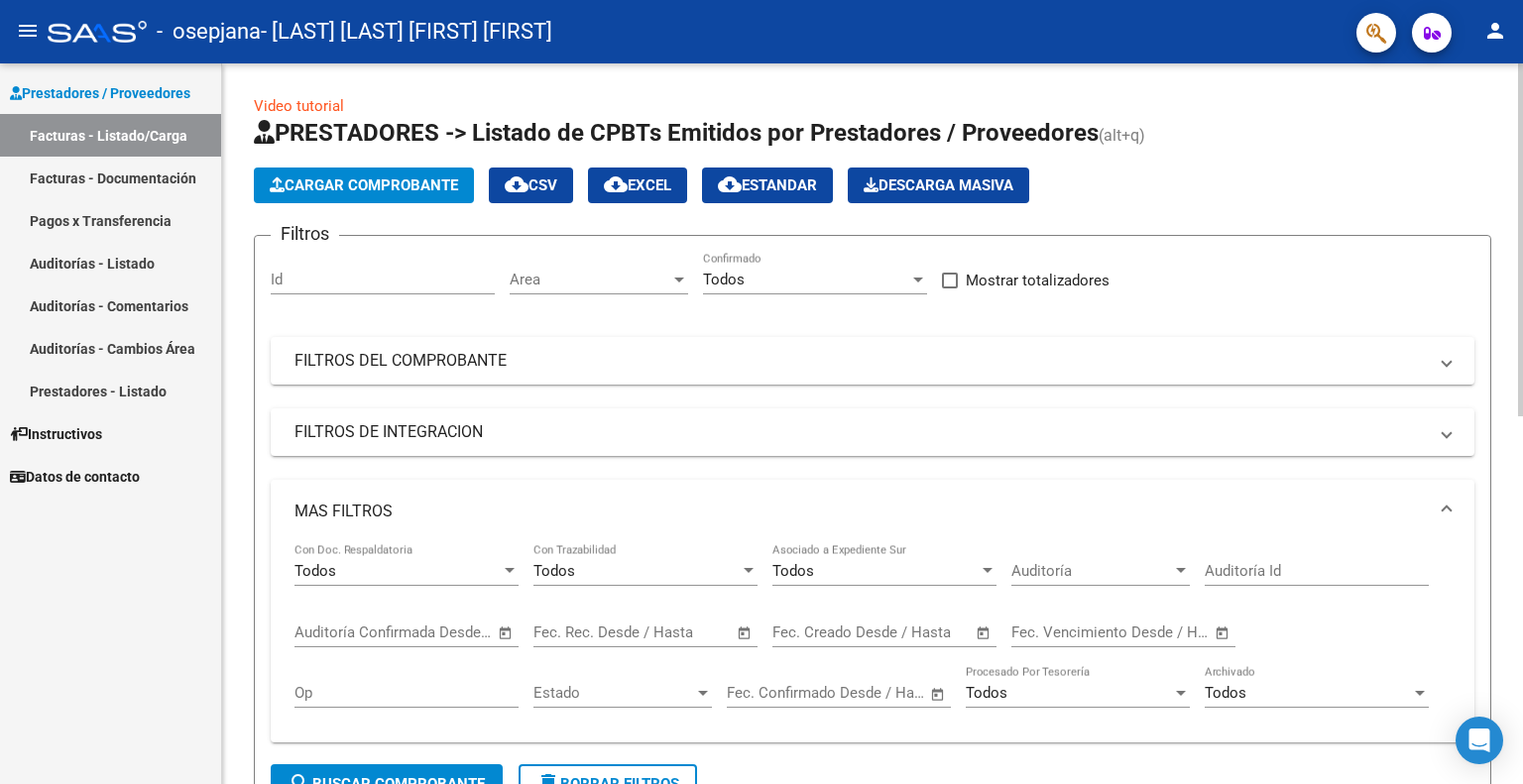click on "Cargar Comprobante" 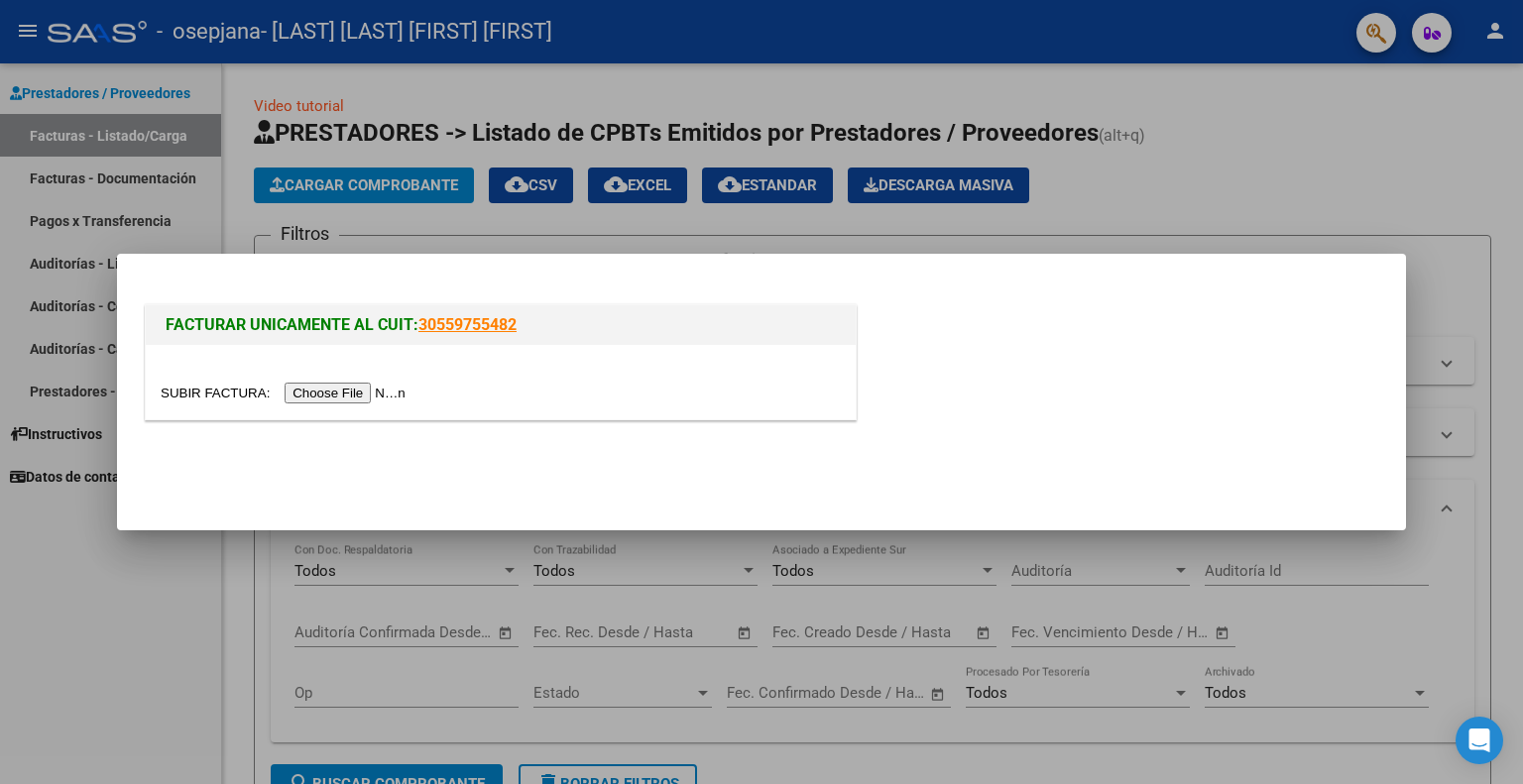 click at bounding box center [286, 392] 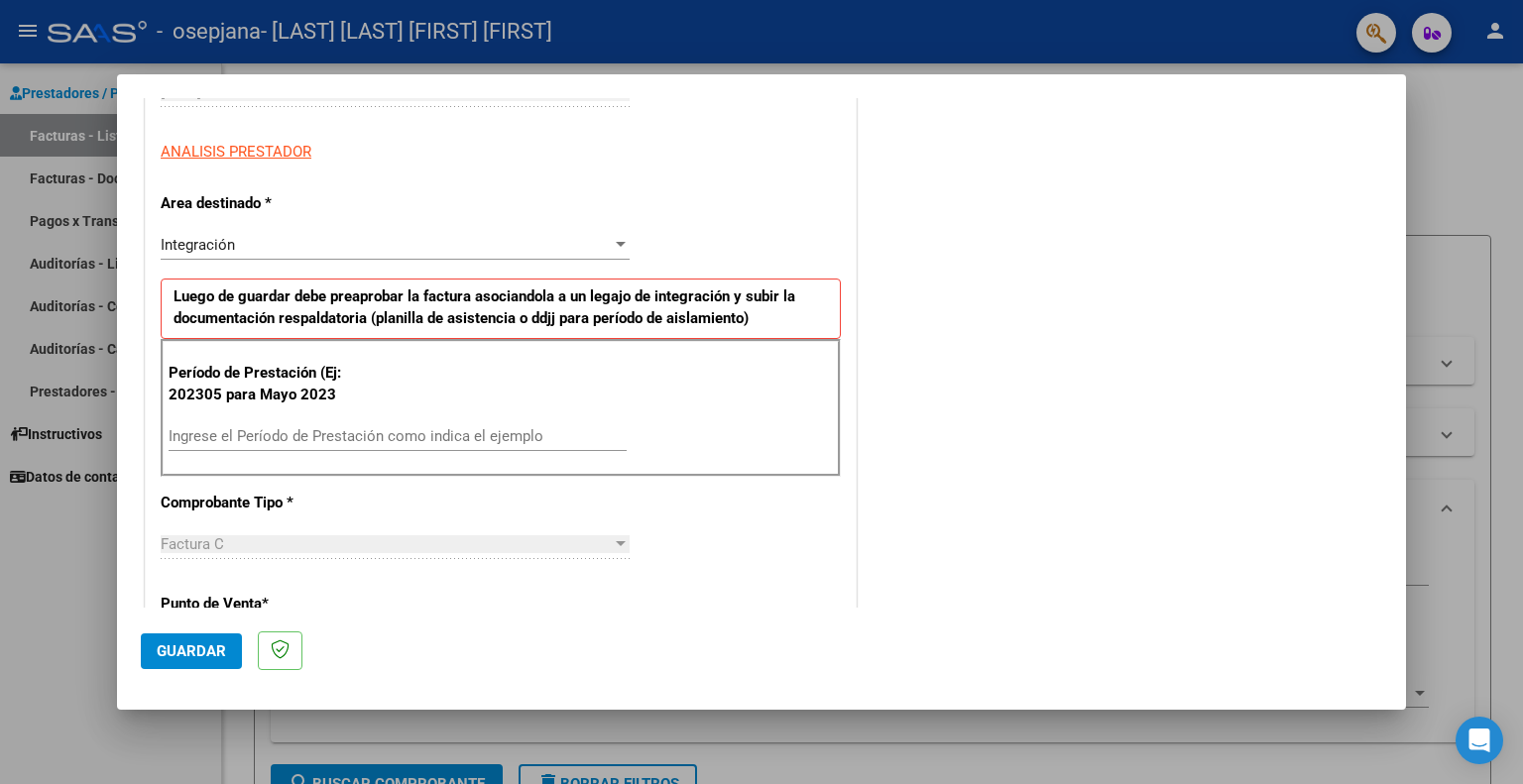 scroll, scrollTop: 337, scrollLeft: 0, axis: vertical 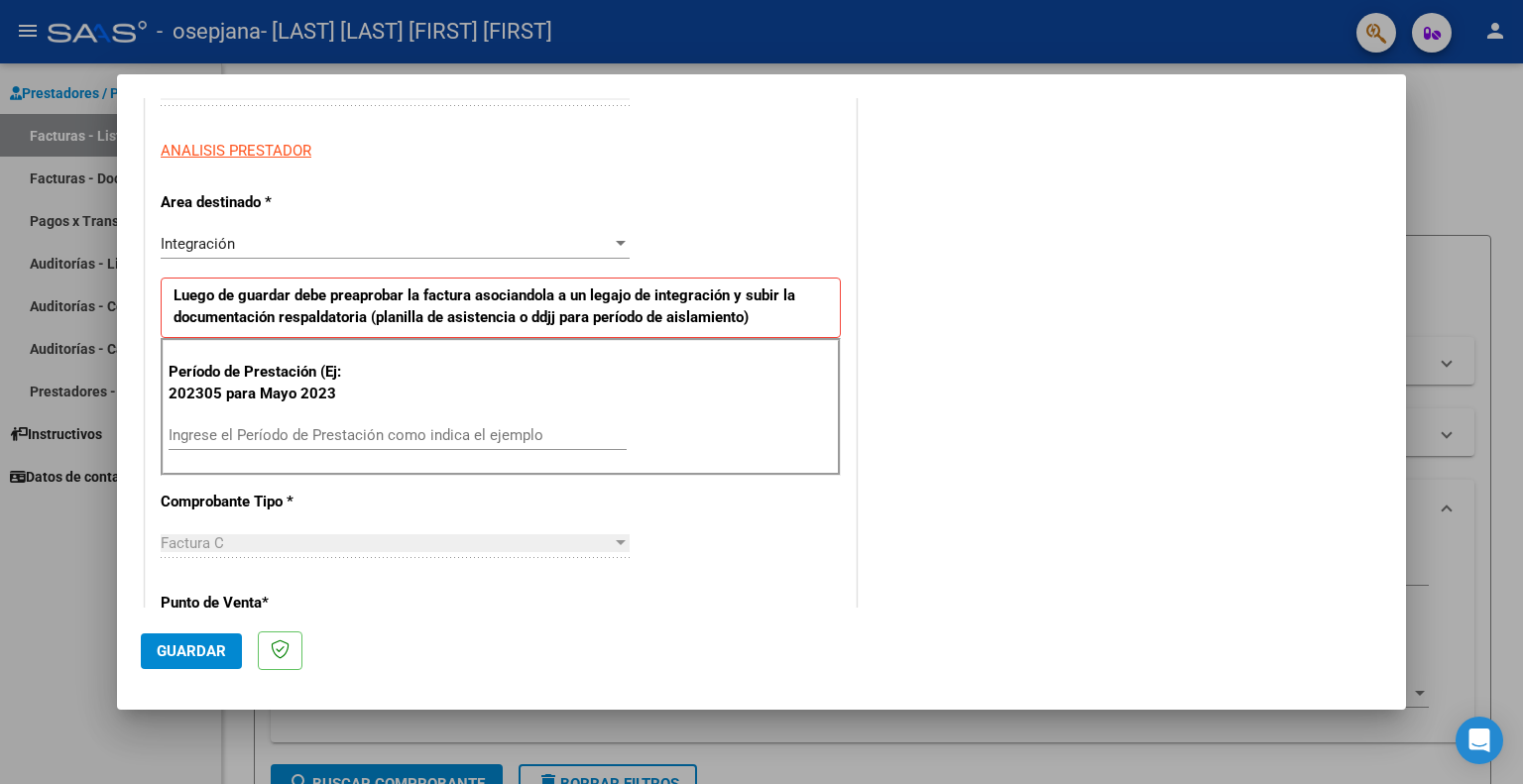 click on "Ingrese el Período de Prestación como indica el ejemplo" at bounding box center (398, 435) 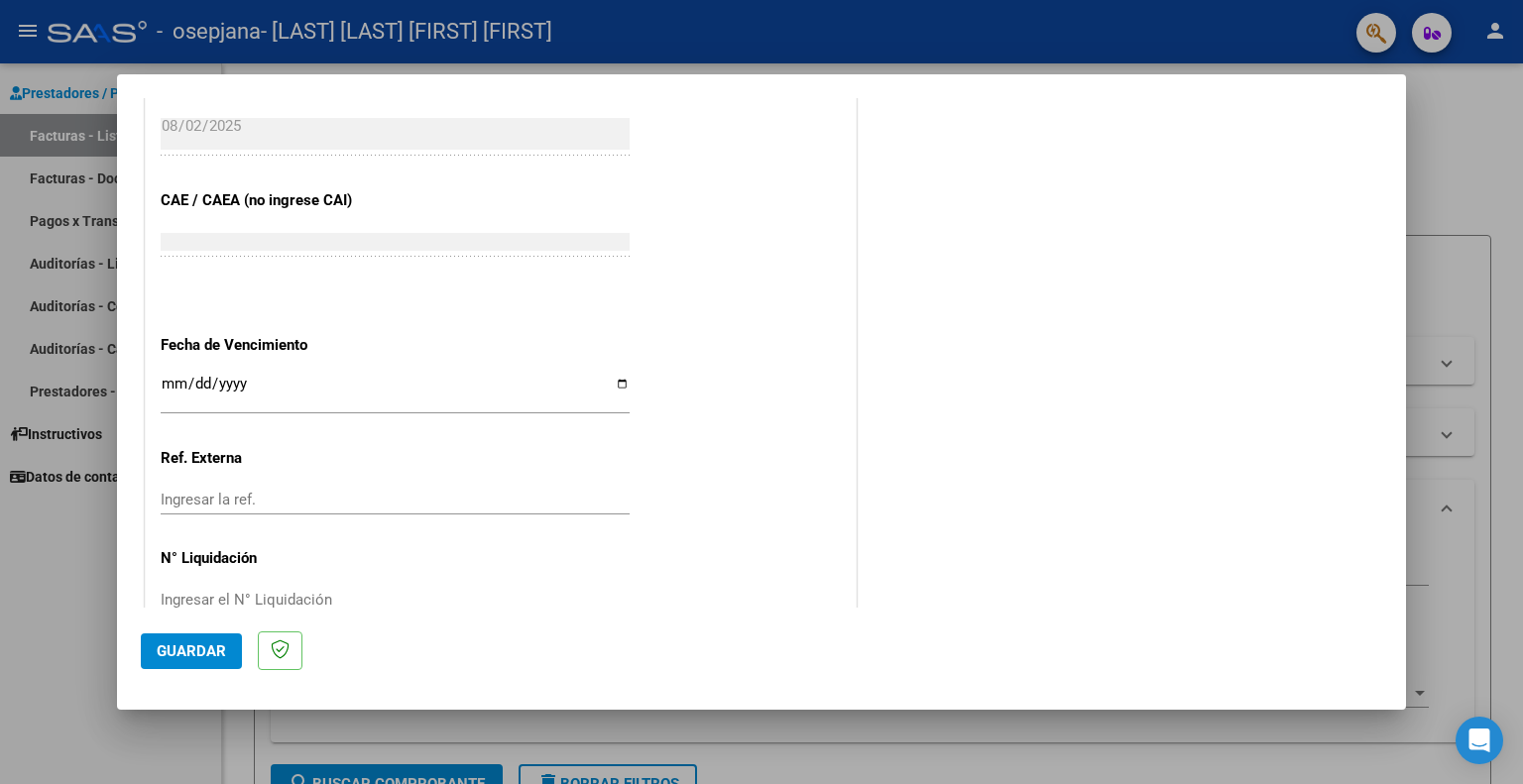 scroll, scrollTop: 1194, scrollLeft: 0, axis: vertical 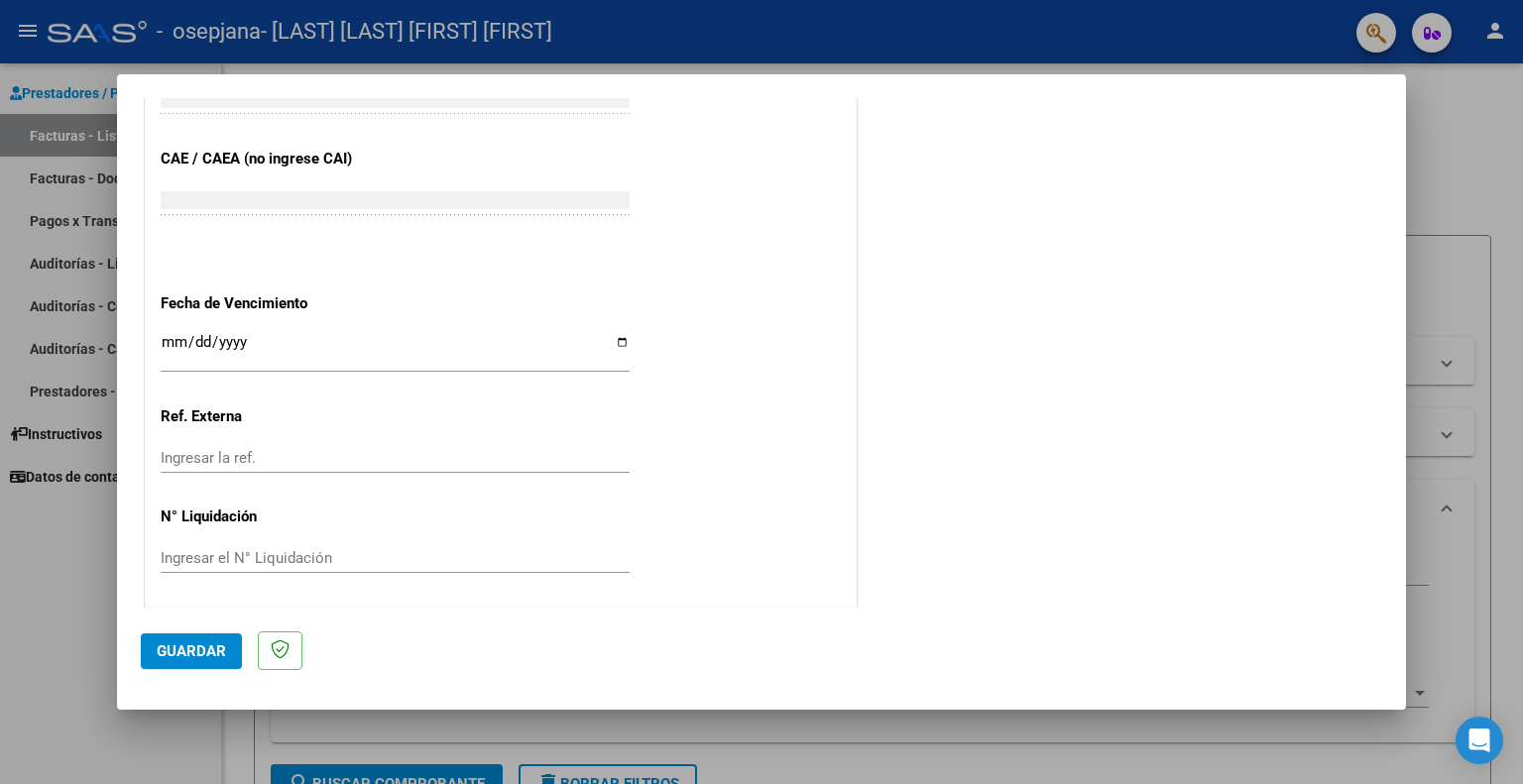 type on "202507" 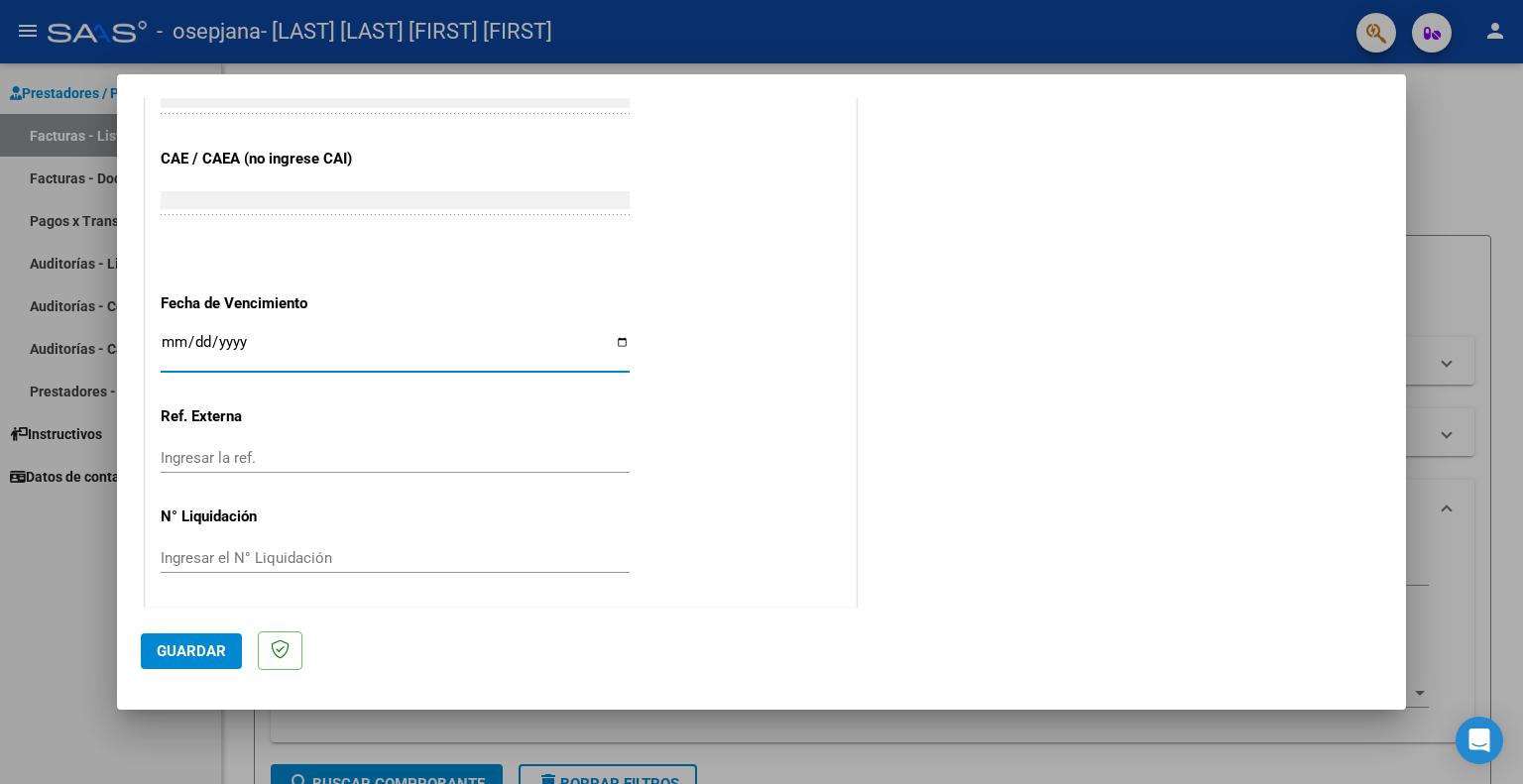 type on "2025-10-31" 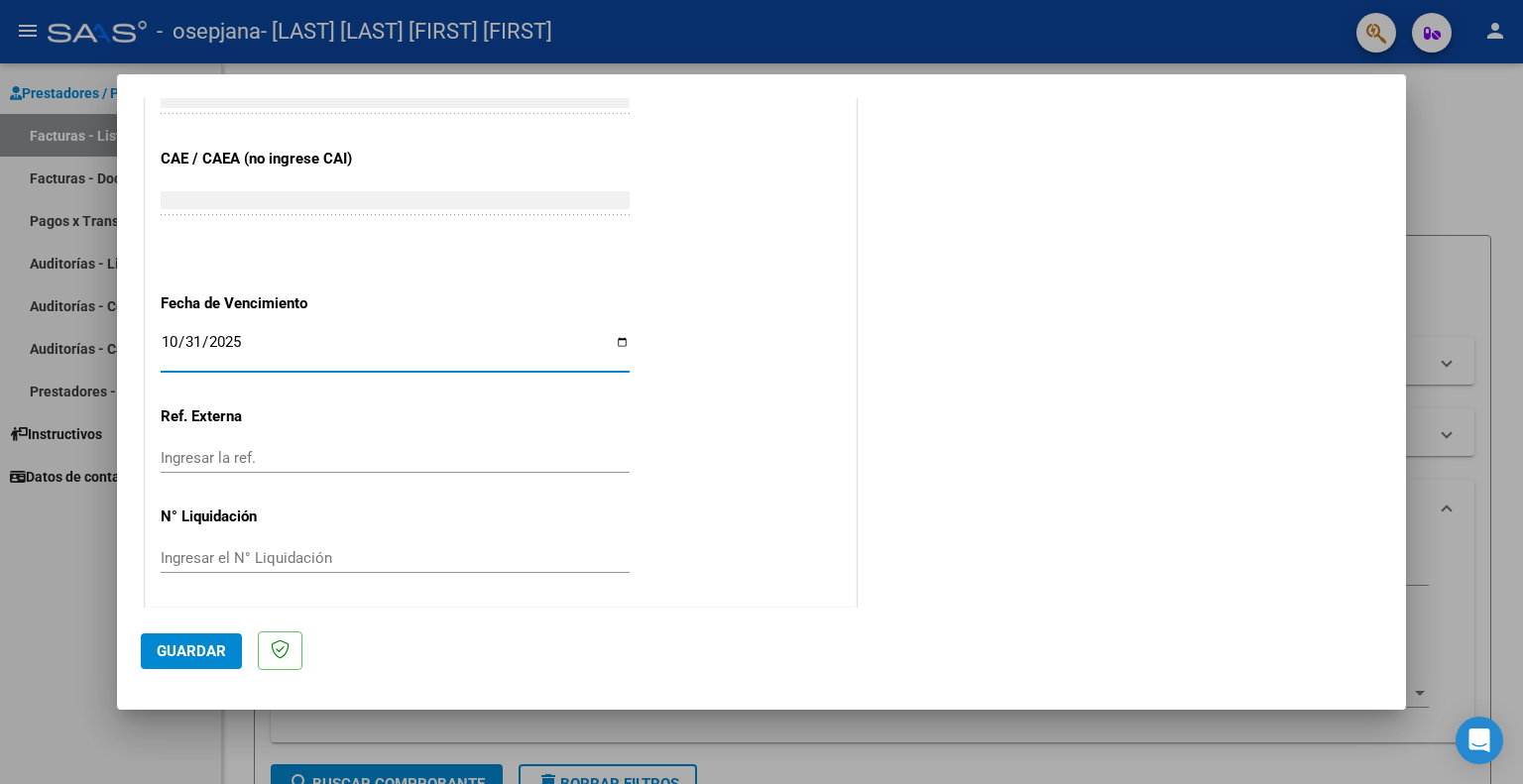 click on "Ingresar la ref." at bounding box center [395, 458] 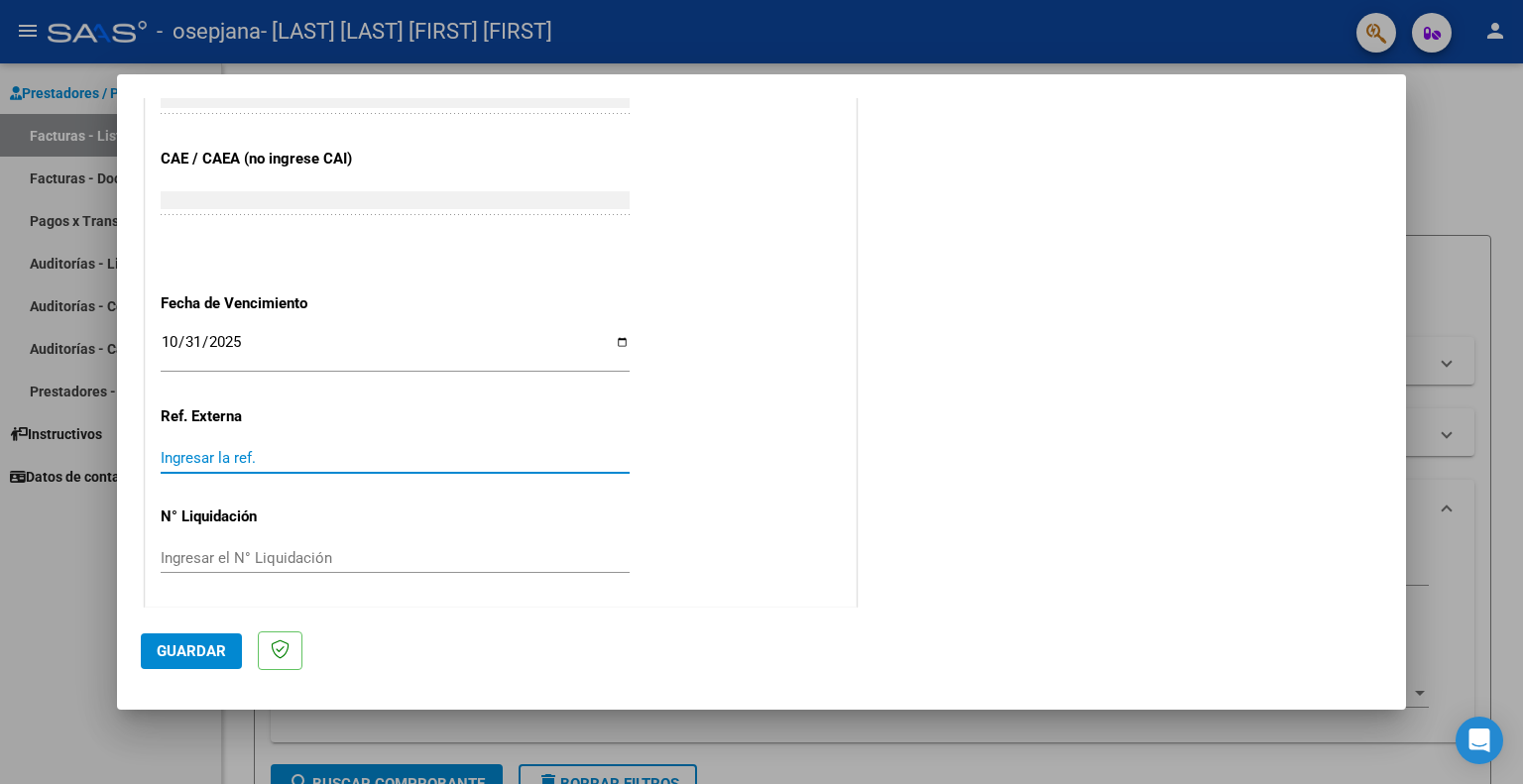 click on "Ingresar el N° Liquidación" at bounding box center (395, 558) 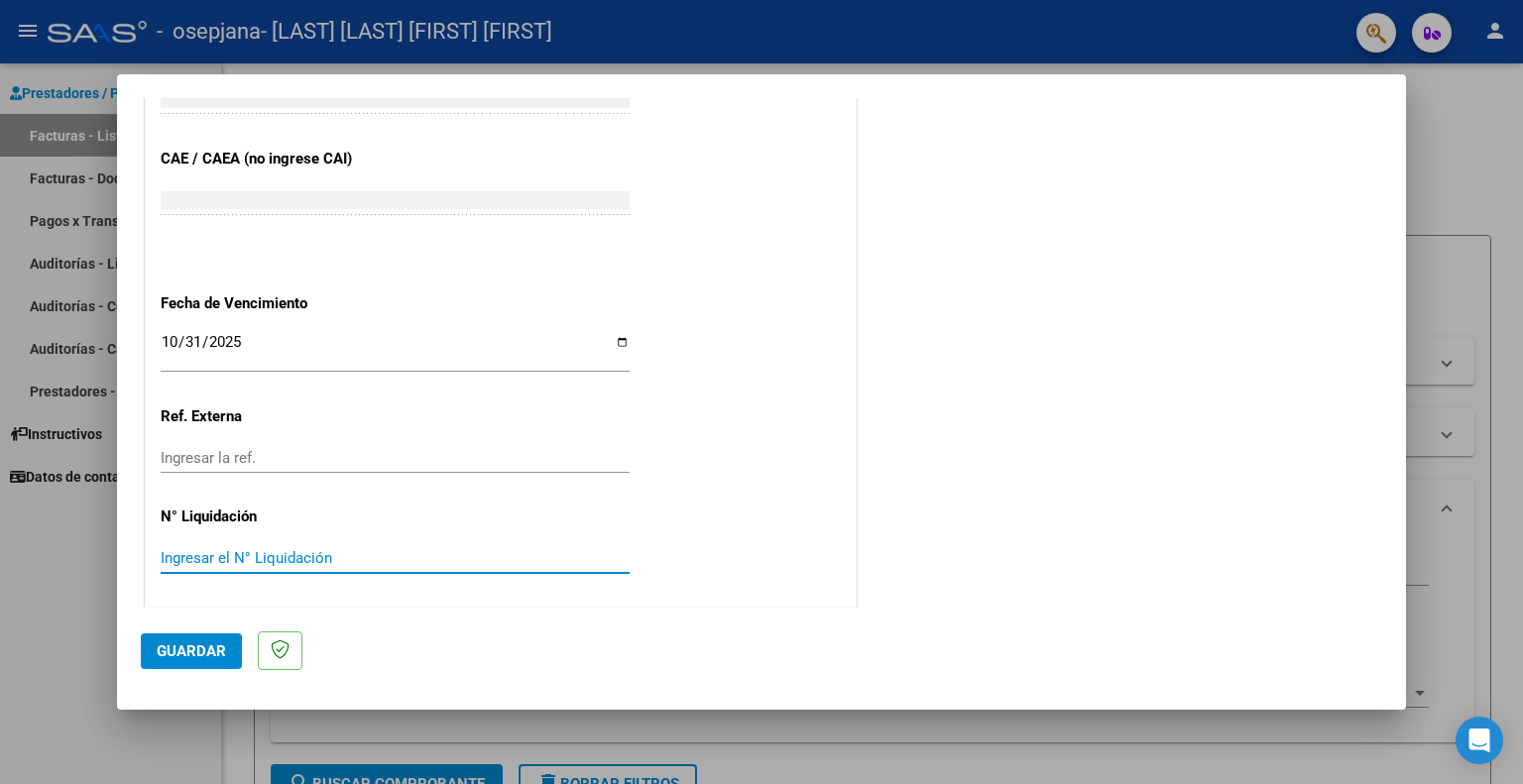 click on "Guardar" 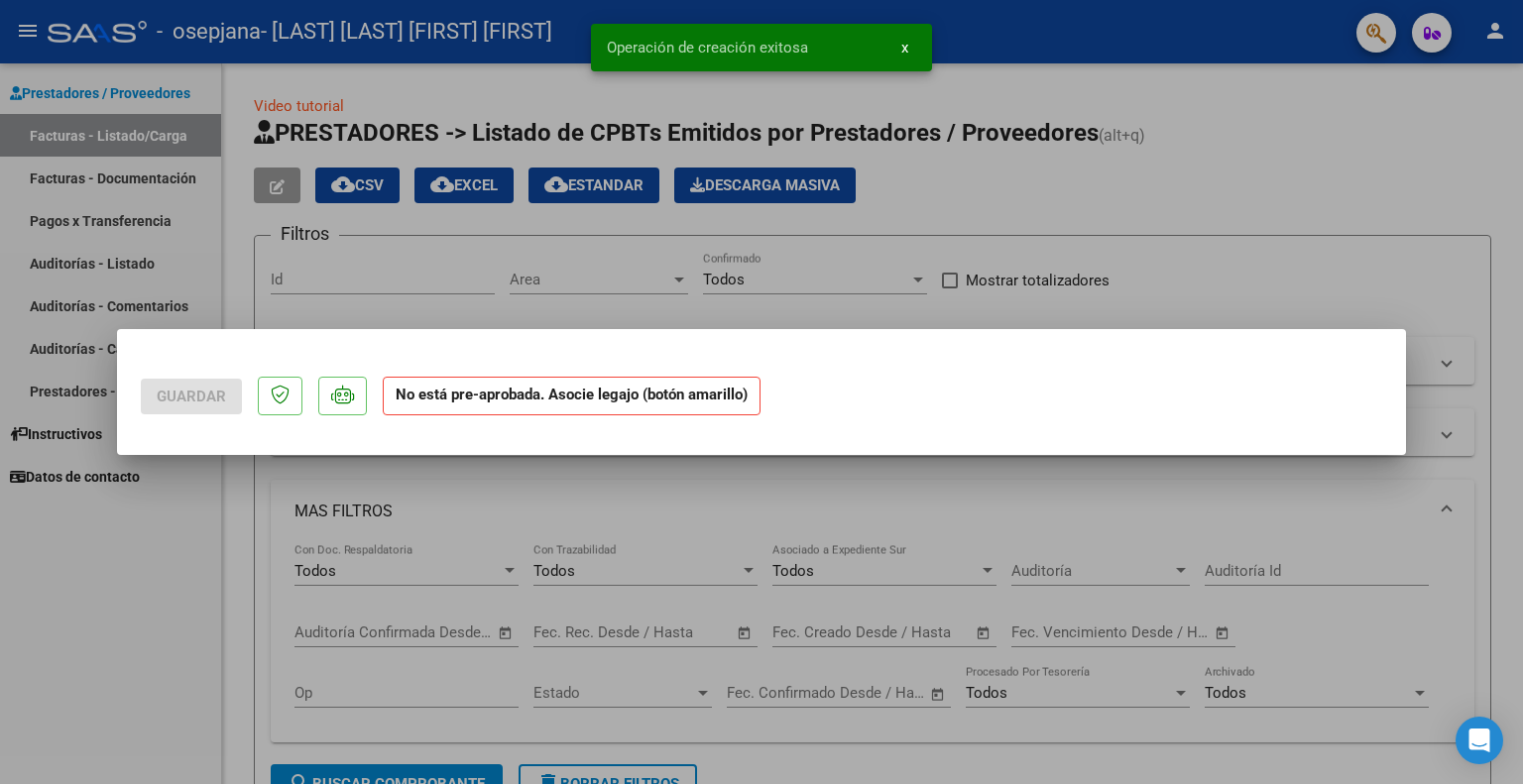 scroll, scrollTop: 0, scrollLeft: 0, axis: both 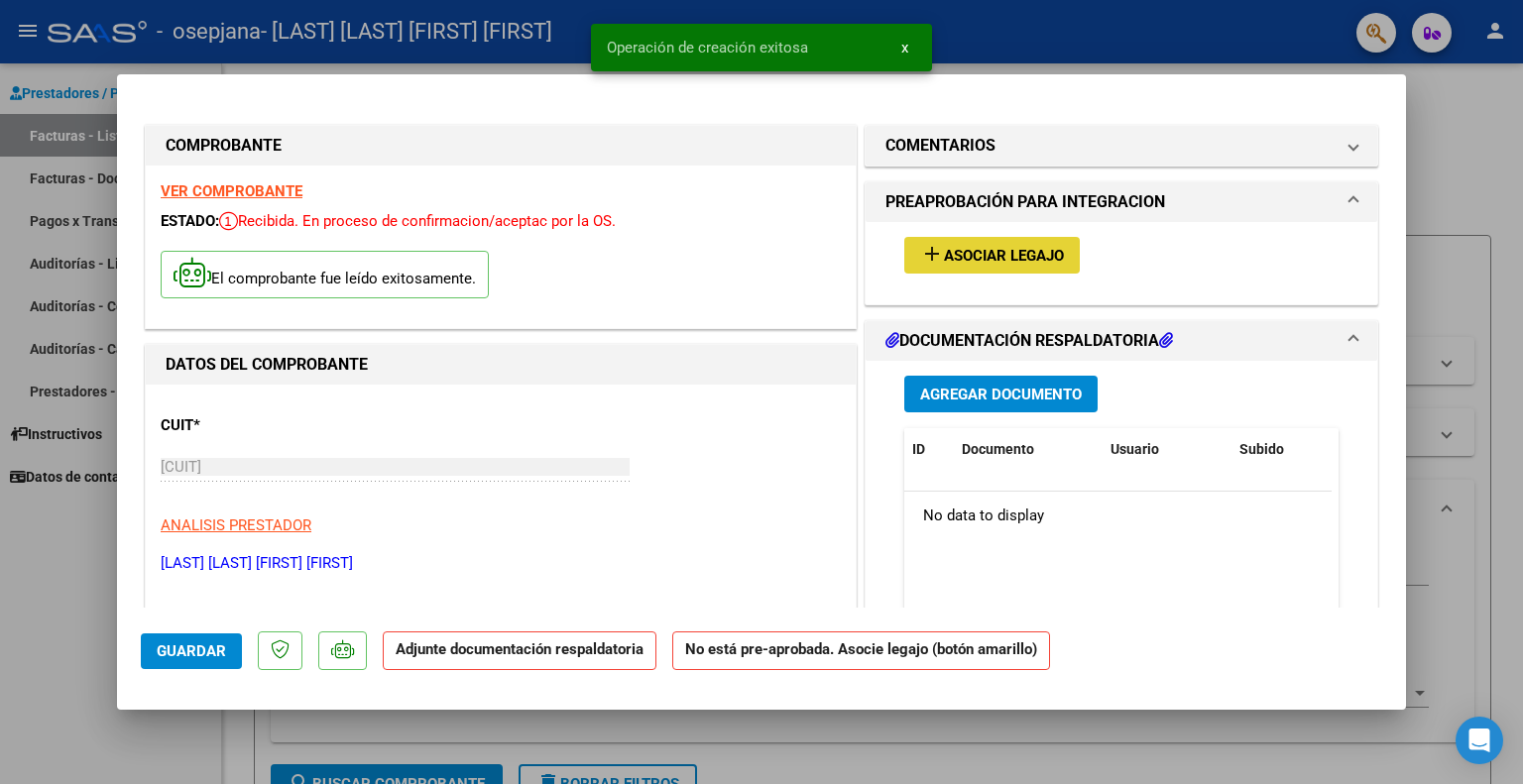 click on "Asociar Legajo" at bounding box center (1003, 256) 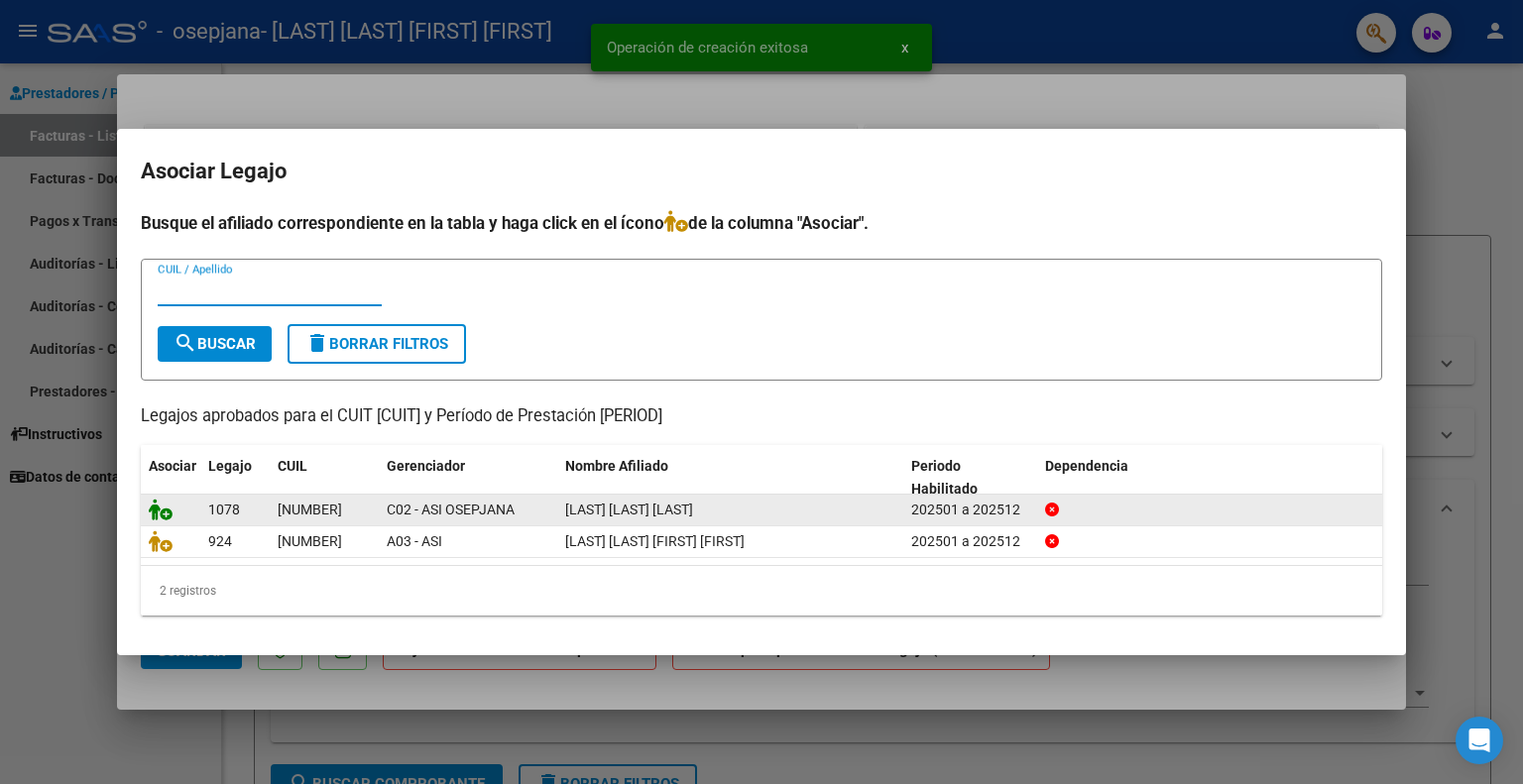 click 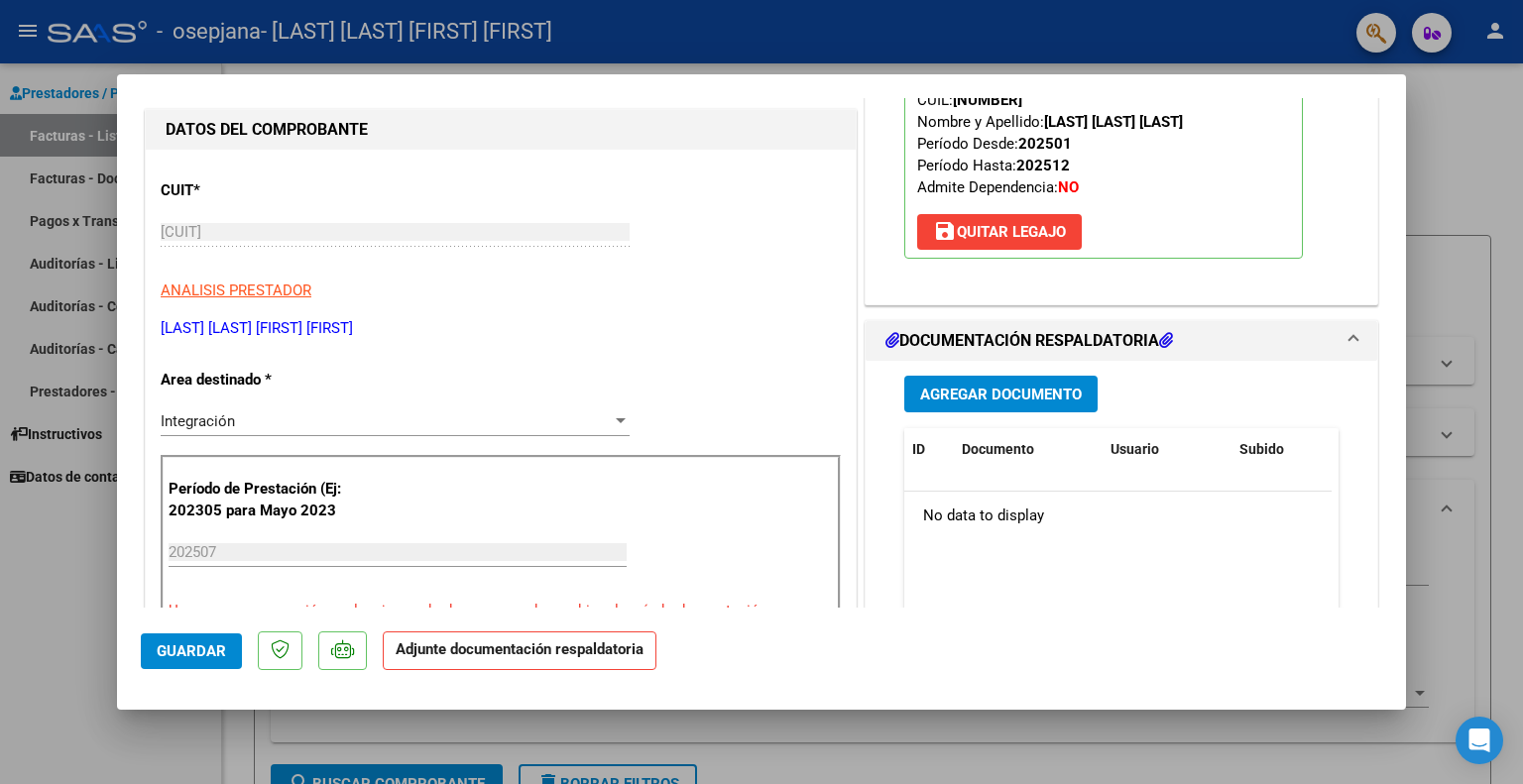scroll, scrollTop: 323, scrollLeft: 0, axis: vertical 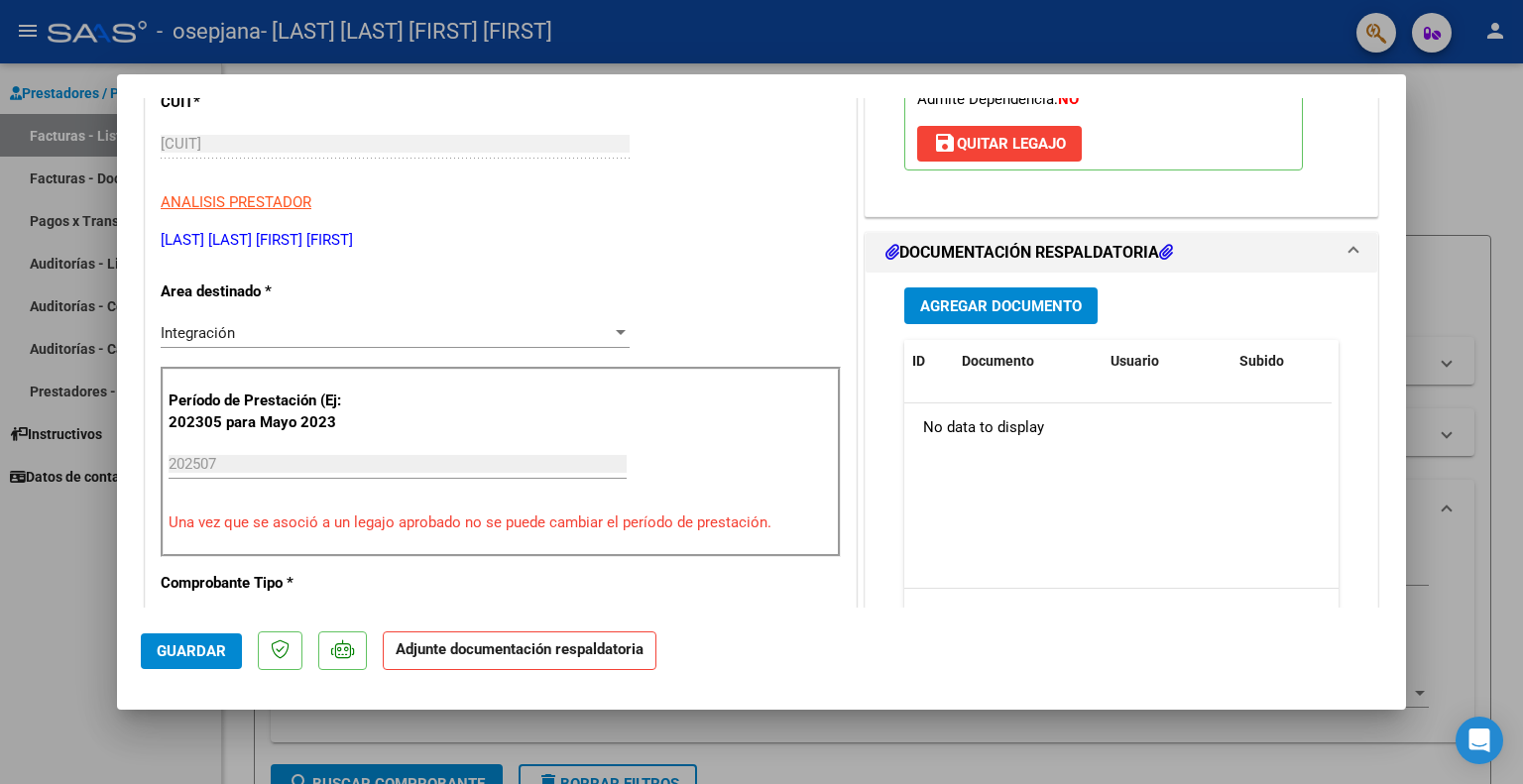click on "Agregar Documento" at bounding box center [1000, 306] 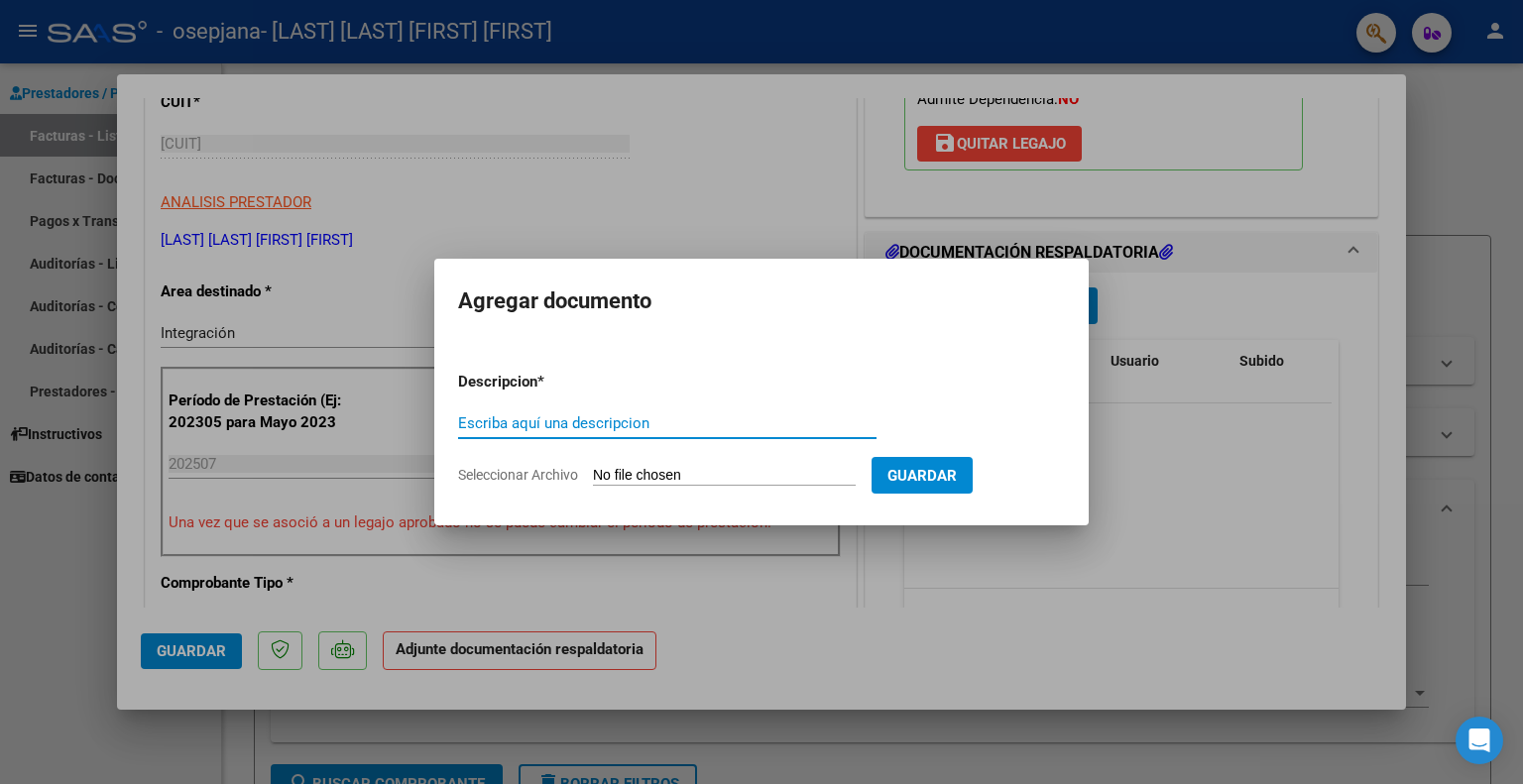 click on "Escriba aquí una descripcion" at bounding box center (667, 423) 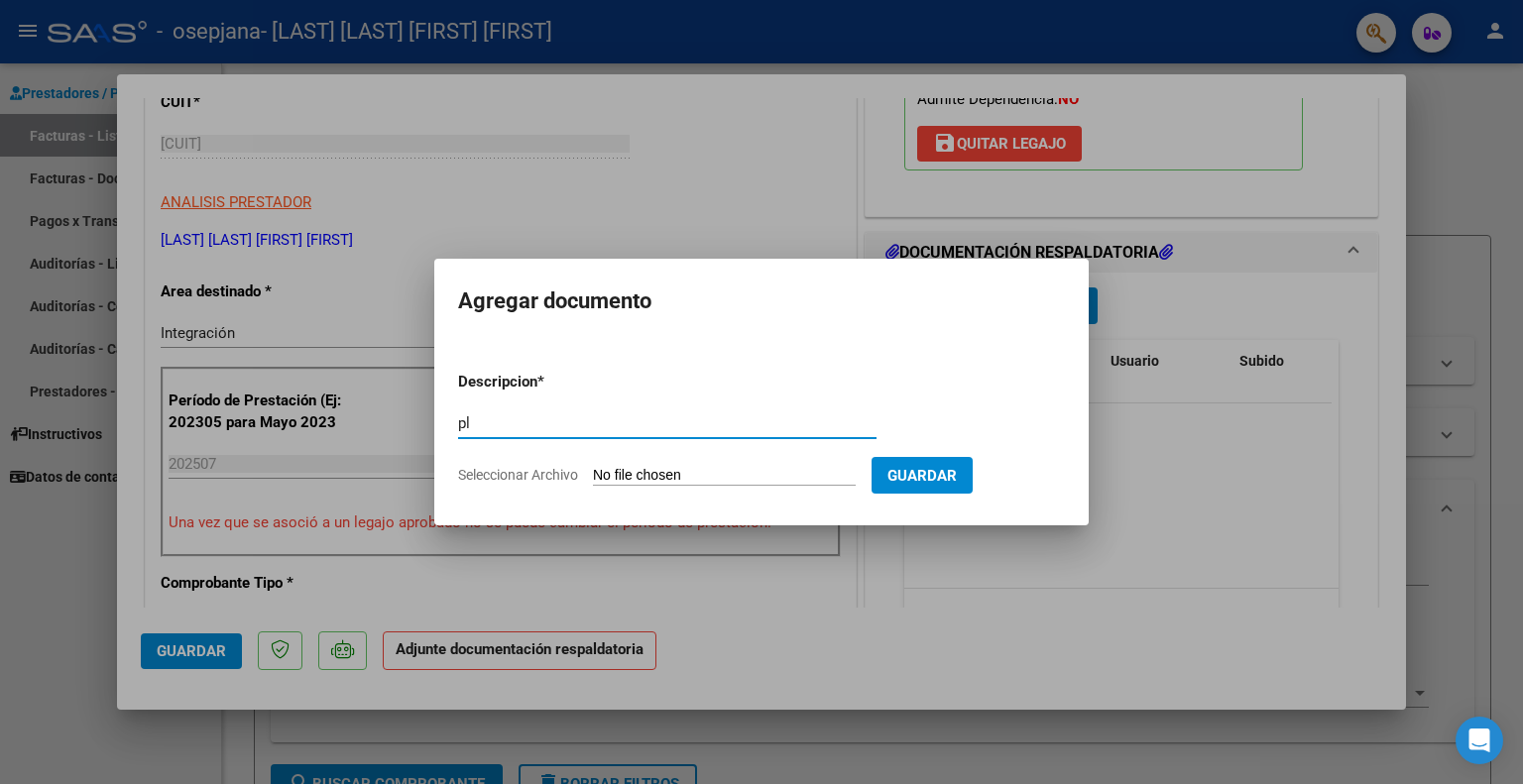 type on "p" 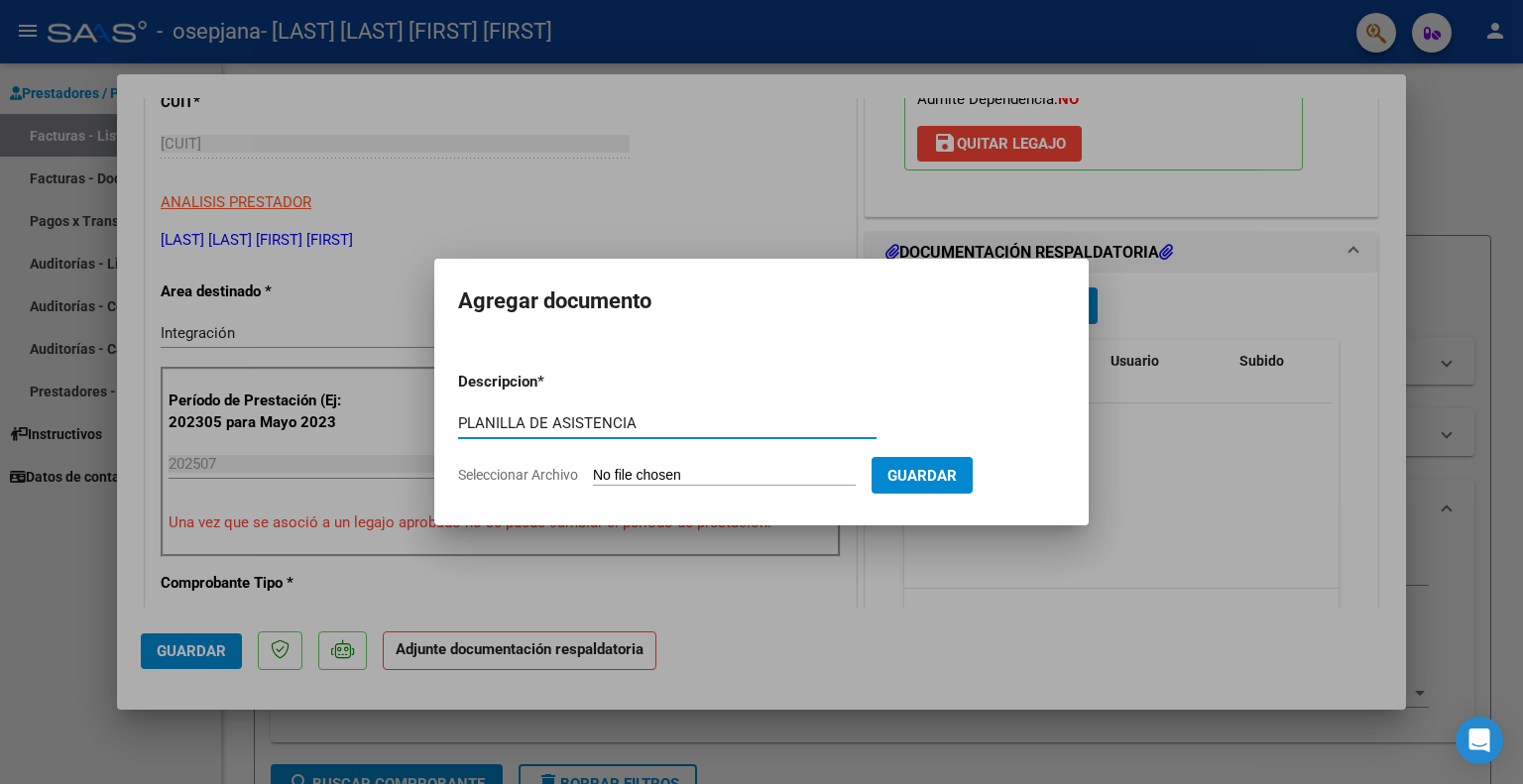 type on "PLANILLA DE ASISTENCIA" 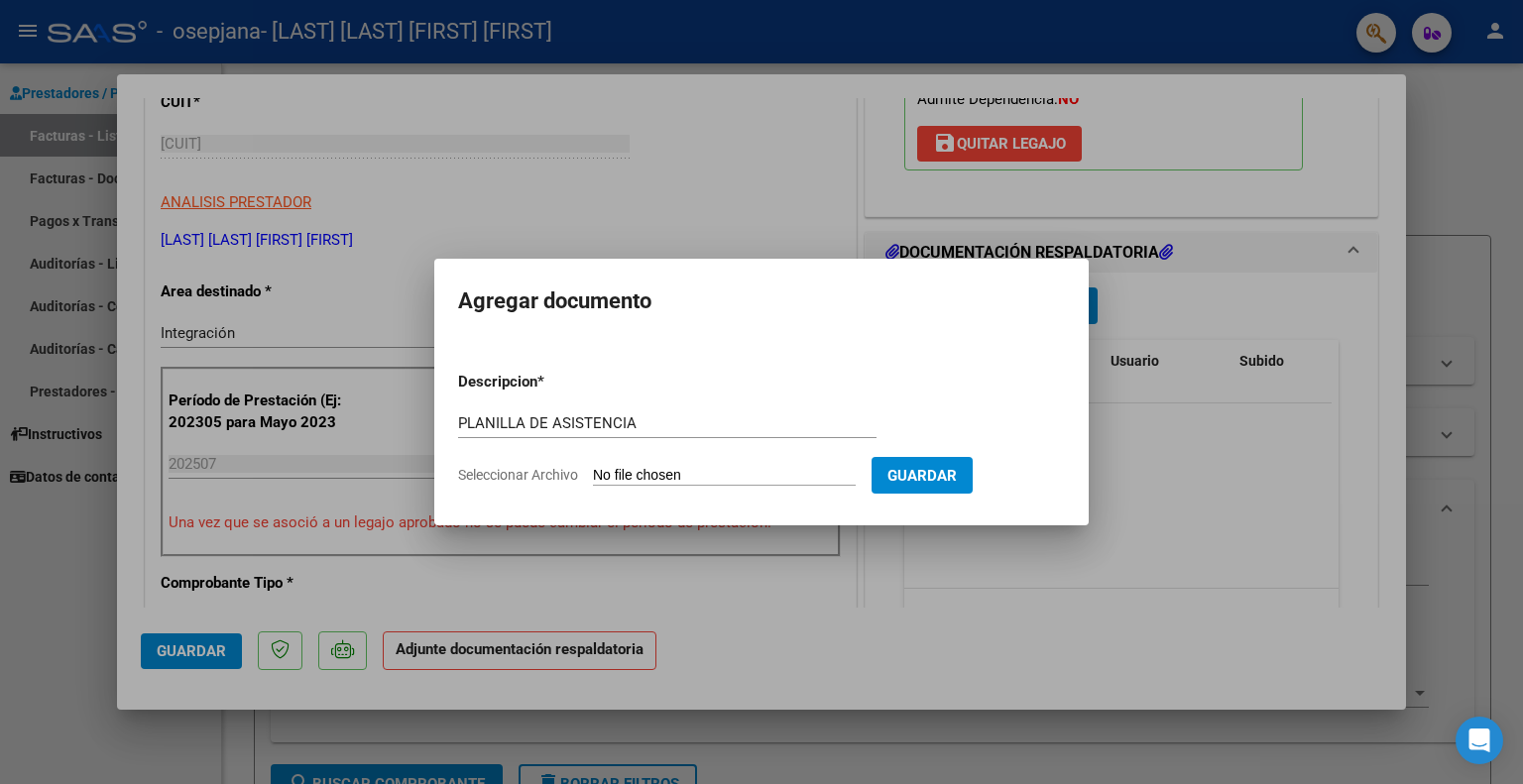type on "C:\fakepath\[LAST] [MONTH].pdf" 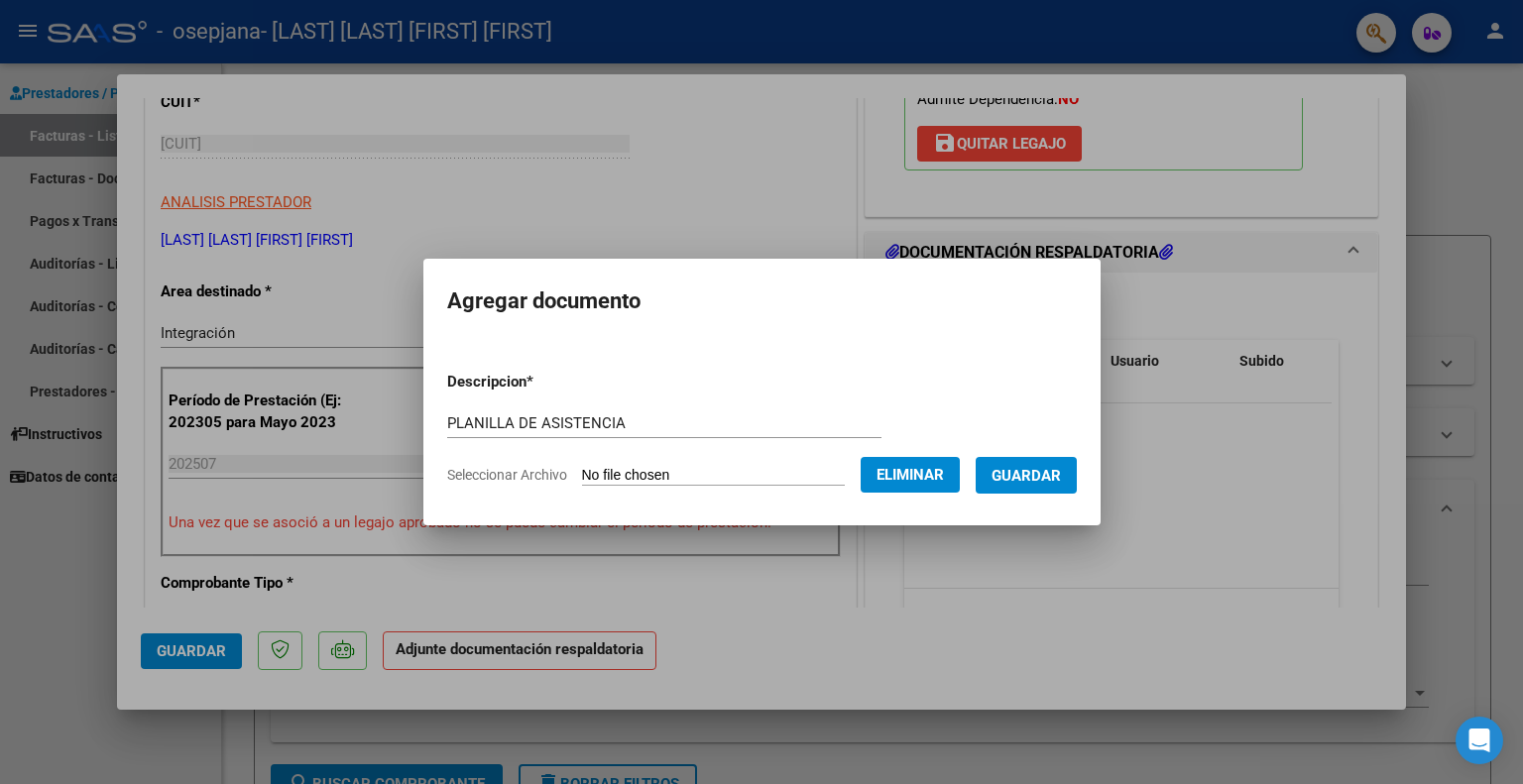 click on "Guardar" at bounding box center [1026, 475] 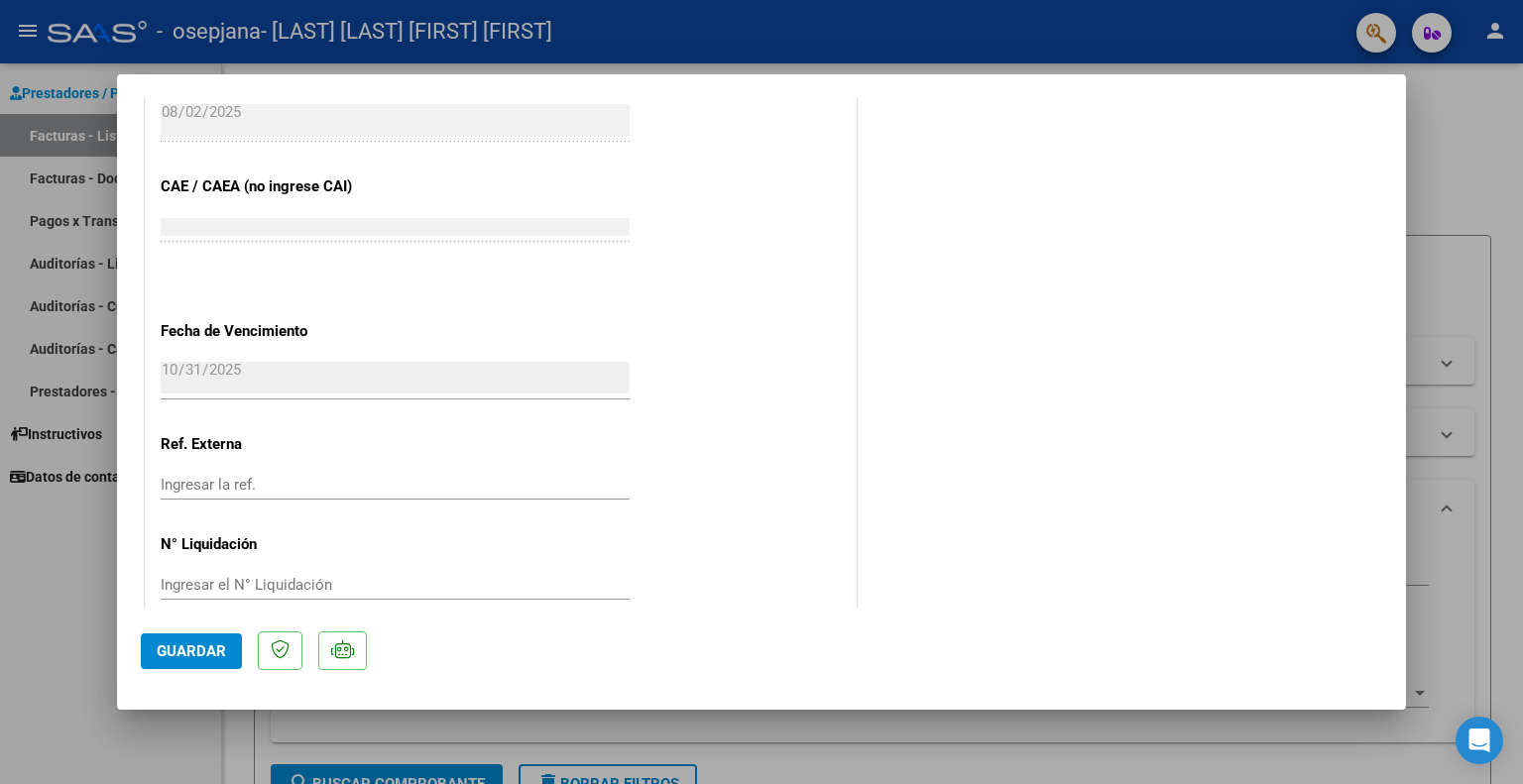 scroll, scrollTop: 1262, scrollLeft: 0, axis: vertical 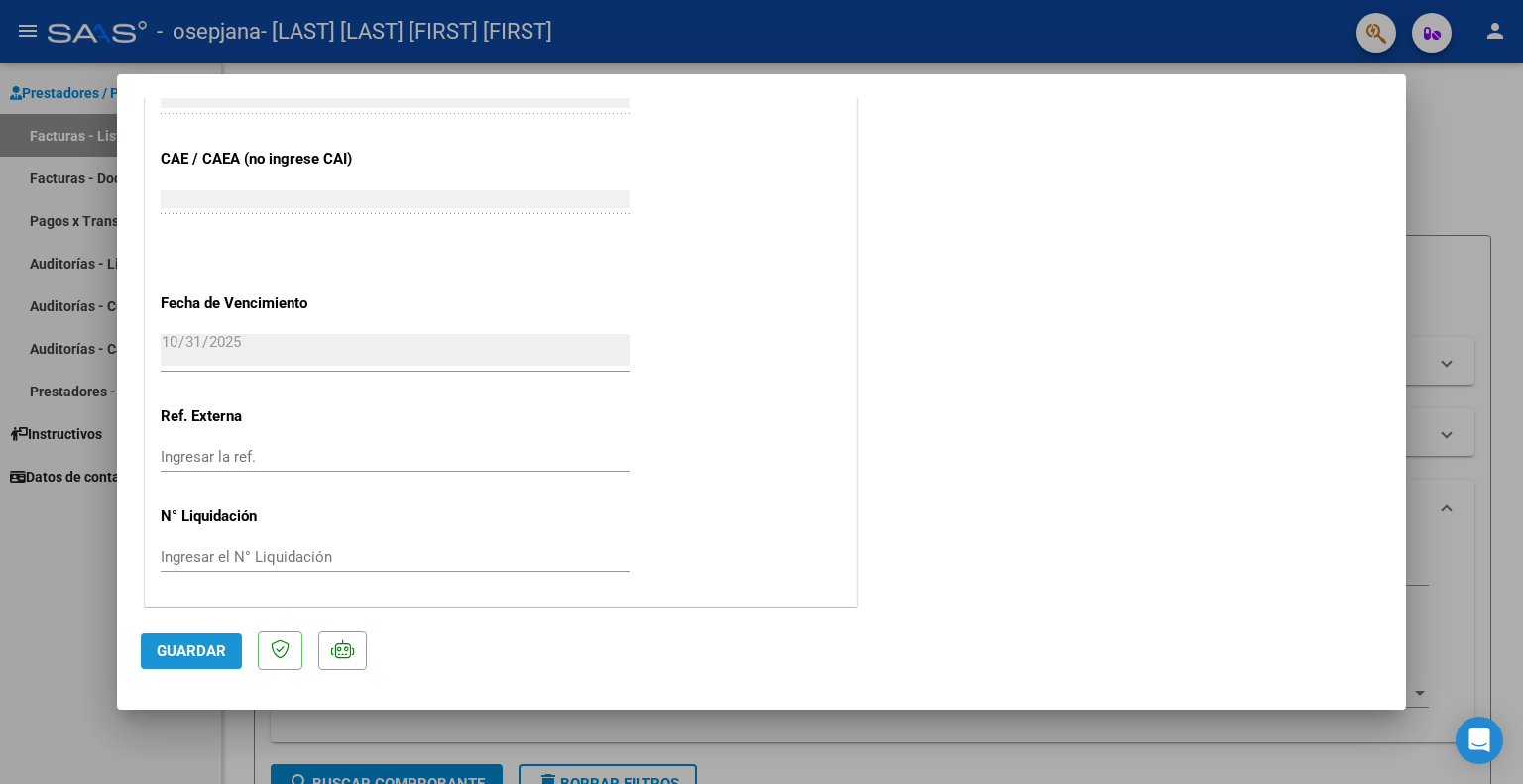 click on "Guardar" 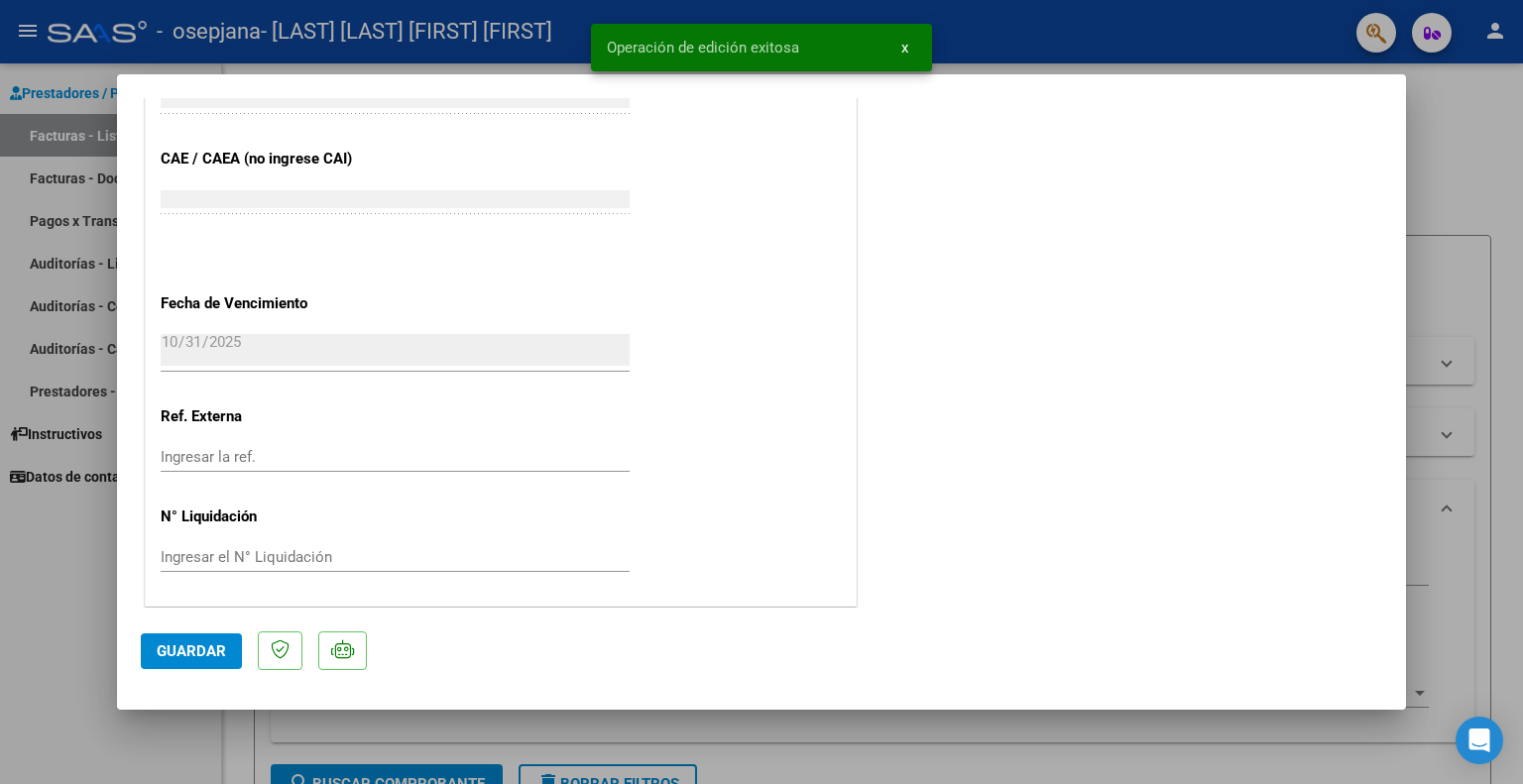 click at bounding box center (762, 392) 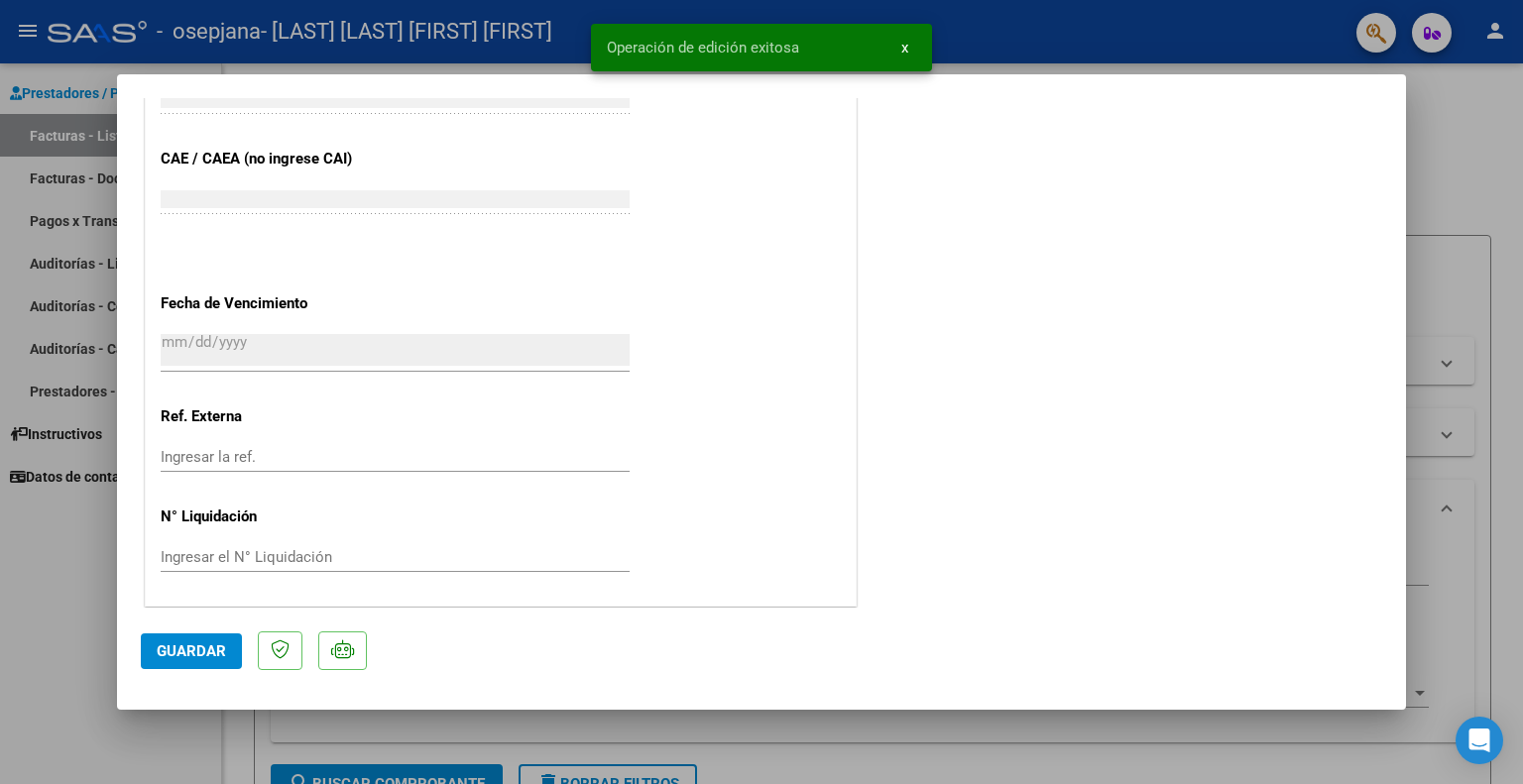 scroll, scrollTop: 1400, scrollLeft: 0, axis: vertical 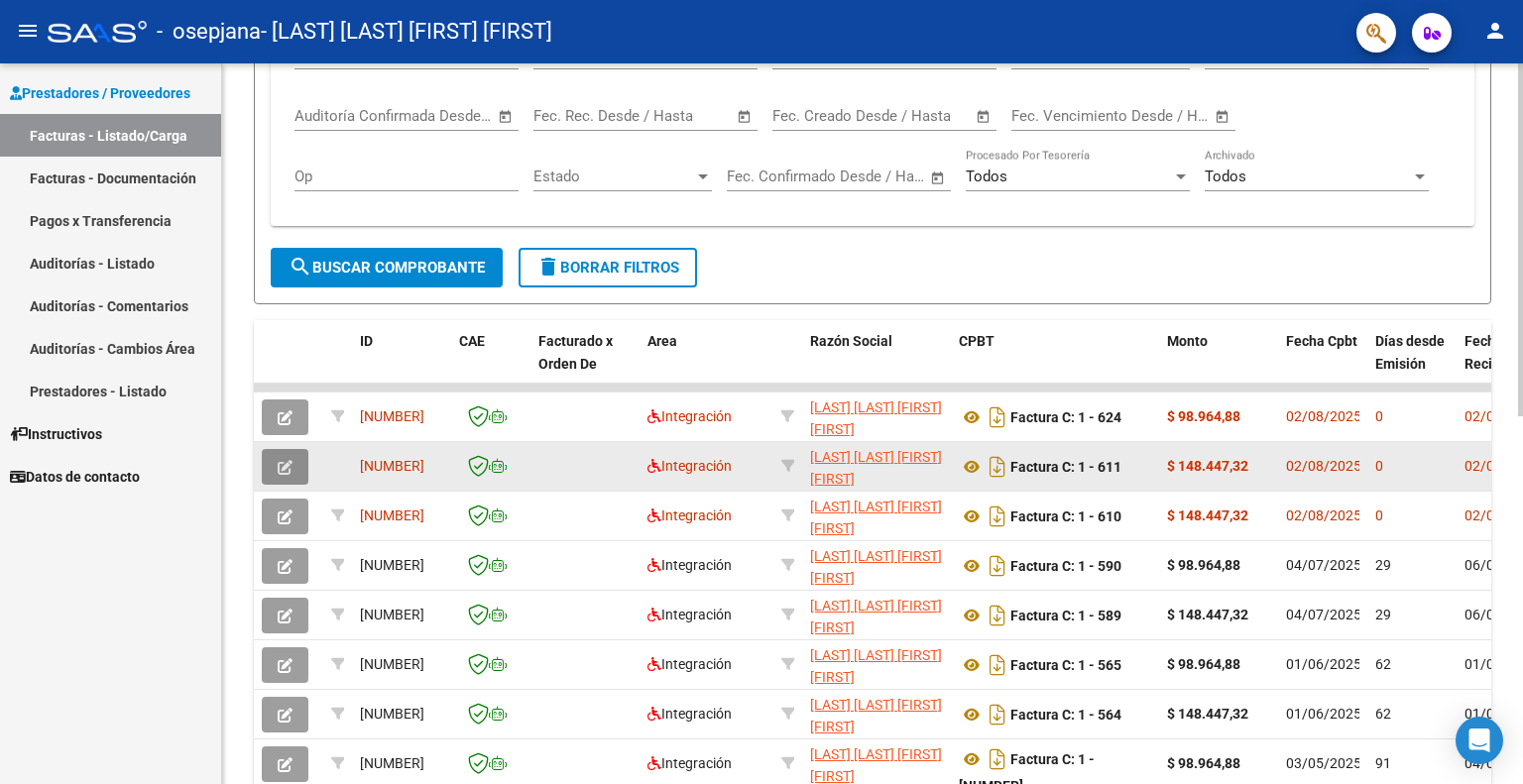 click 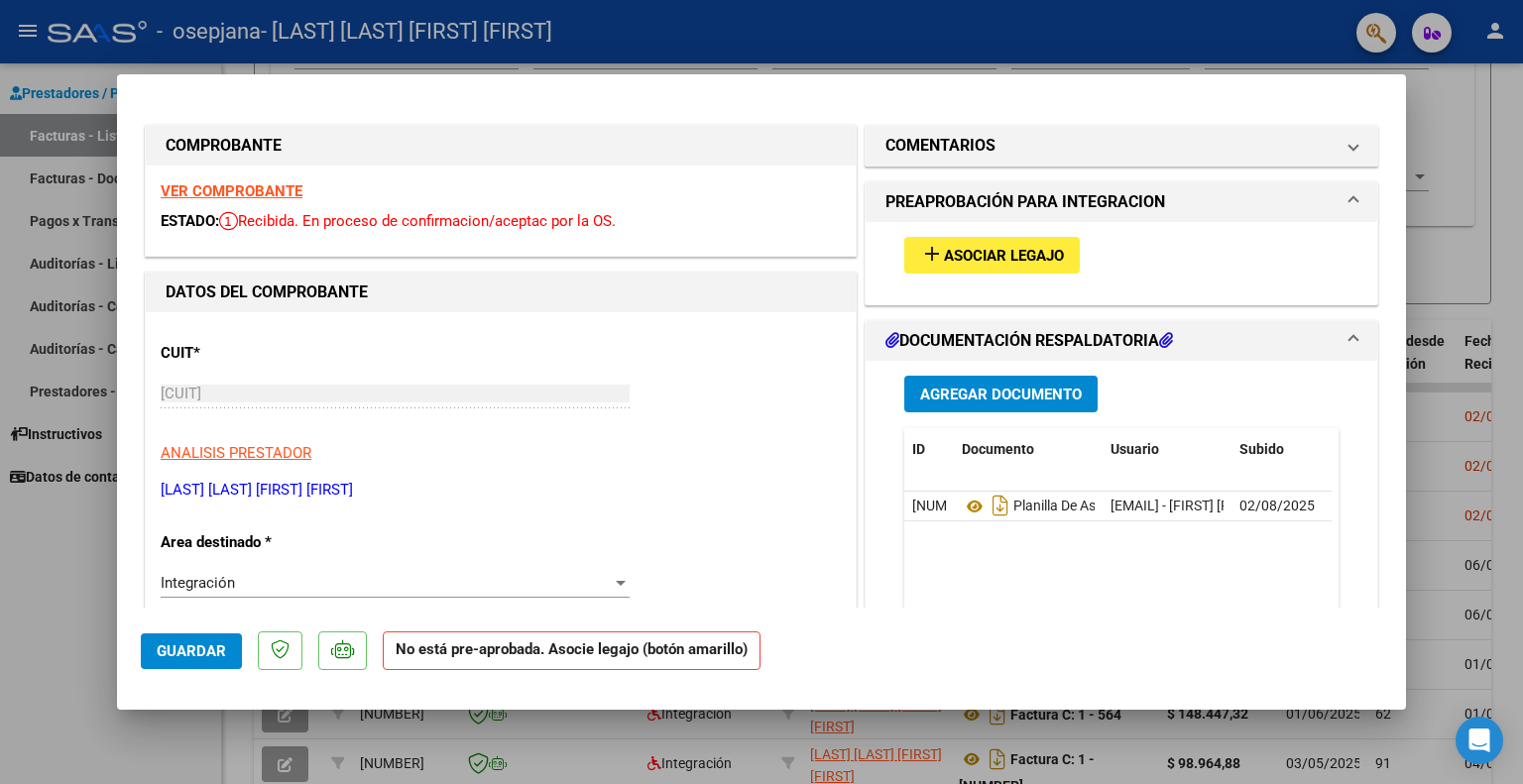 click at bounding box center (762, 392) 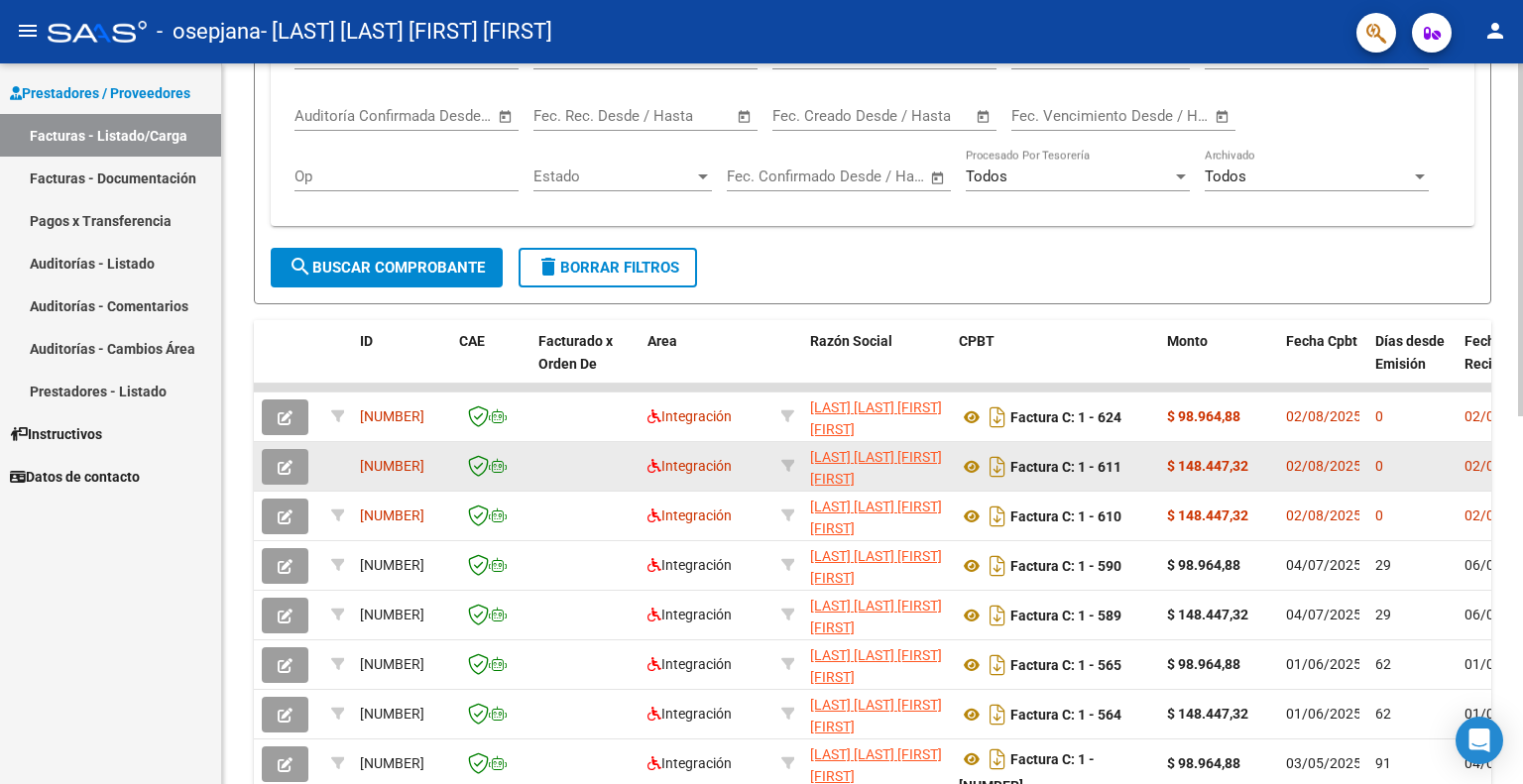 click on "[NUMBER]" 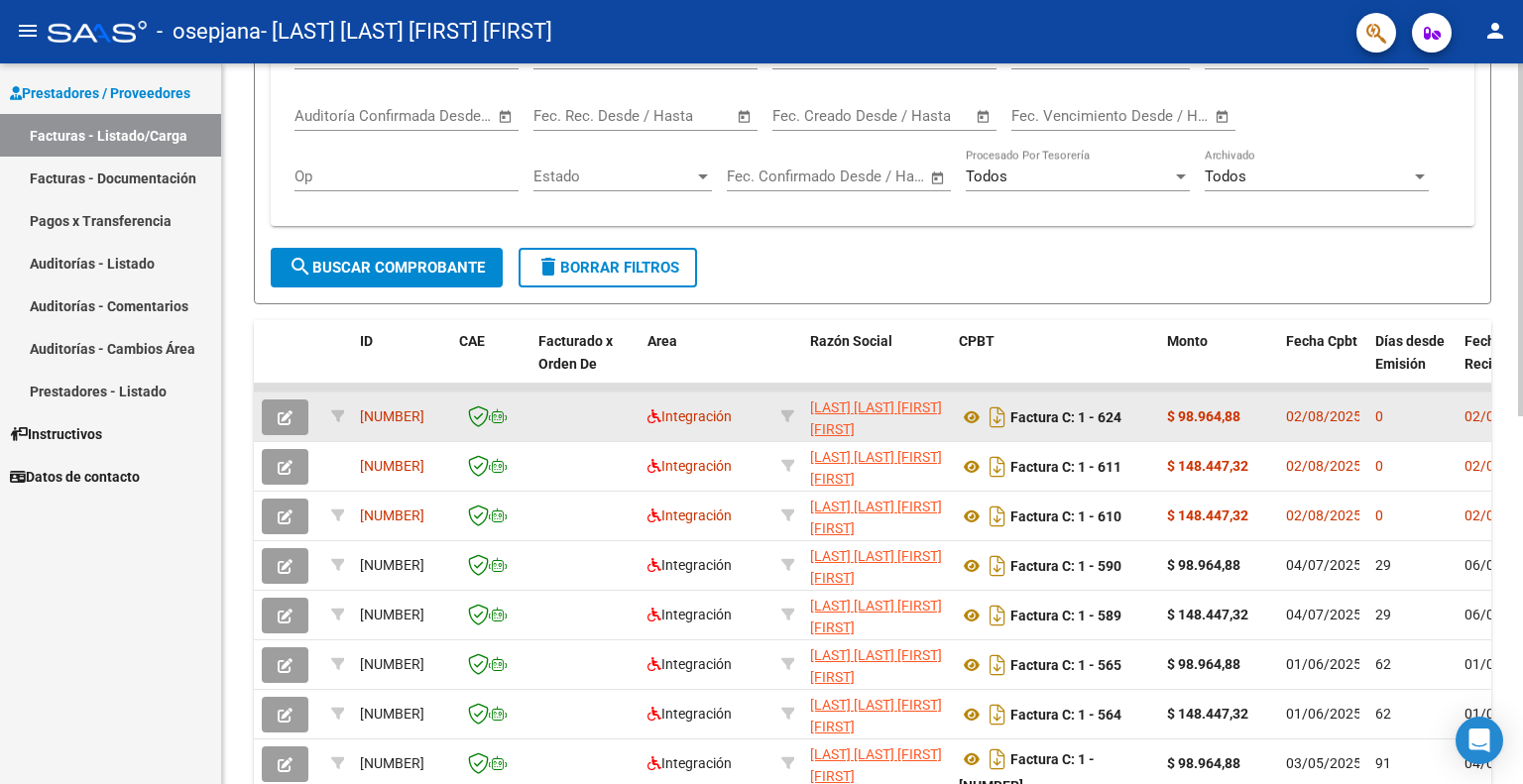 click on "[NUMBER]" 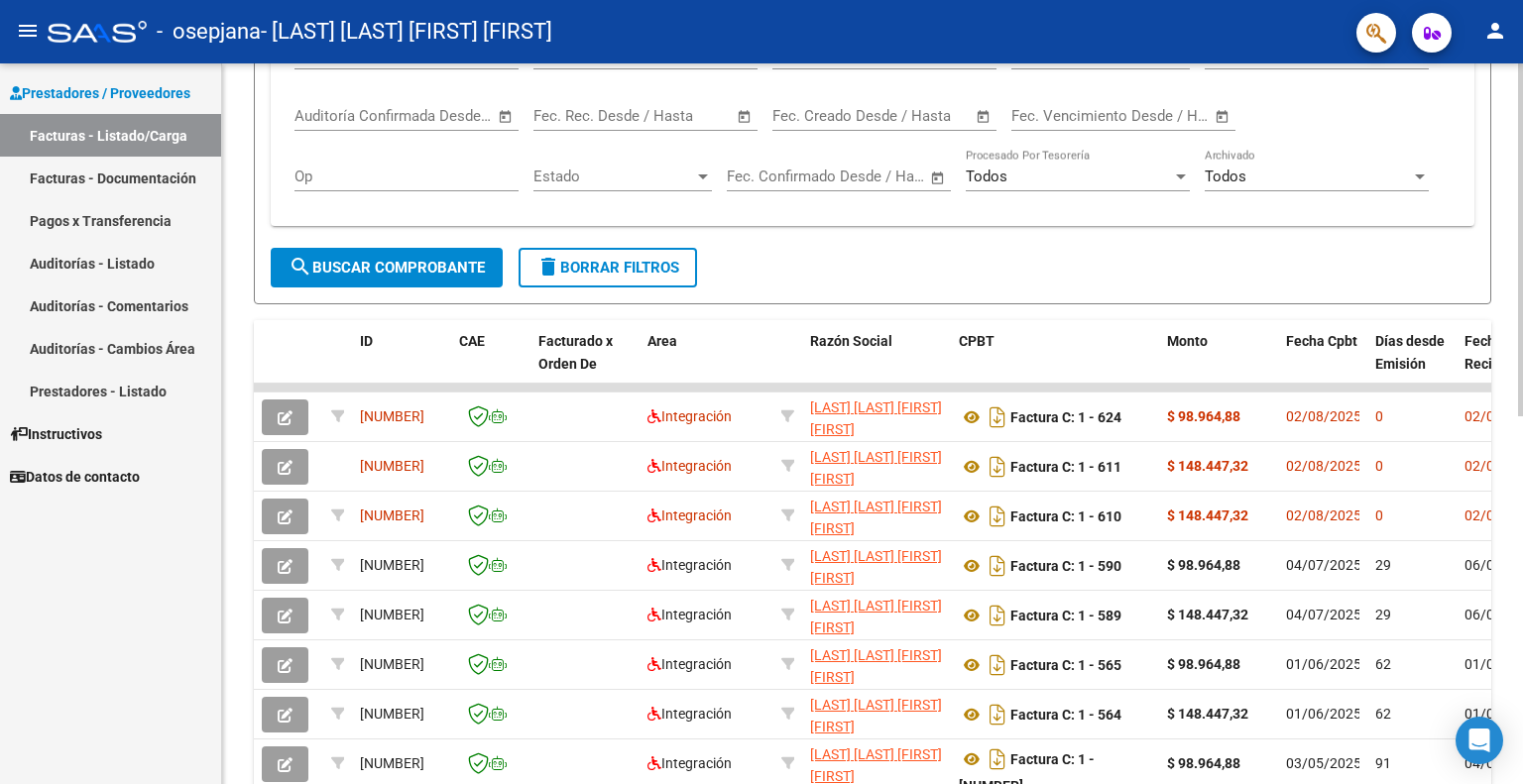 click on "Filtros Id Area Area Todos Confirmado   Mostrar totalizadores   FILTROS DEL COMPROBANTE  Comprobante Tipo Comprobante Tipo Start date – End date Fec. Comprobante Desde / Hasta Días Emisión Desde(cant. días) Días Emisión Hasta(cant. días) [CUIT] CUIT / Razón Social Pto. Venta Nro. Comprobante Código SSS CAE Válido CAE Válido Todos Cargado Módulo Hosp. Todos Tiene facturacion Apócrifa Hospital Refes  FILTROS DE INTEGRACION  Período De Prestación Campos del Archivo de Rendición Devuelto x SSS (dr_envio) Todos Rendido x SSS (dr_envio) Tipo de Registro Tipo de Registro Período Presentación Período Presentación Campos del Legajo Asociado (preaprobación) Afiliado Legajo (cuil/nombre) Todos Solo facturas preaprobadas  MAS FILTROS  Todos Con Doc. Respaldatoria Todos Con Trazabilidad Todos Asociado a Expediente Sur Auditoría Auditoría Auditoría Id Start date – End date Auditoría Confirmada Desde / Hasta Start date – End date Fec. Rec. Desde / Hasta Start date – End date Start date" 